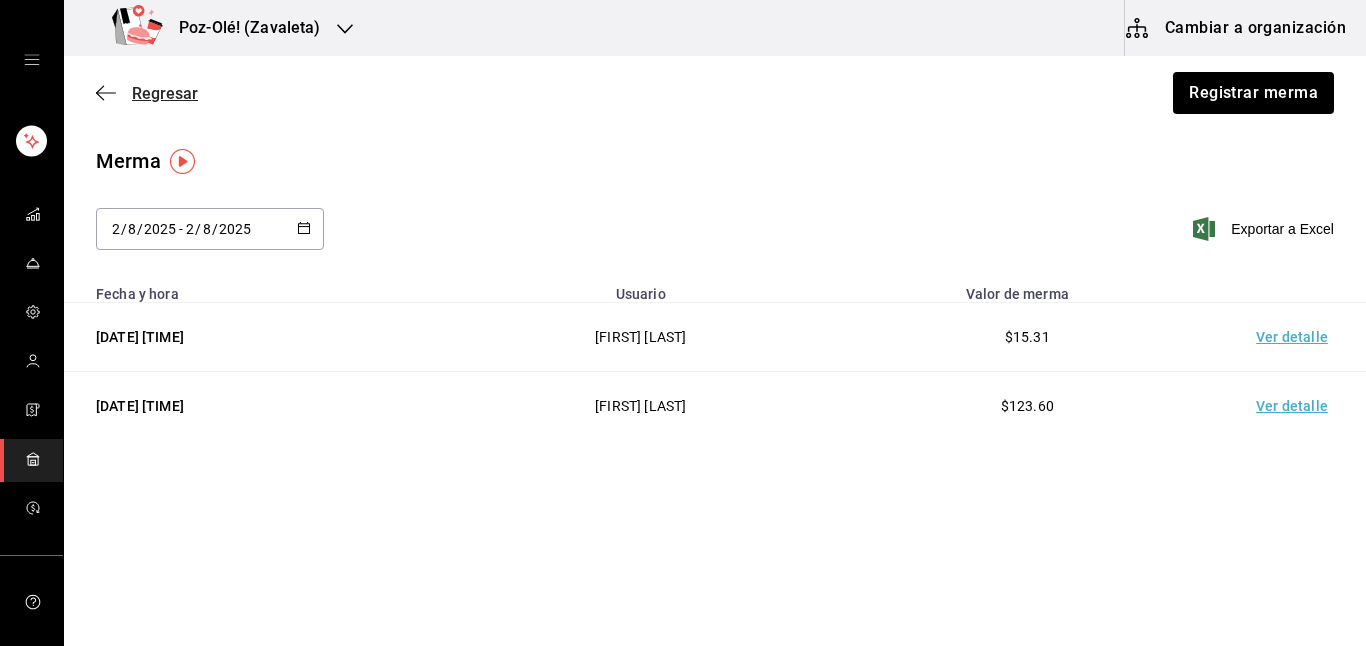 scroll, scrollTop: 0, scrollLeft: 0, axis: both 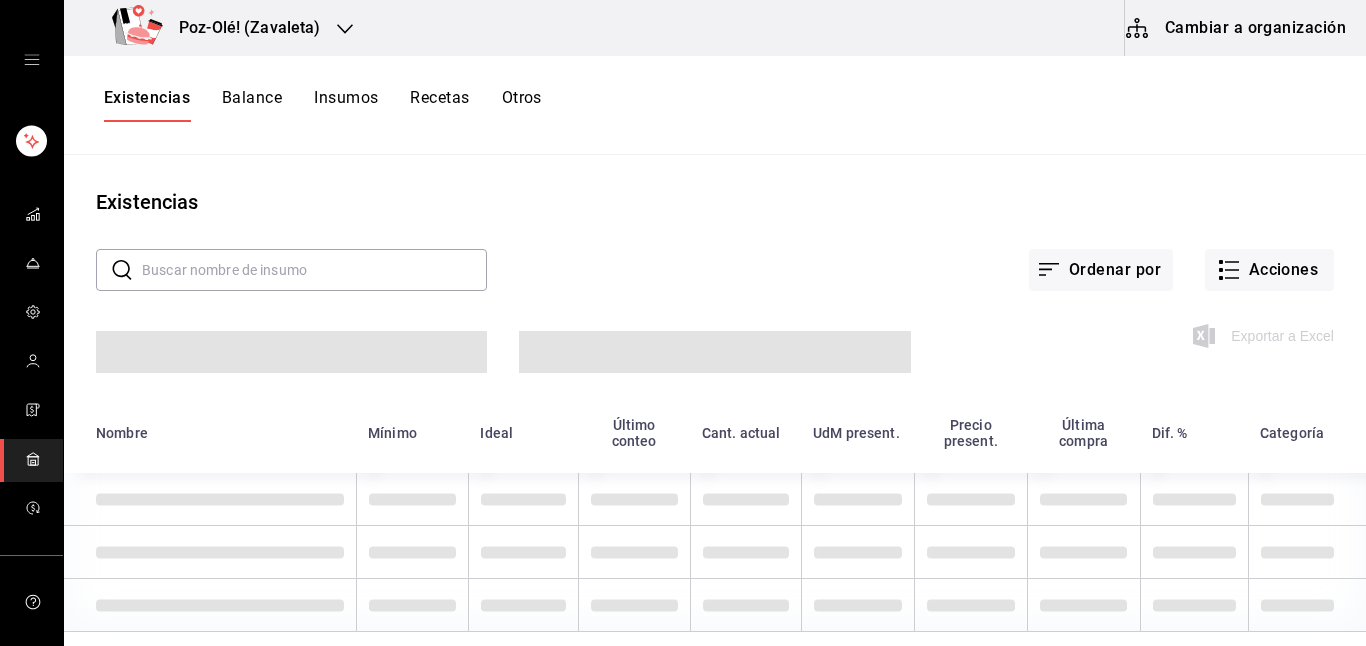 click at bounding box center (314, 270) 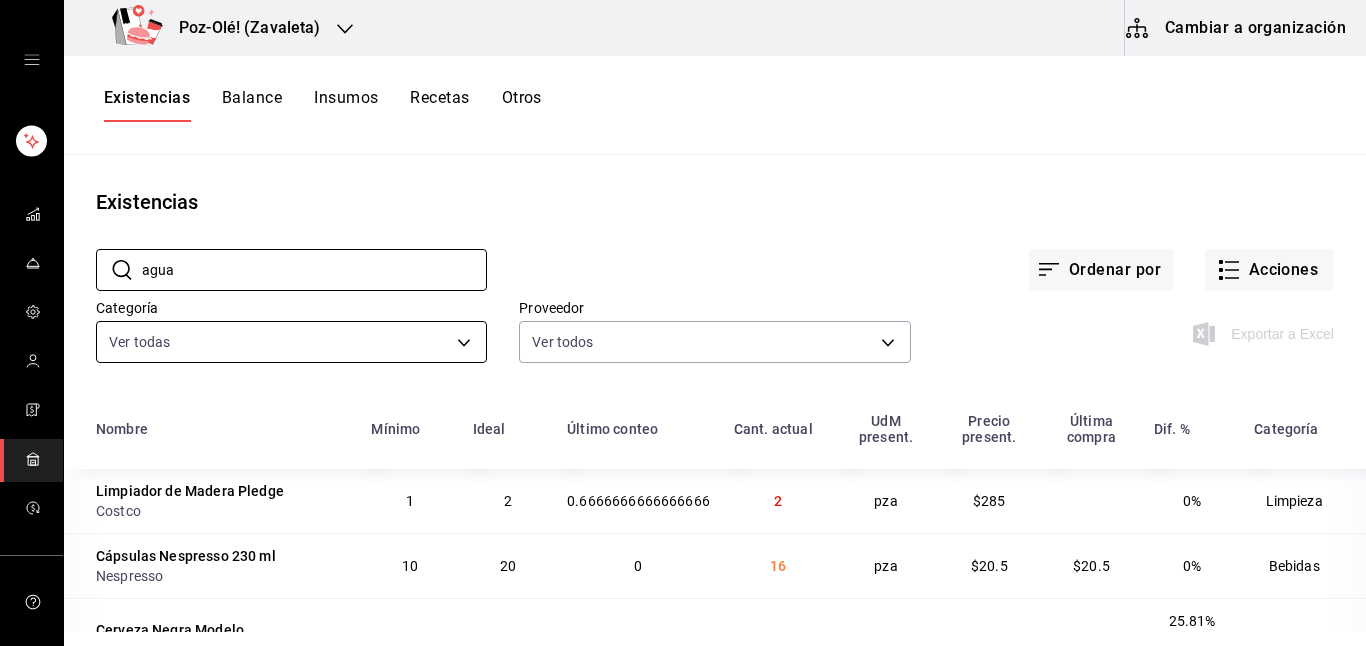 type on "aguacate" 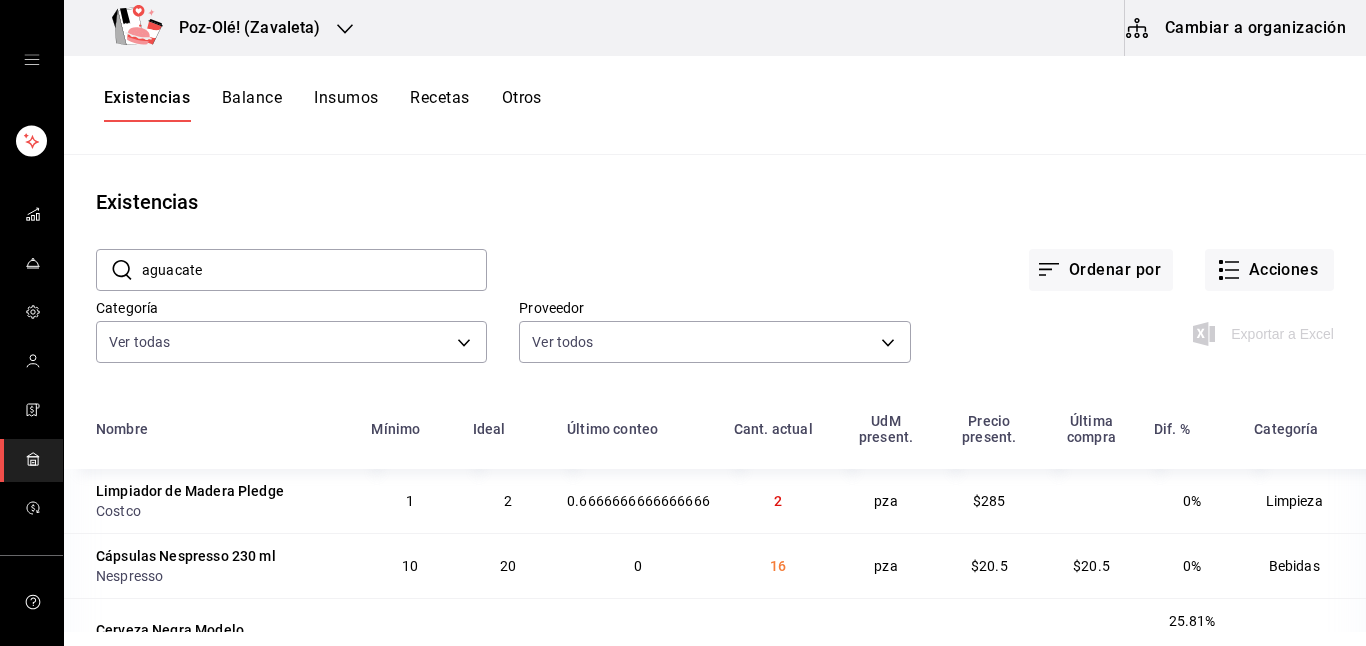 click on "aguacate" at bounding box center (314, 270) 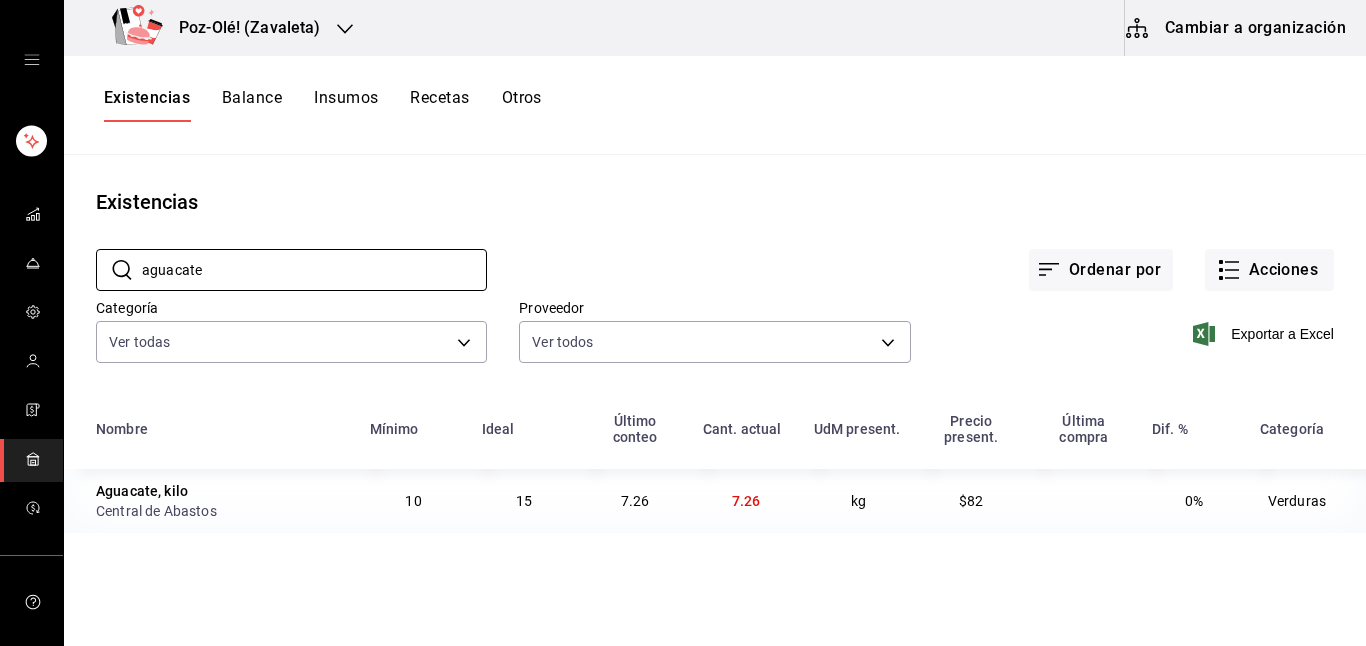 click on "7.26" at bounding box center [746, 501] 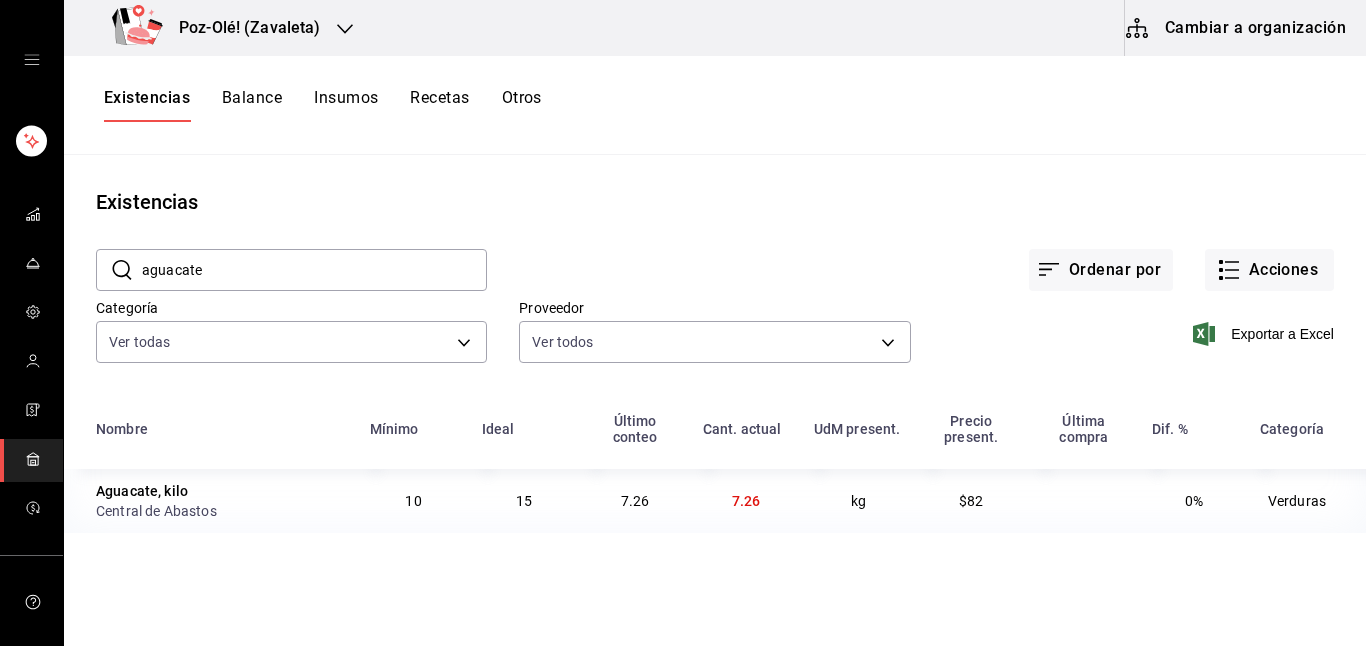 click on "7.26" at bounding box center [746, 501] 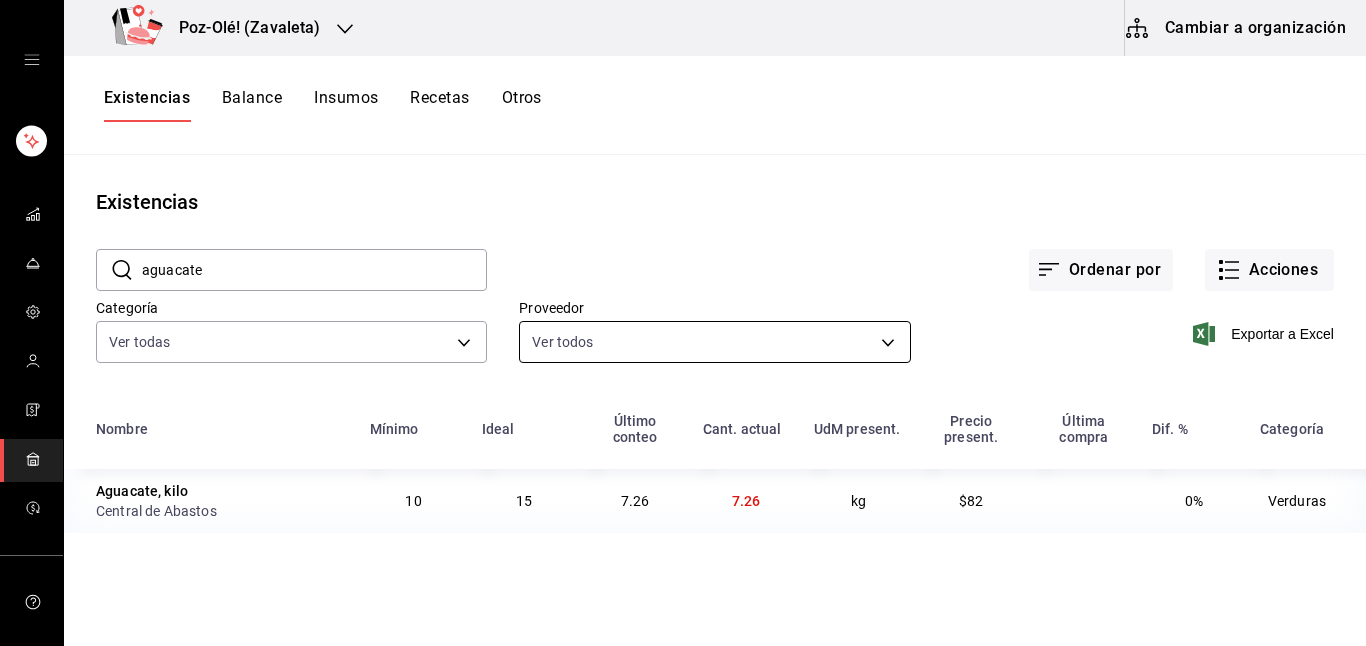 click on "Poz-Olé! (Zavaleta) Cambiar a organización Existencias Balance Insumos Recetas Otros Existencias ​ aguacate ​ Ordenar por Acciones Categoría Ver todas d676893f-1eff-4afc-89d5-be7931405371,64c67766-f765-4080-8c3b-6b73adc83a6f,5c5041bb-a5f2-4fee-a852-9518eaaaed63,a9ecc625-3e6e-4f3a-af89-b6f5851c2aa6,664a98cc-303f-4457-ad6a-208424c1b37e,36a74587-1017-4fd3-9202-a42460c92c41,6f6df9d1-7af3-447f-bdad-717510cfd3a0,5edf9950-3e7b-46be-983e-759299c0bd72,a0016c89-fc40-4d14-a13f-f79d9adf0461,641e80c7-81a0-4fcb-acf7-bf130a73799a,7c441fcf-f04e-4a9e-887d-7e4510957efa Proveedor Ver todos Exportar a Excel Nombre Mínimo Ideal Último conteo Cant. actual UdM present. Precio present. Última compra Dif. % Categoría Aguacate, kilo Central de Abastos 10 15 7.26 7.26 kg $82 0% Verduras GANA 1 MES GRATIS EN TU SUSCRIPCIÓN AQUÍ Visitar centro de ayuda (81) 2046 6363 soporte@parrotsoftware.io Visitar centro de ayuda (81) 2046 6363 soporte@parrotsoftware.io" at bounding box center (683, 316) 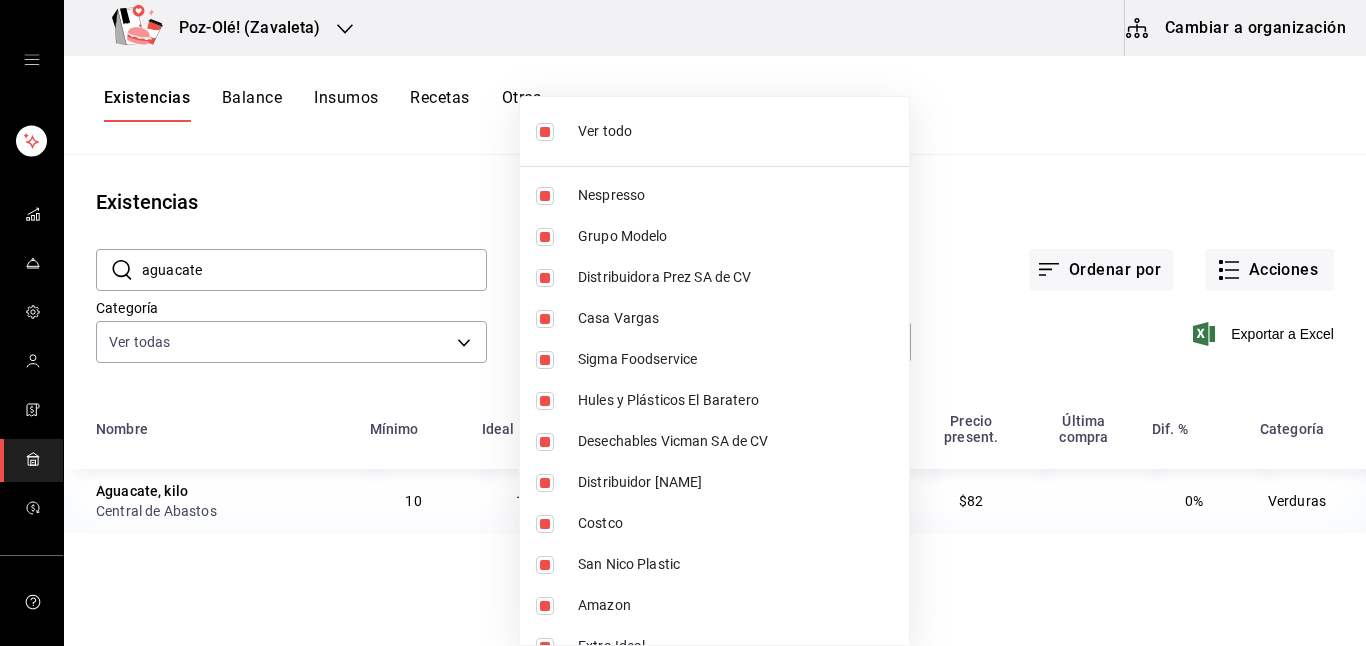 click at bounding box center (683, 323) 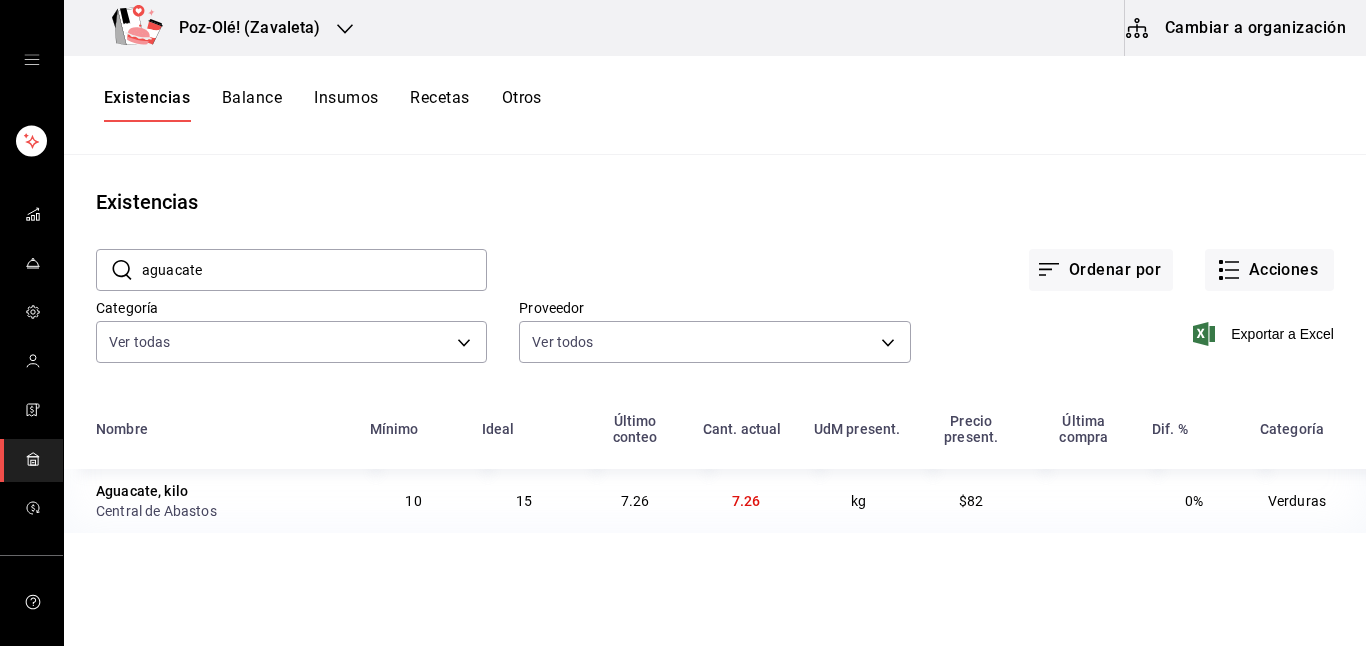 click on "7.26" at bounding box center [746, 501] 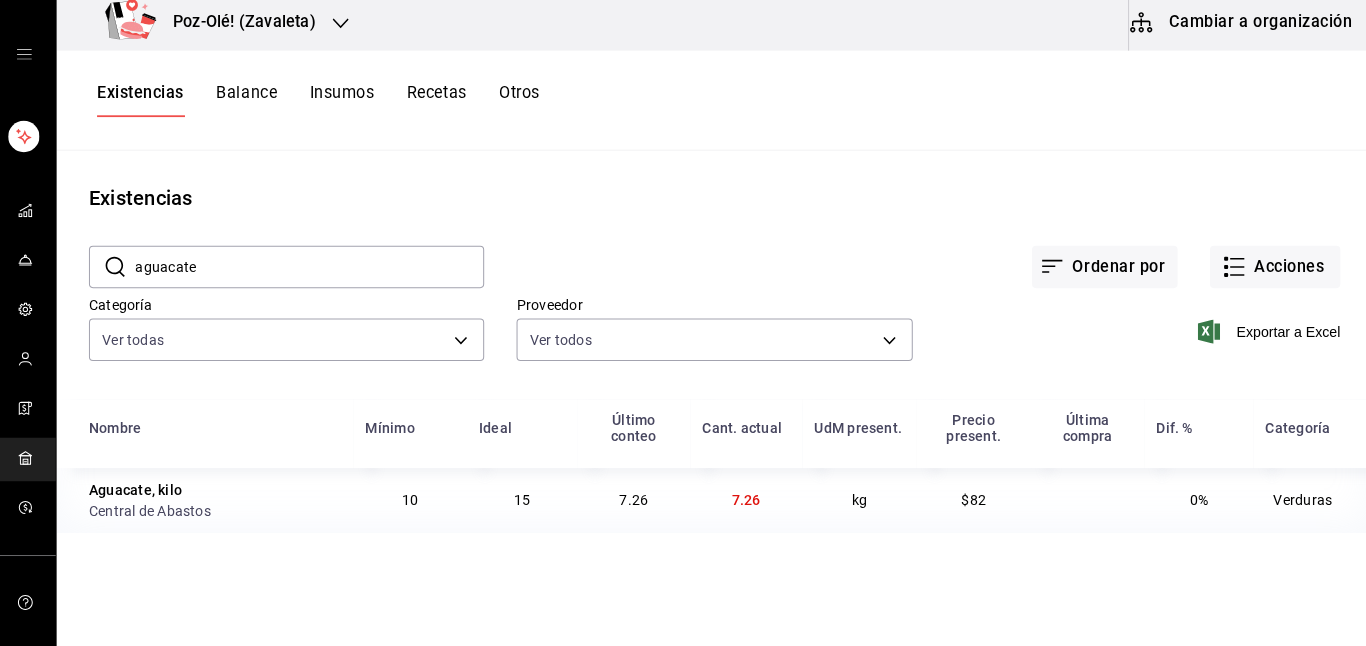 scroll, scrollTop: 0, scrollLeft: 0, axis: both 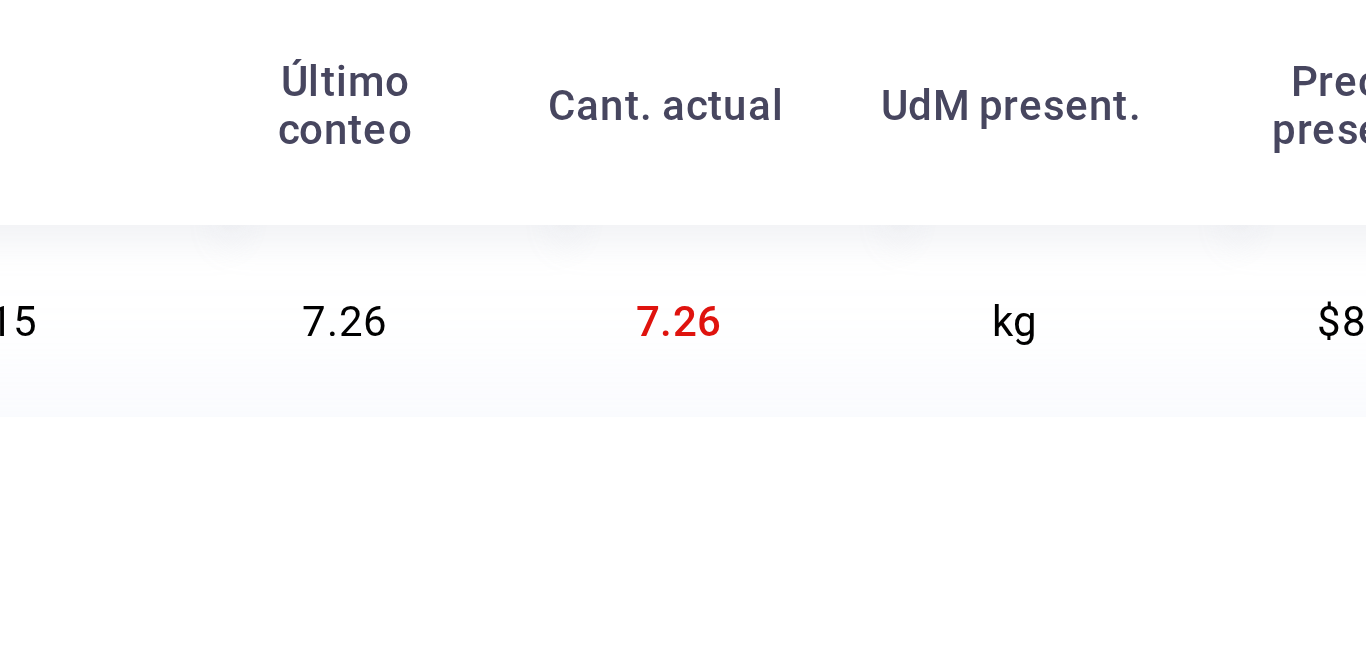 click on "7.26" at bounding box center [746, 501] 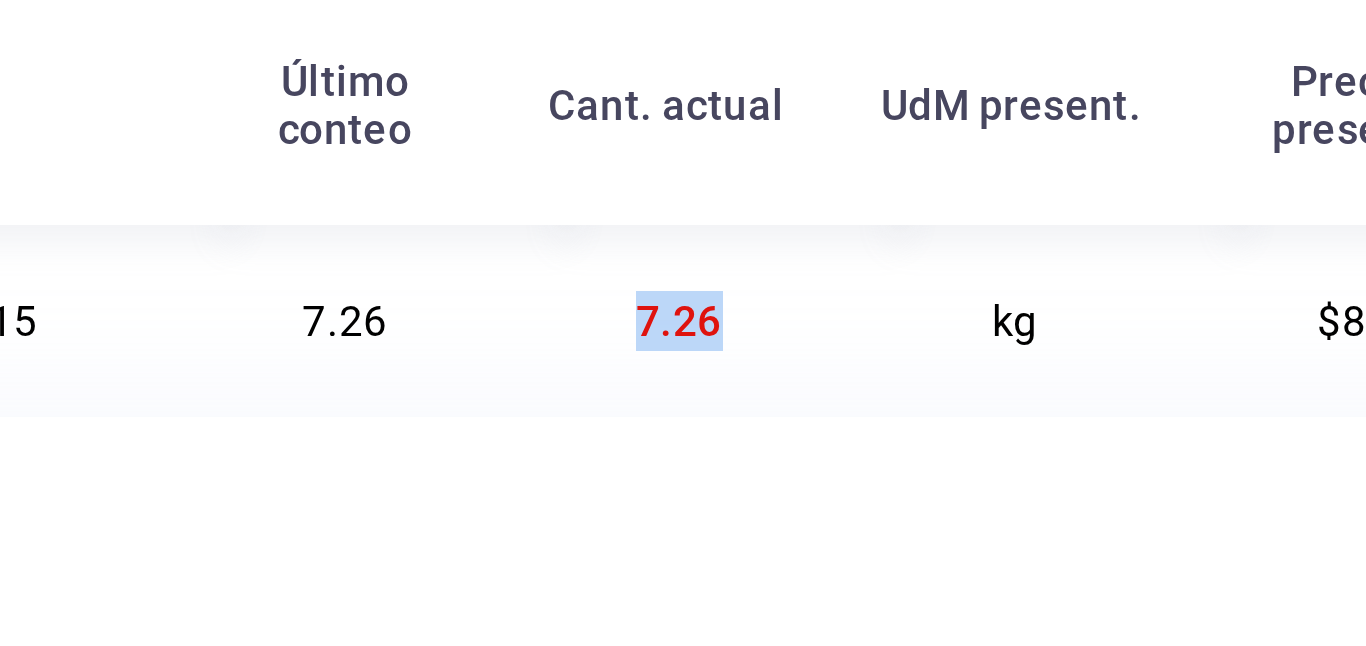 click on "7.26" at bounding box center [746, 501] 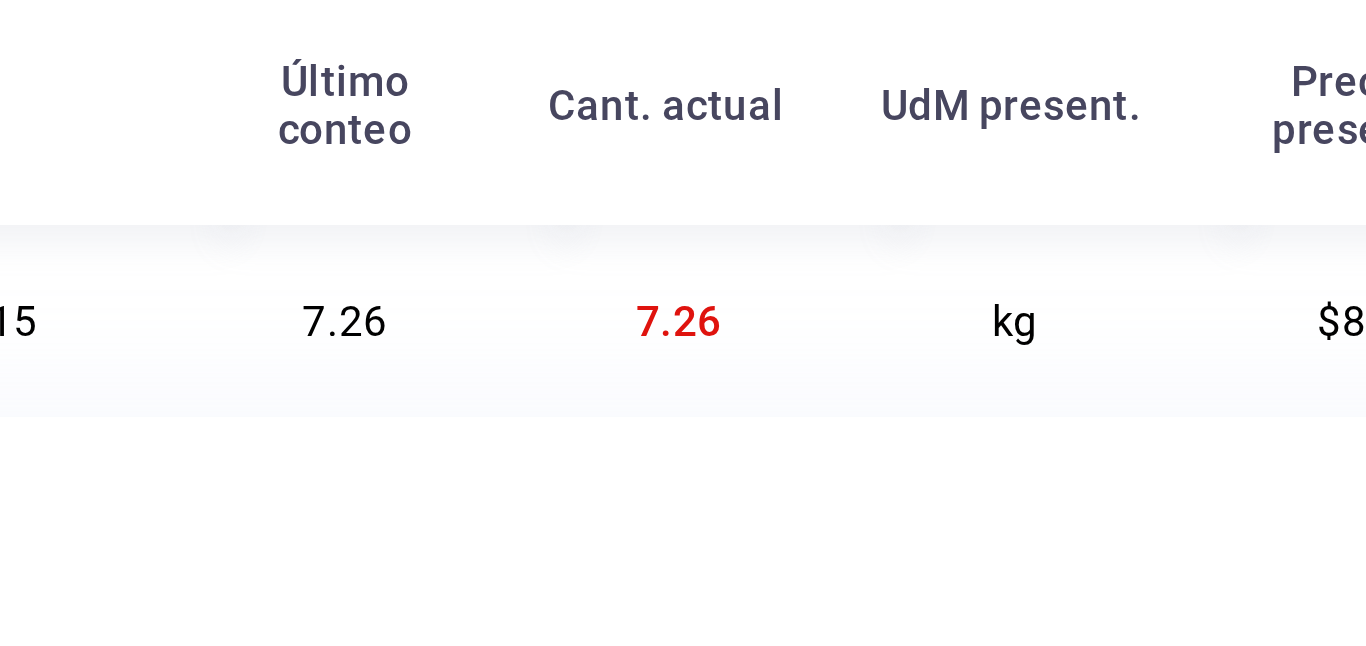 click on "7.26" at bounding box center [746, 501] 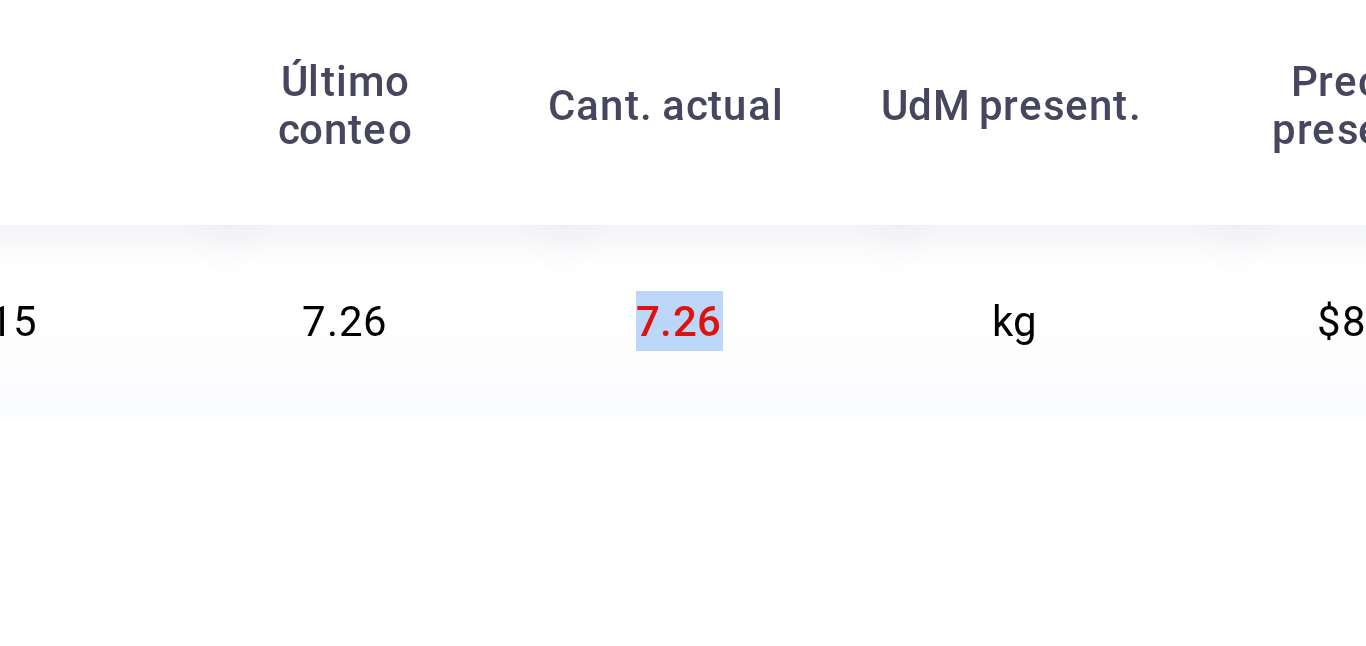 type 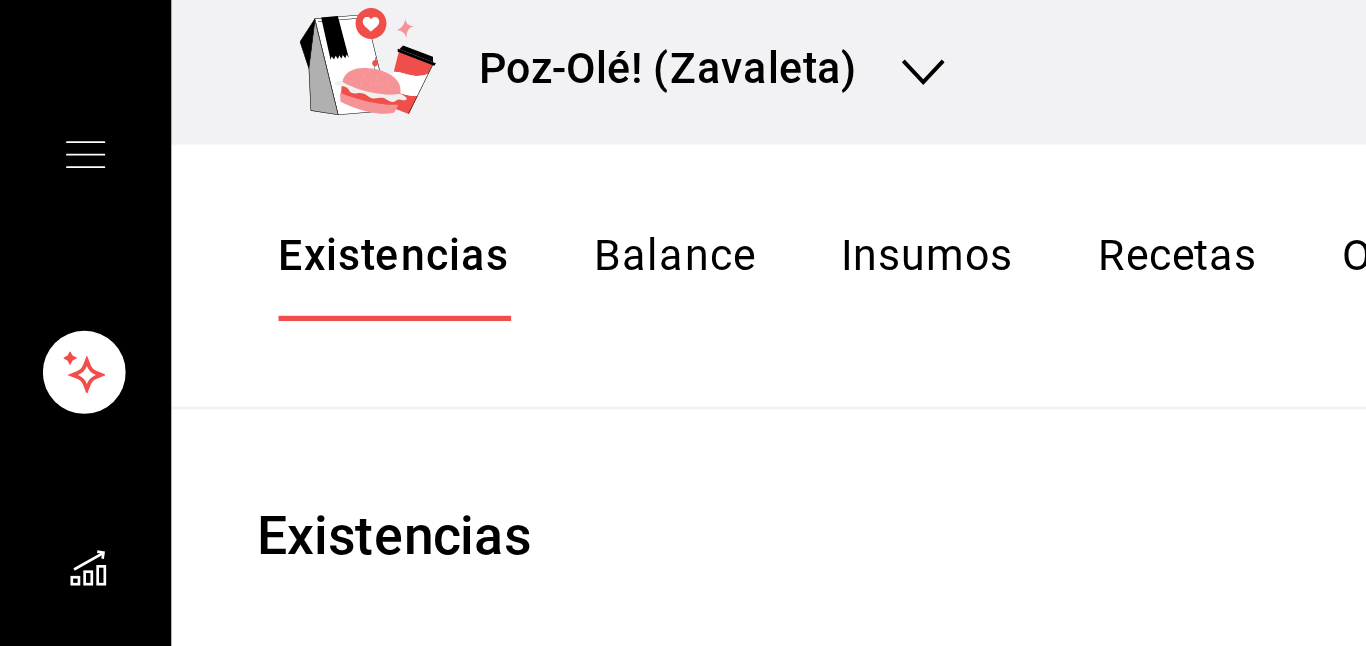 click at bounding box center [31, 264] 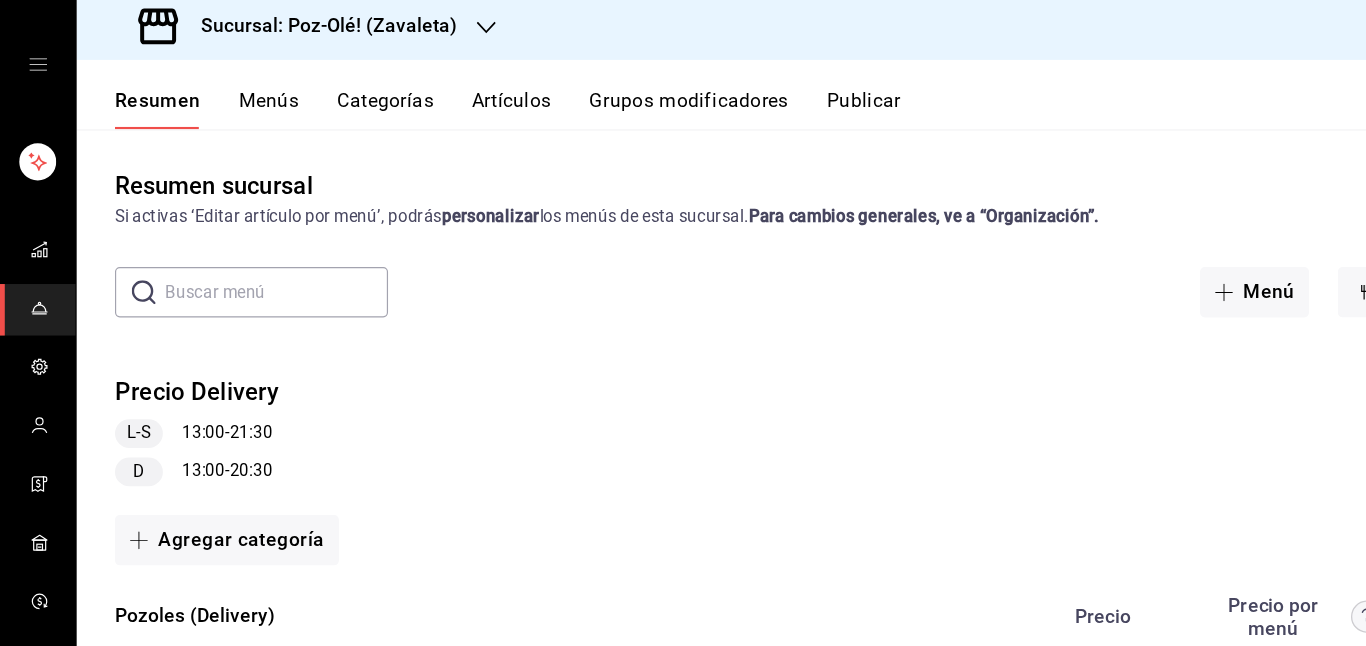 click on "Sucursal: Poz-Olé! (Zavaleta)" at bounding box center (251, 28) 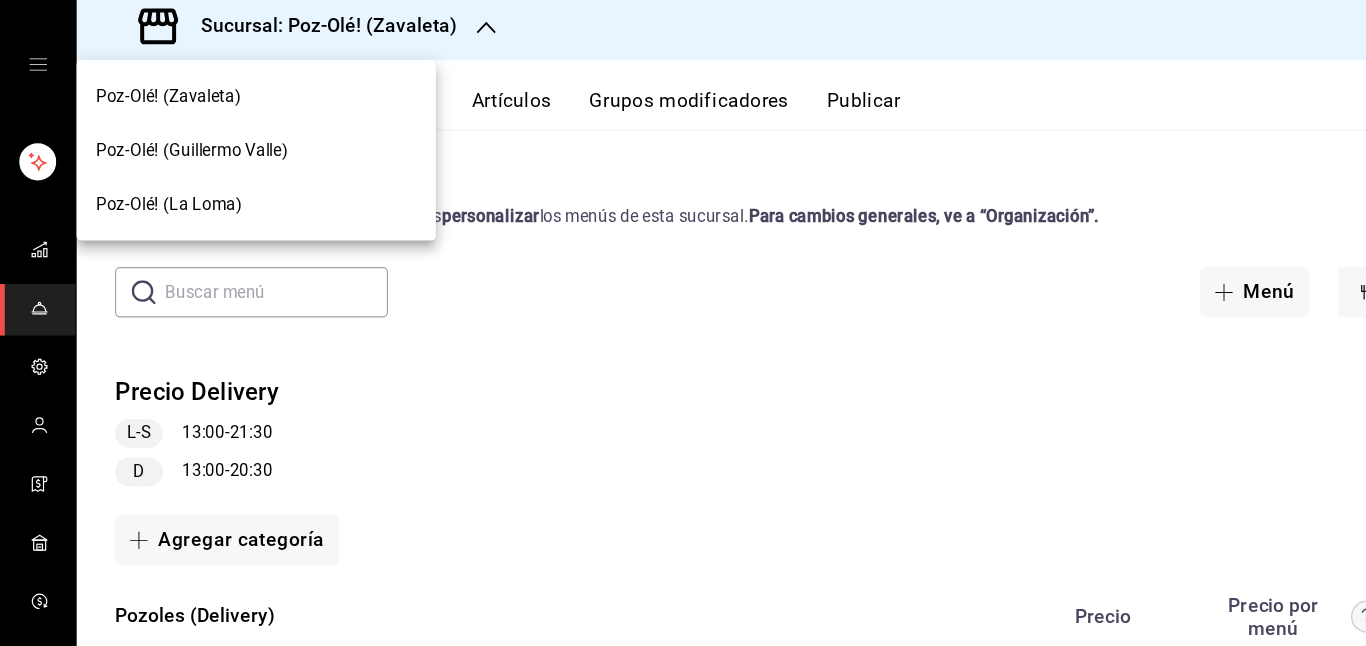click on "Poz-Olé! (Zavaleta)" at bounding box center [214, 86] 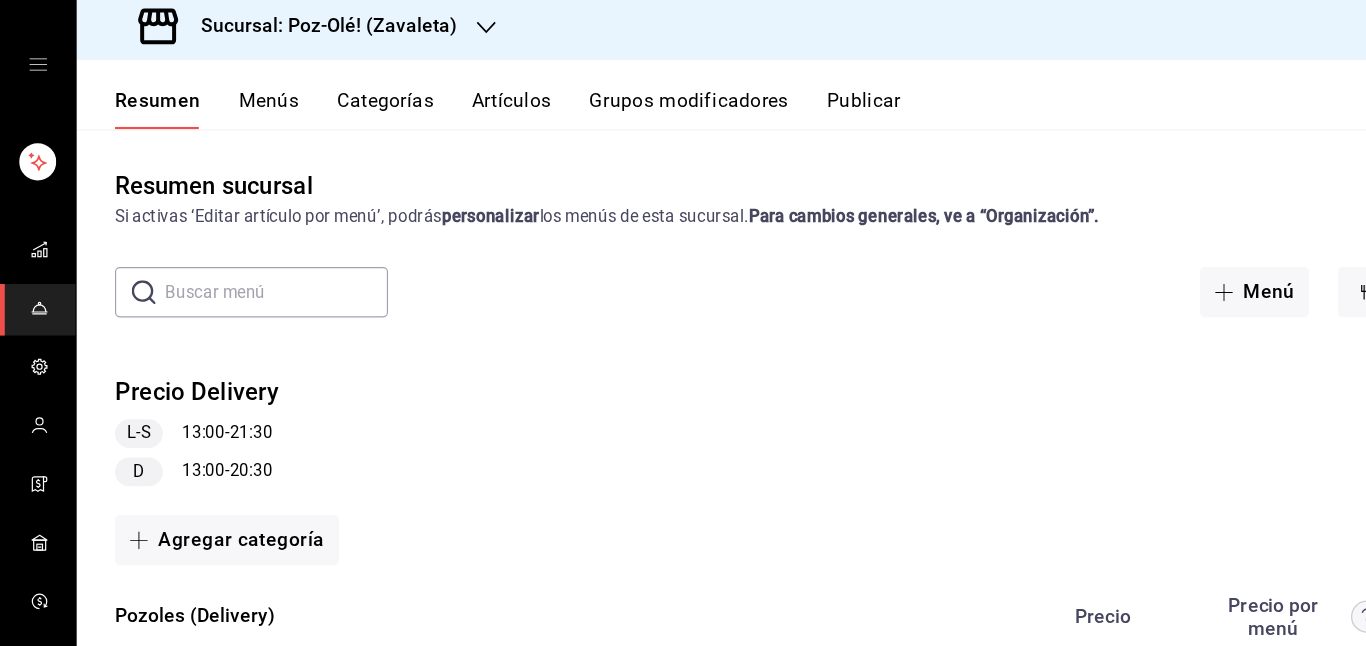 click on "Categorías" at bounding box center (322, 97) 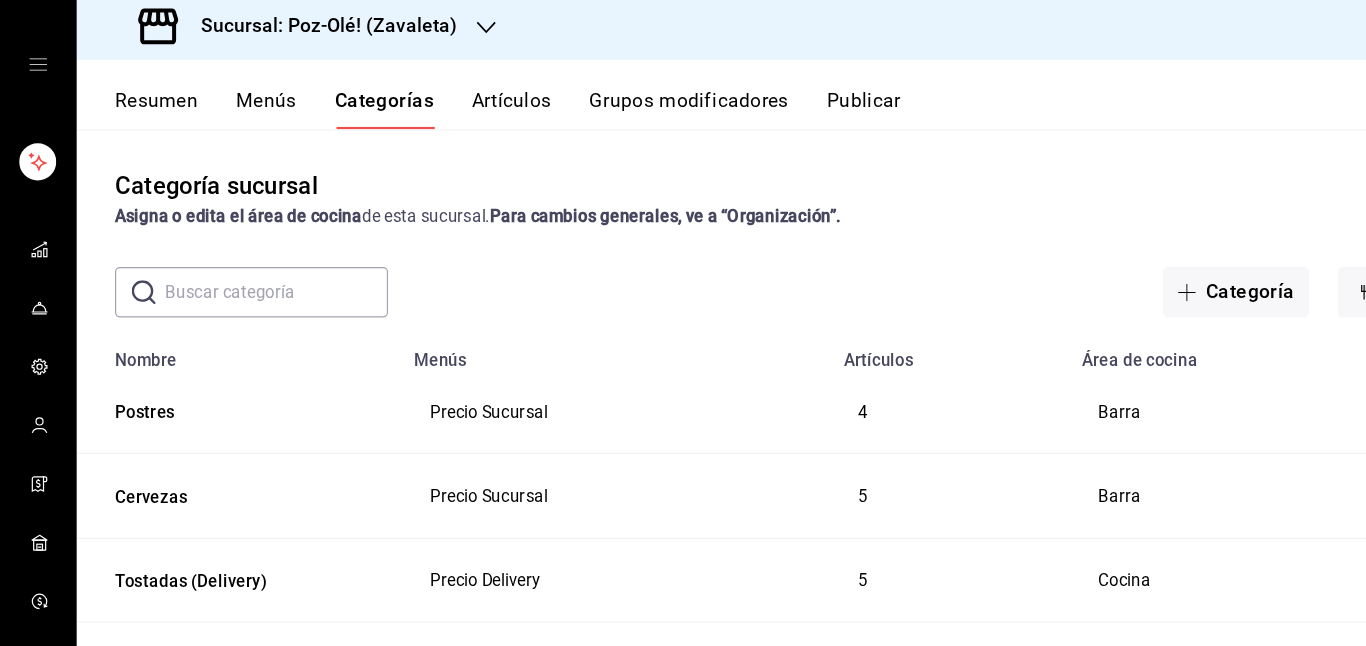 click on "Artículos" at bounding box center (427, 97) 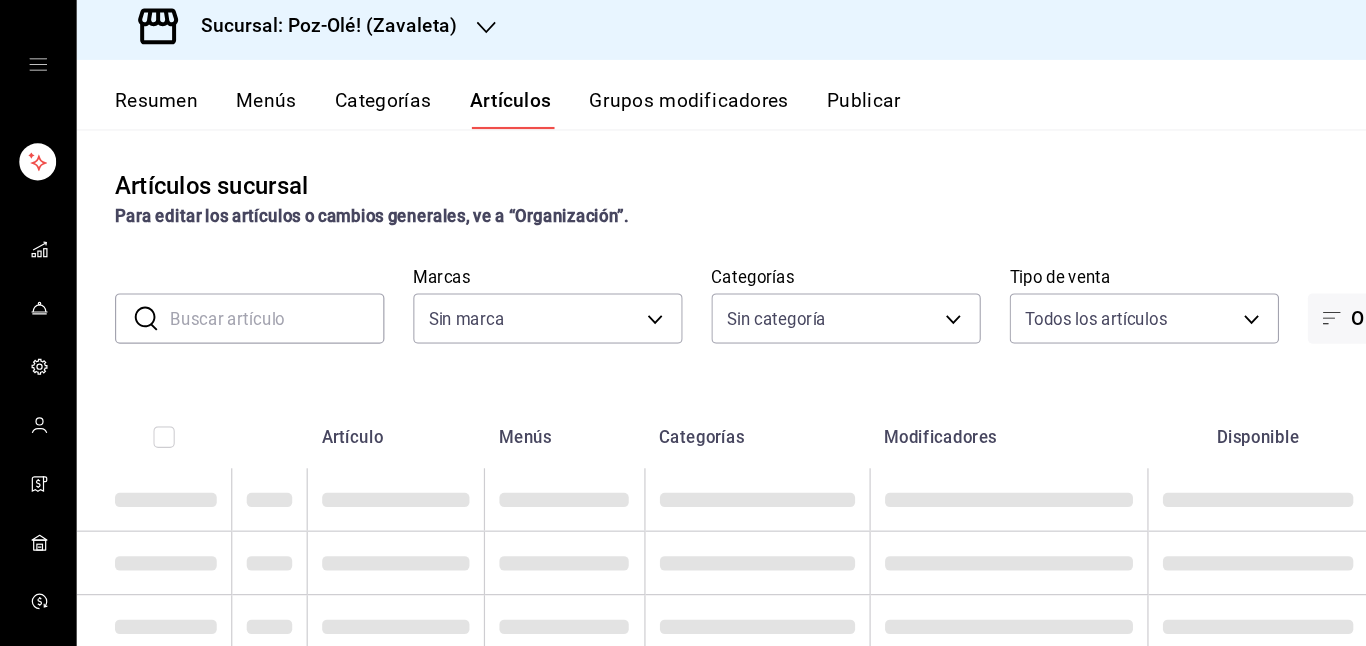 click at bounding box center (31, 60) 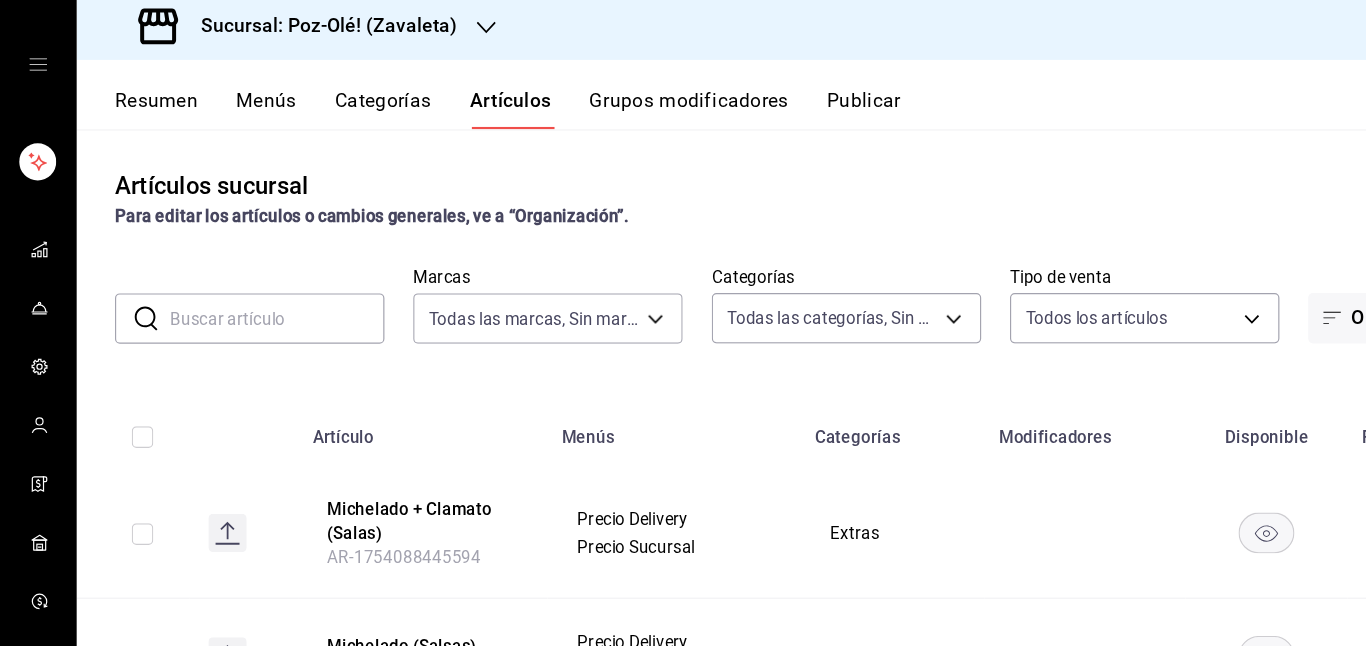 type on "ebfab3e1-b584-4934-ab78-0290ff10e3ad" 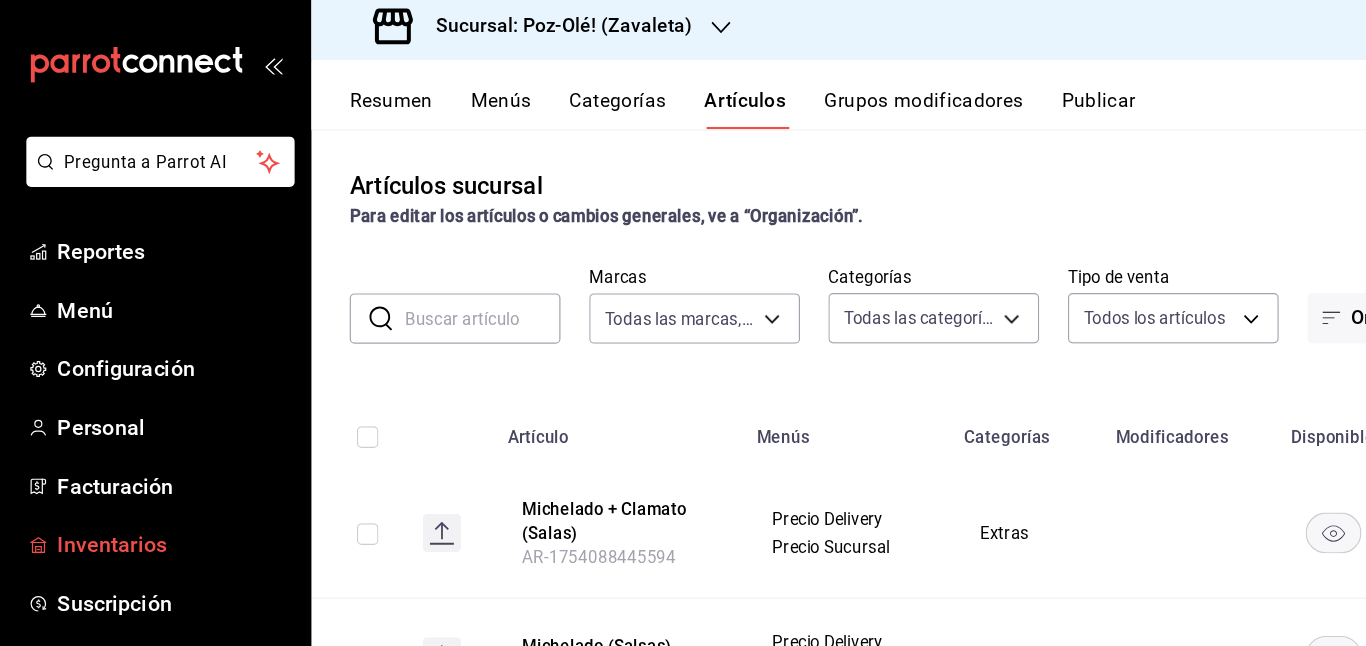 click on "Inventarios" at bounding box center (145, 460) 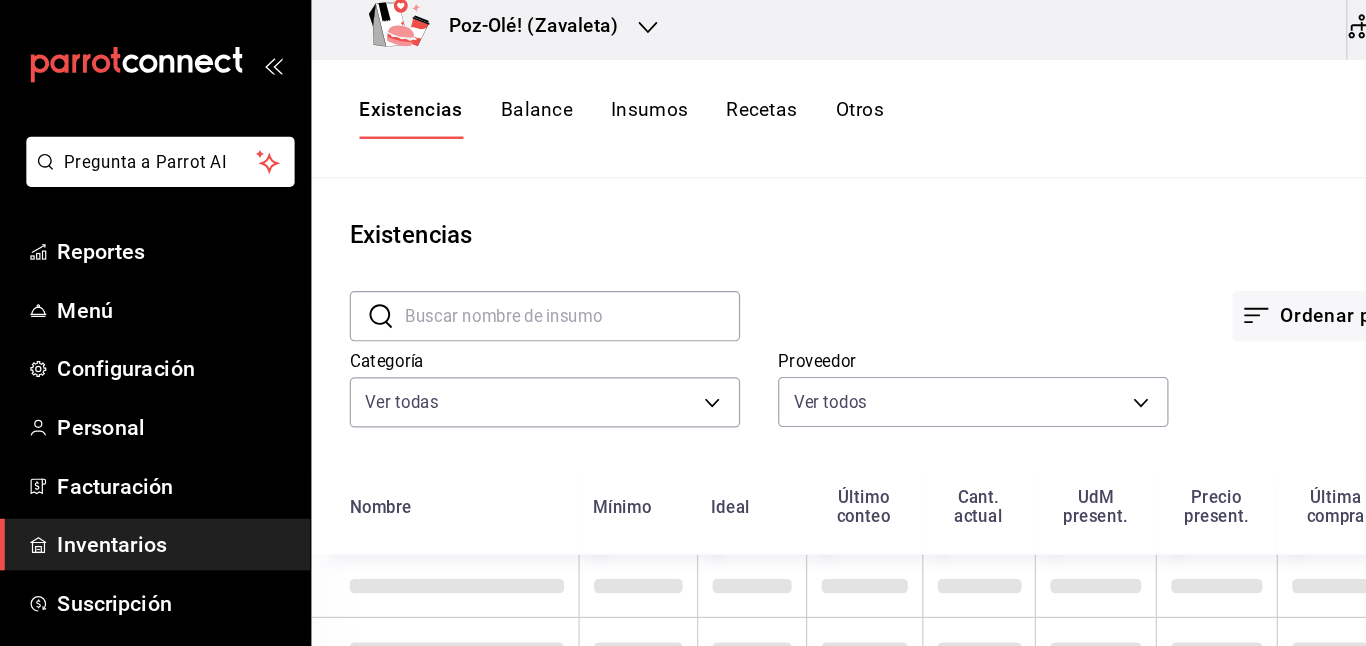 click on "Existencias Balance Insumos Recetas Otros" at bounding box center (813, 105) 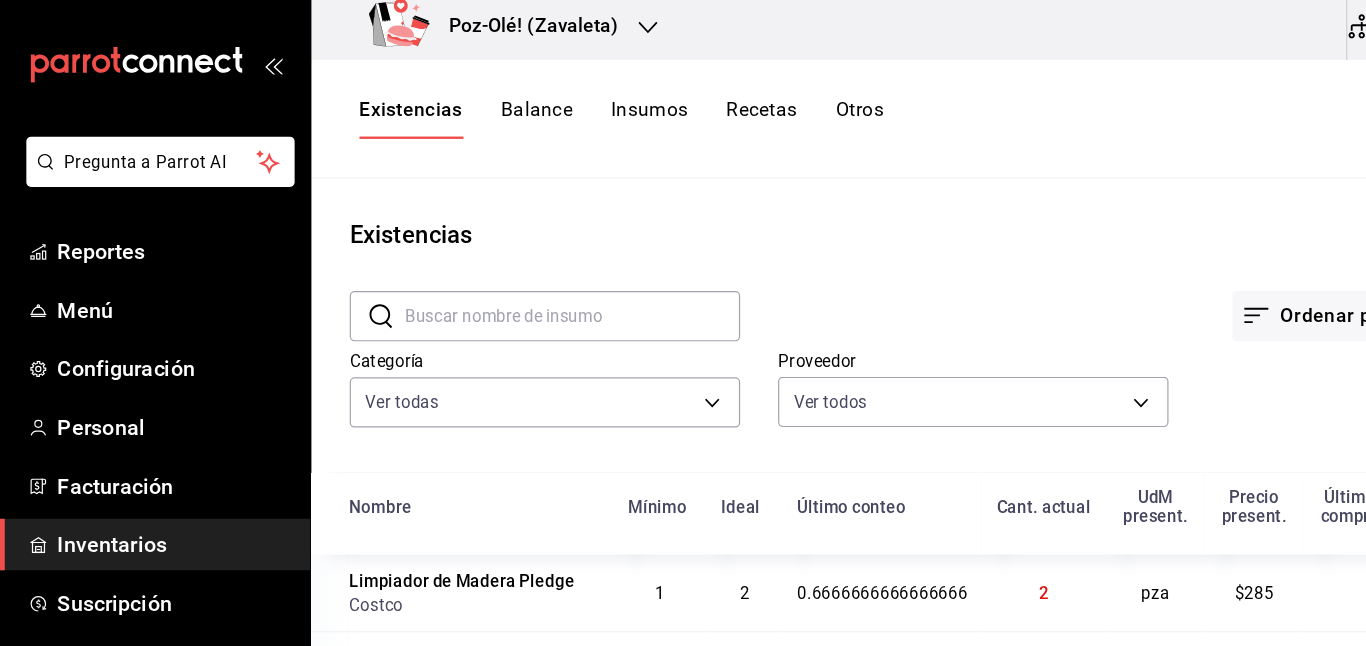 click on "Existencias" at bounding box center (343, 105) 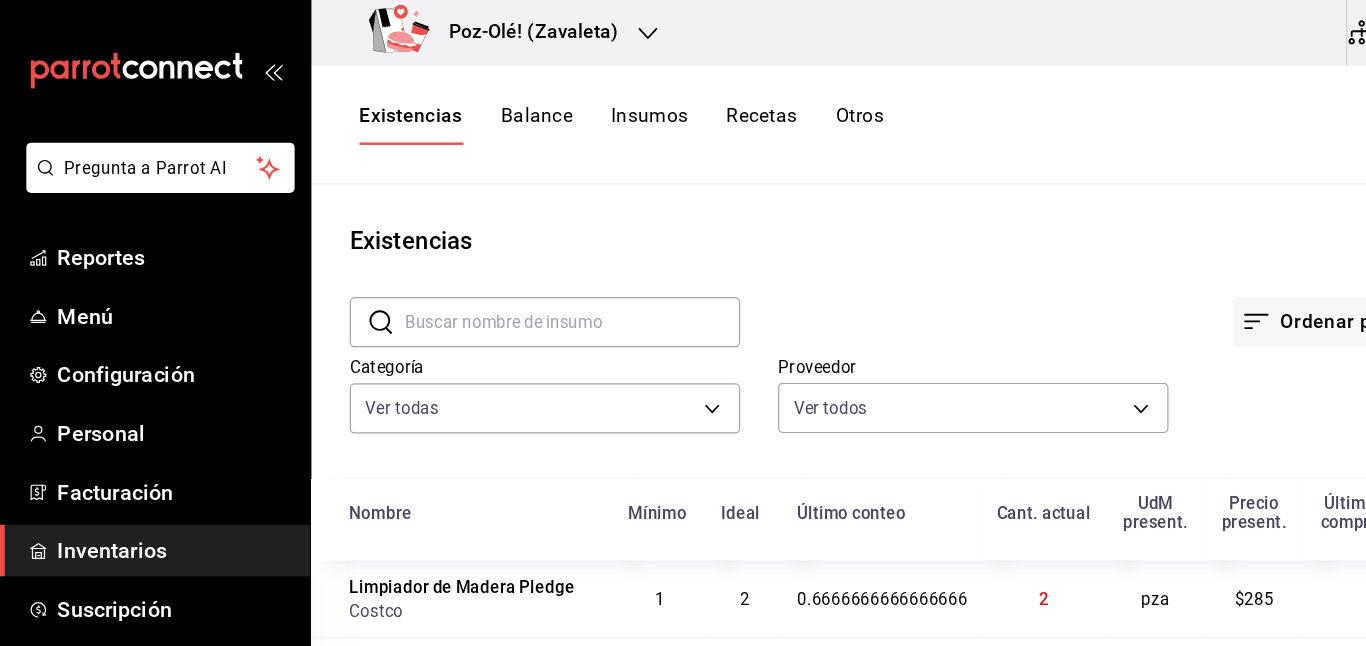 click on "Existencias Balance Insumos Recetas Otros" at bounding box center [813, 105] 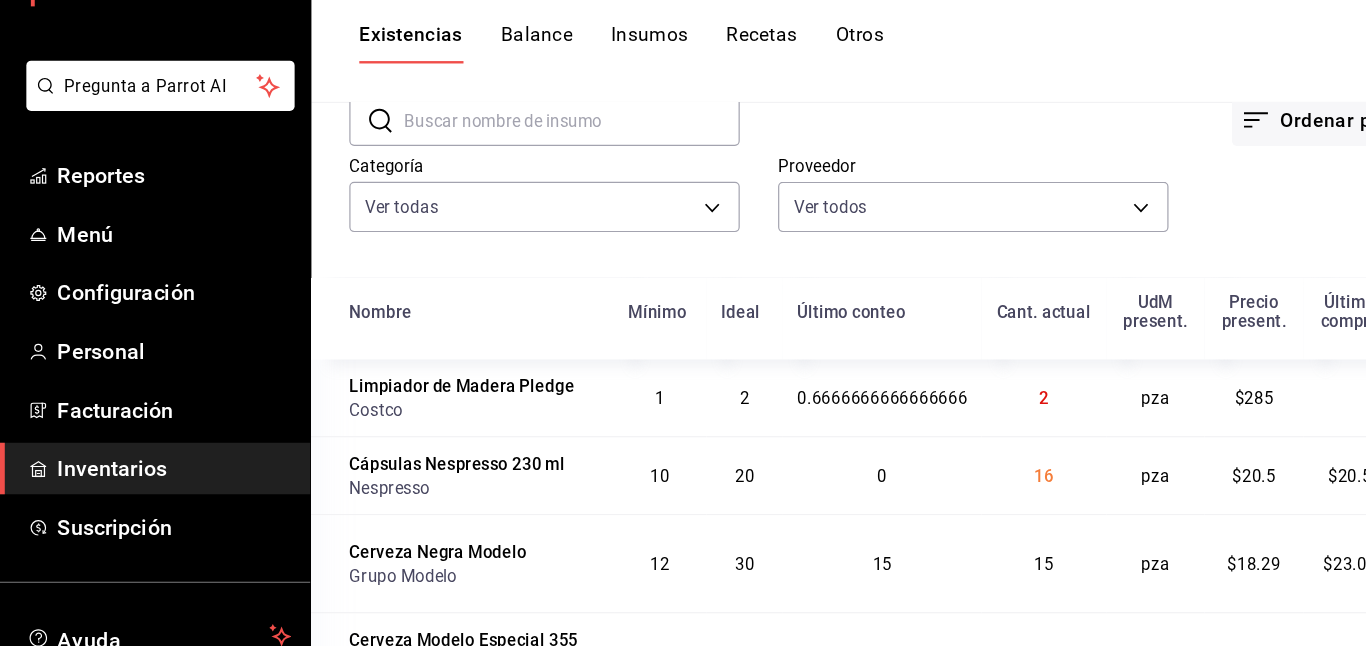 scroll, scrollTop: 96, scrollLeft: 0, axis: vertical 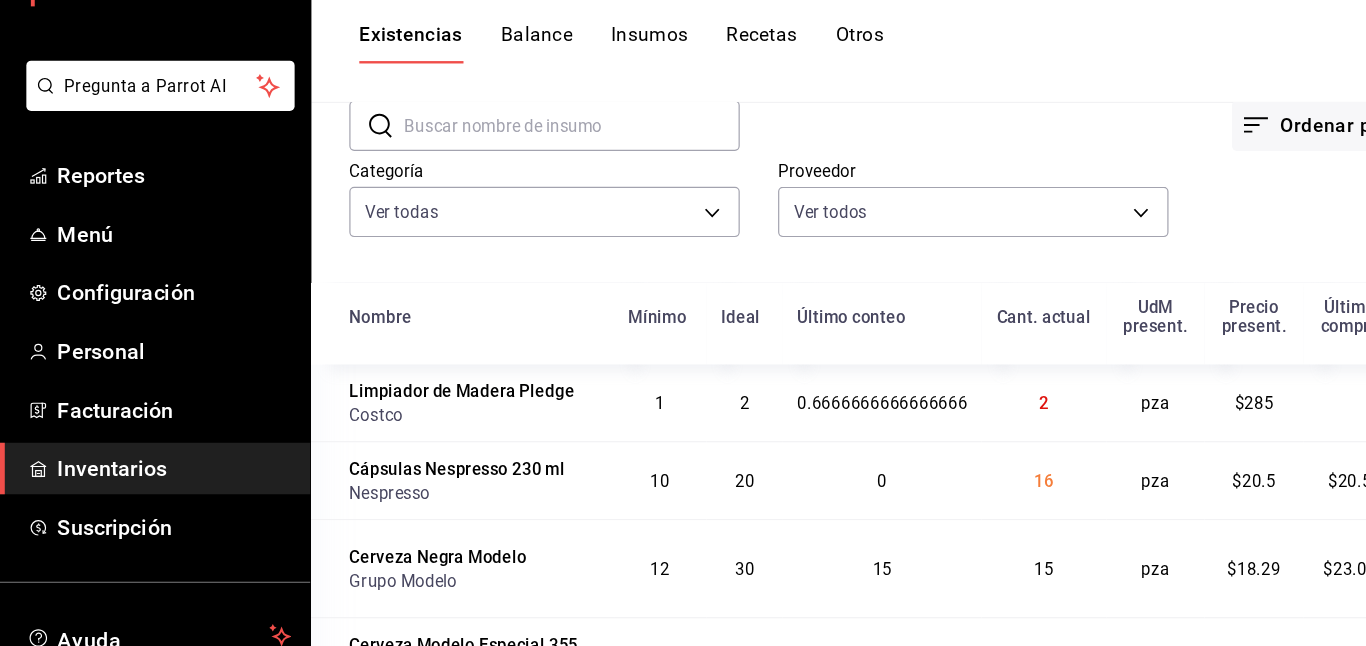 click at bounding box center (478, 174) 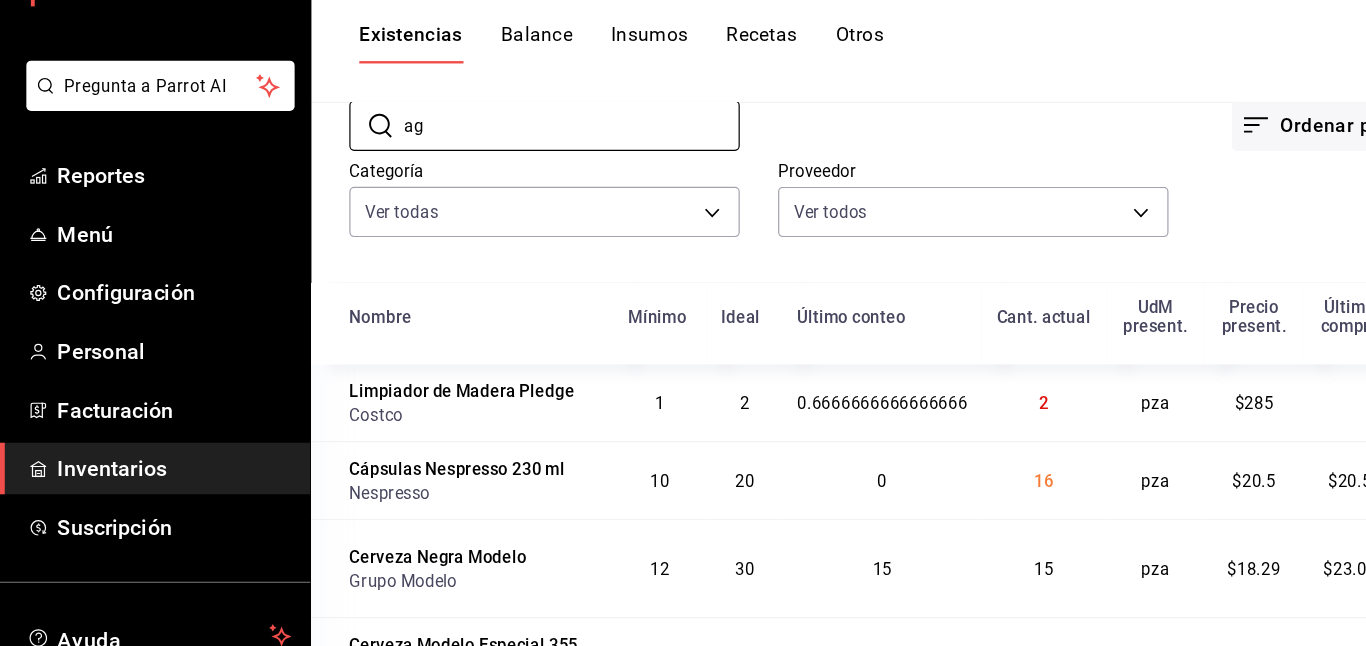 type on "aguacate" 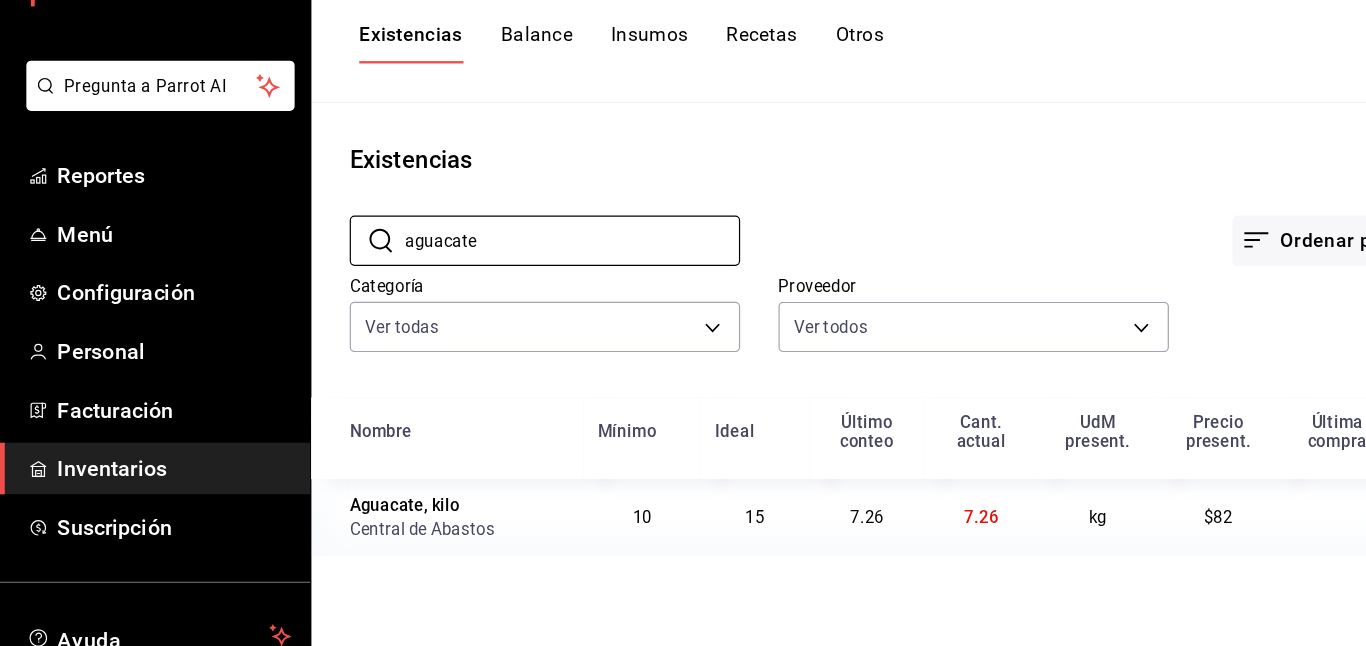scroll, scrollTop: 0, scrollLeft: 0, axis: both 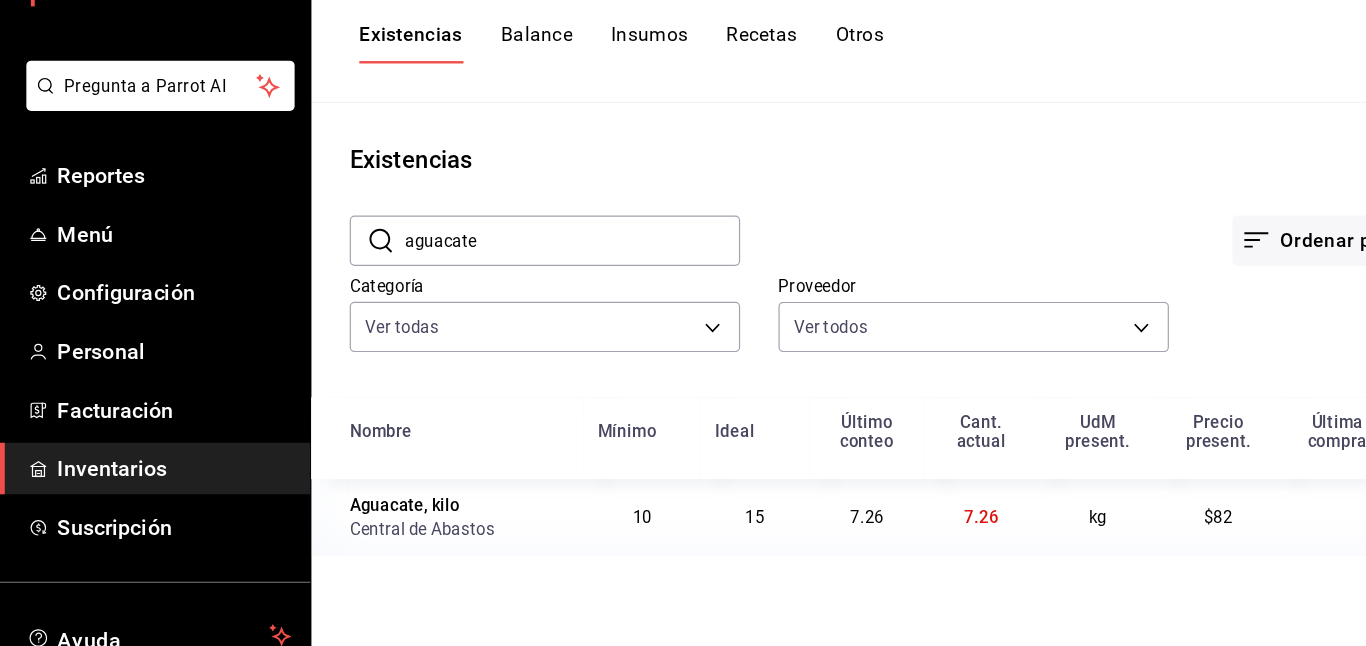 click on "7.26" at bounding box center (819, 501) 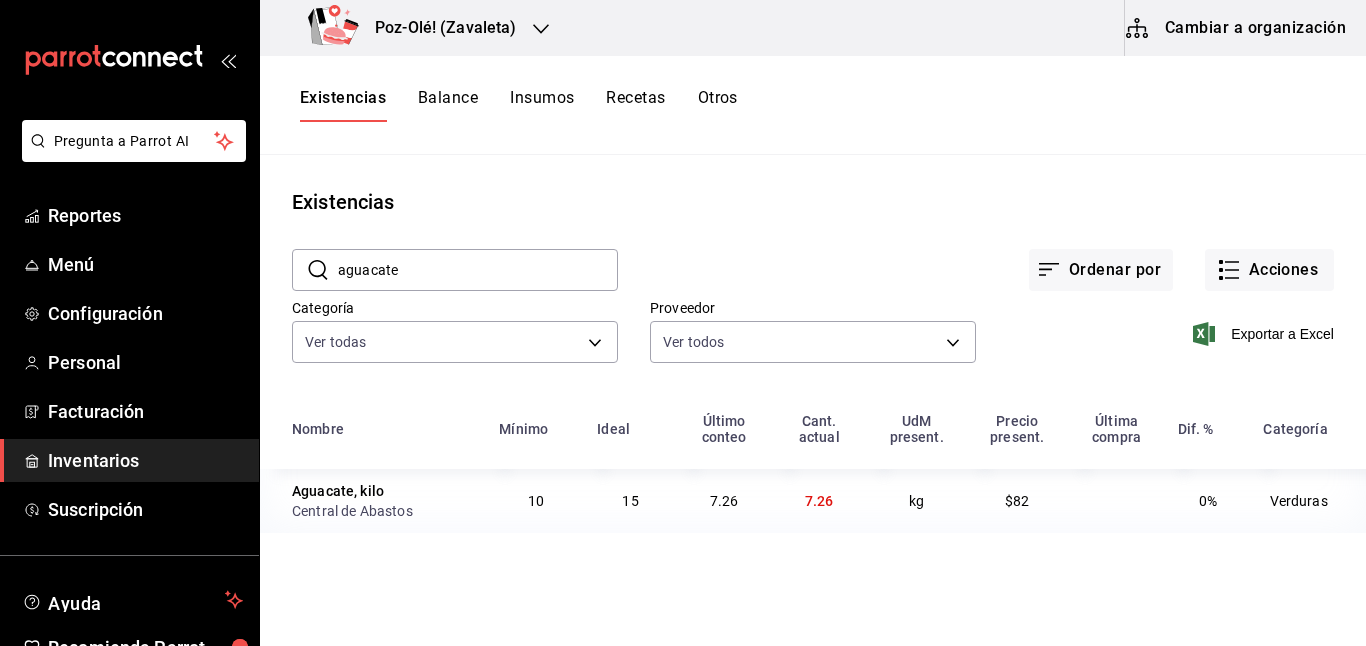 click on "Inventarios" at bounding box center [129, 460] 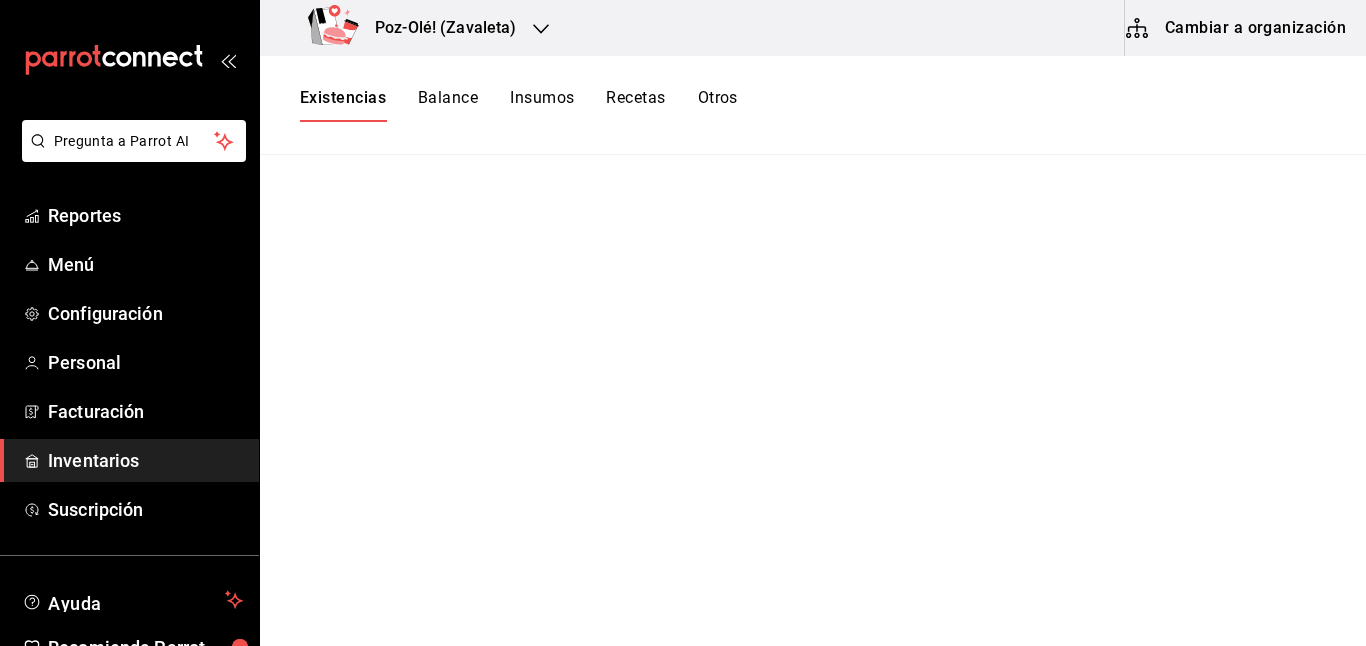 click on "Inventarios" at bounding box center [129, 460] 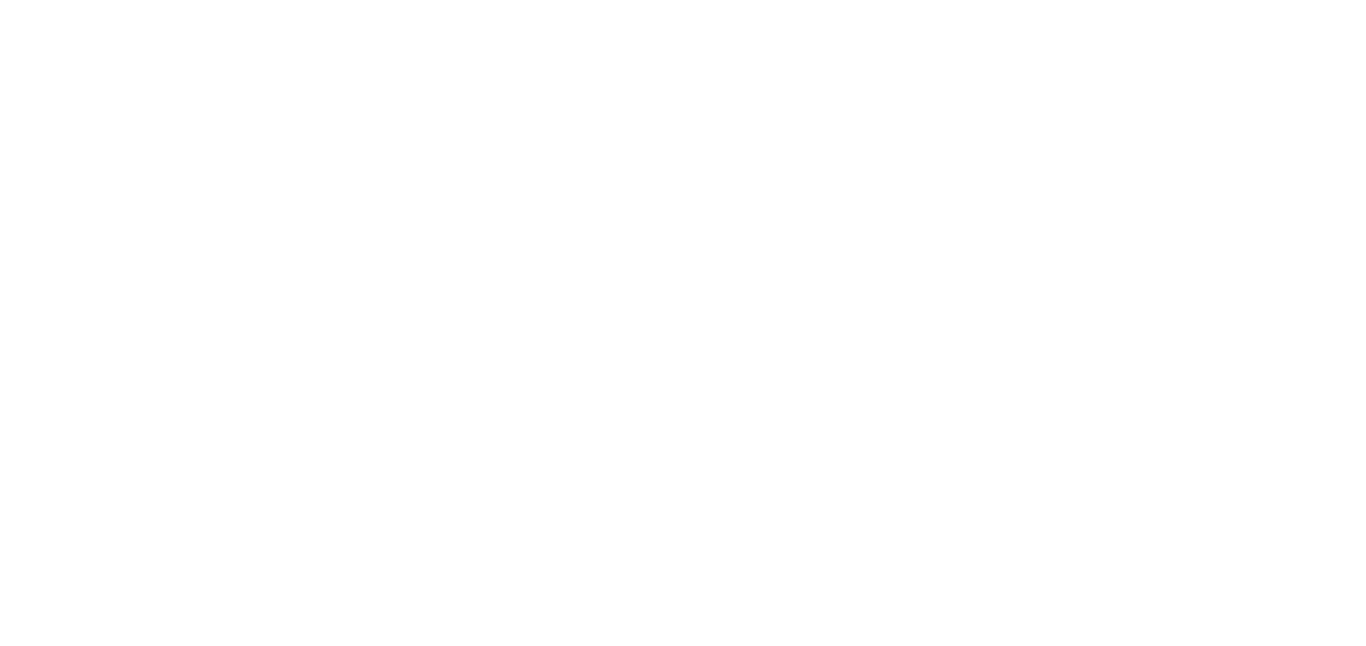 scroll, scrollTop: 0, scrollLeft: 0, axis: both 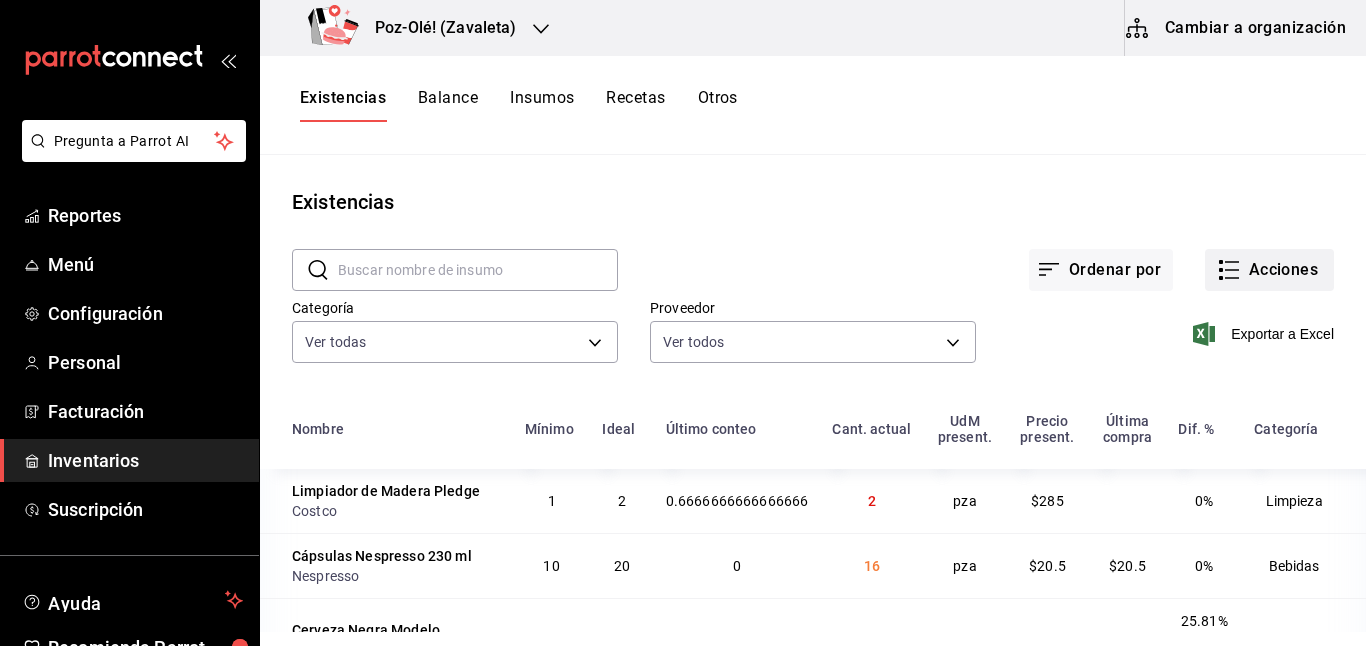 click 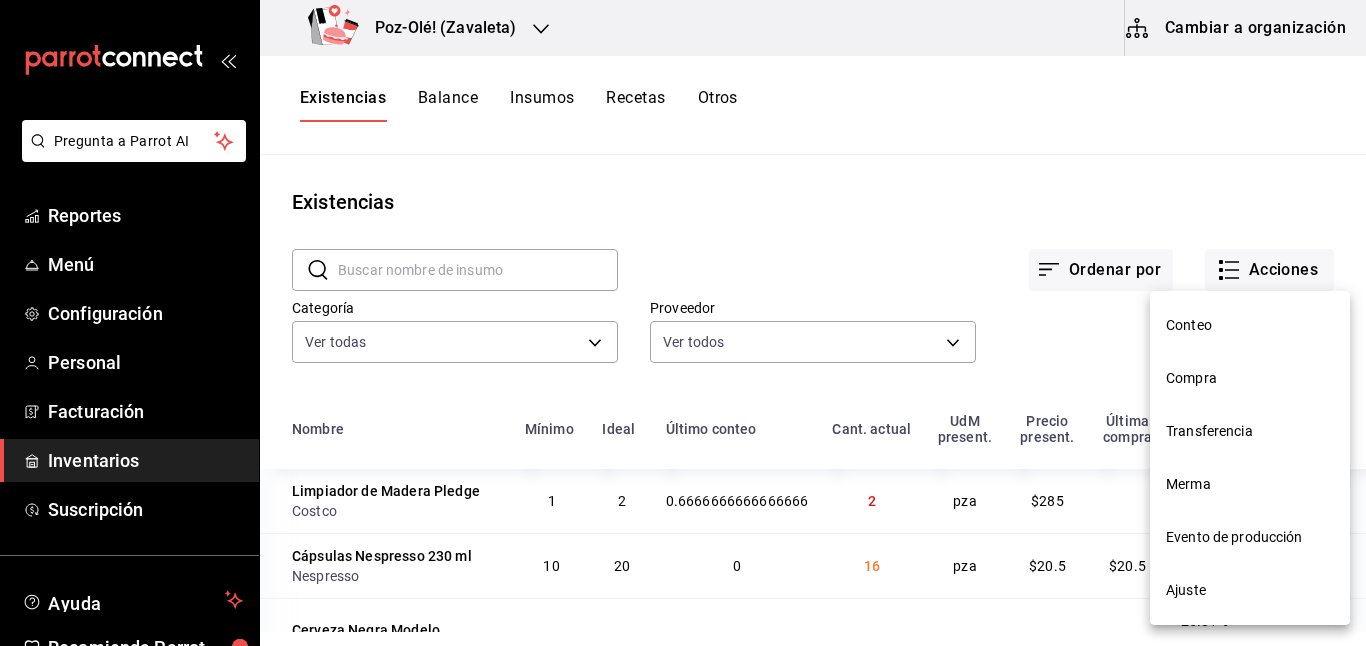 click on "Ajuste" at bounding box center [1250, 590] 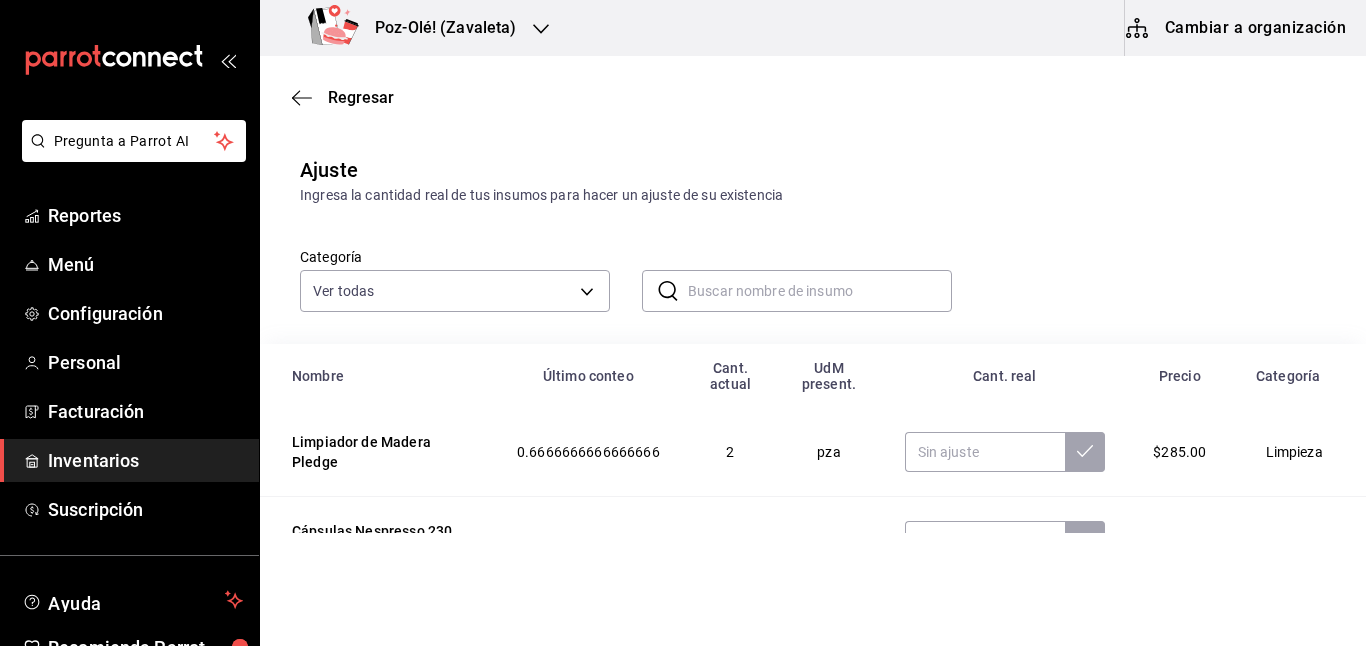 click on "​ ​" at bounding box center [797, 291] 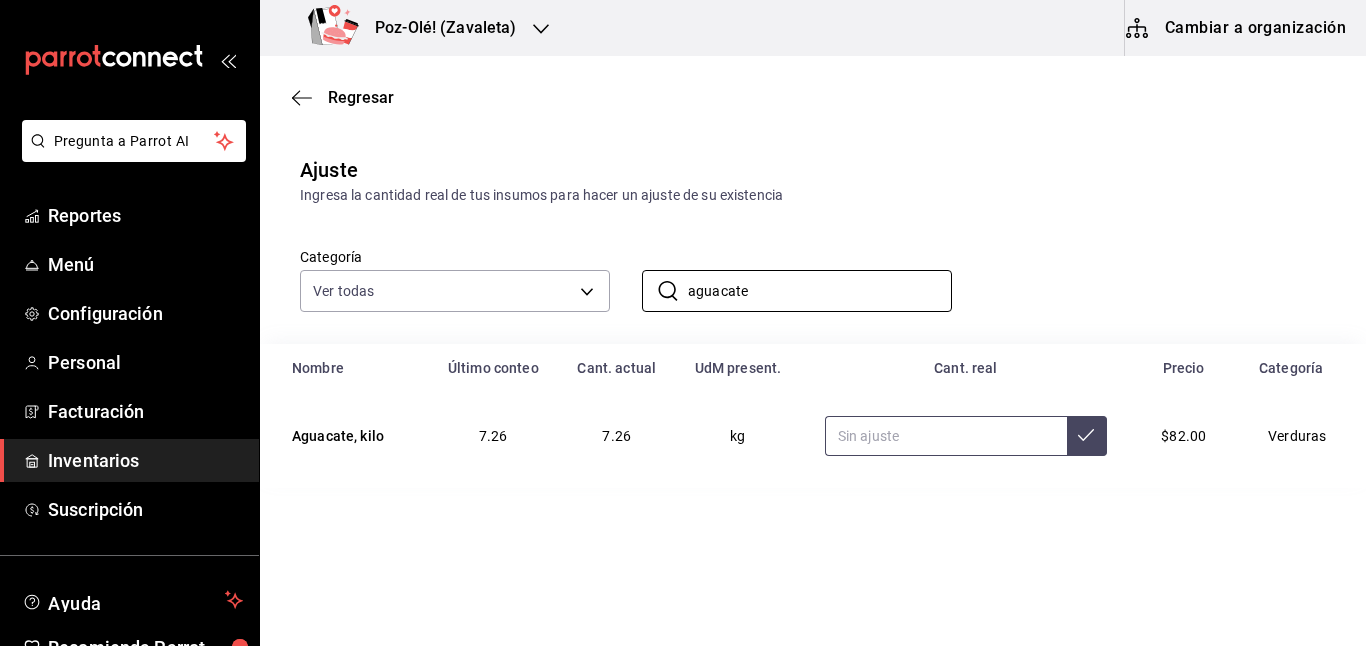 type on "aguacate" 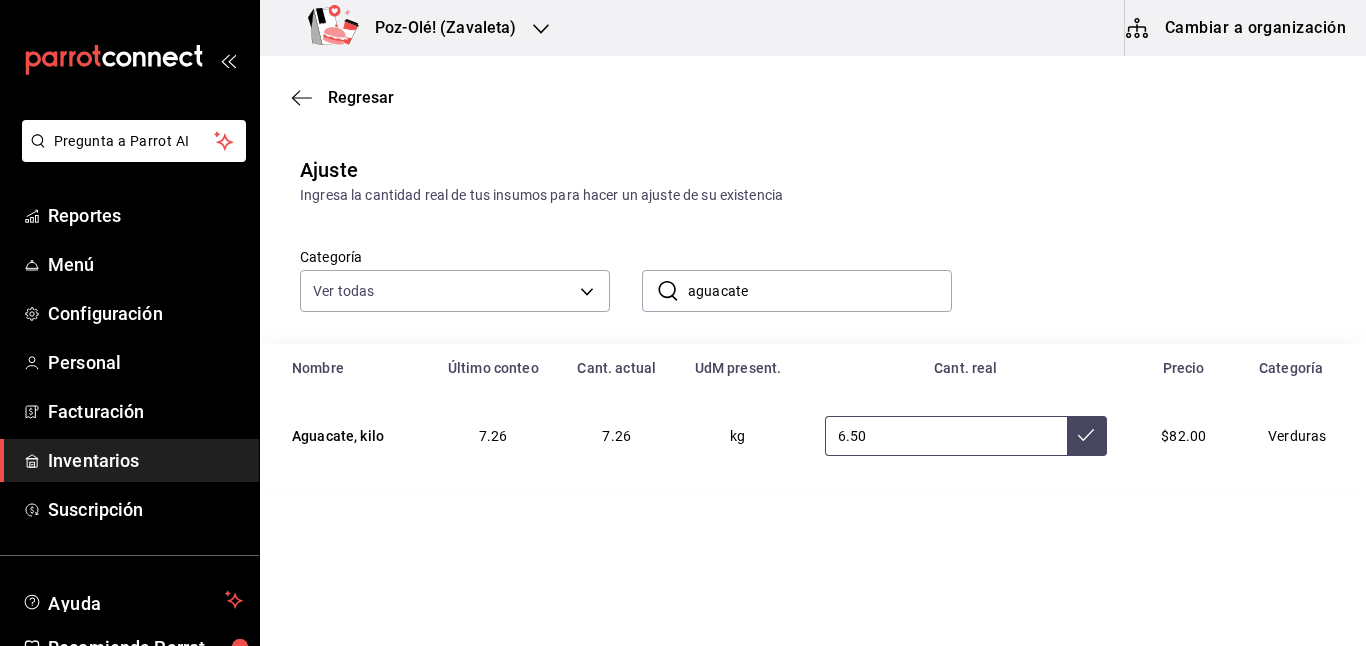 type on "6.50" 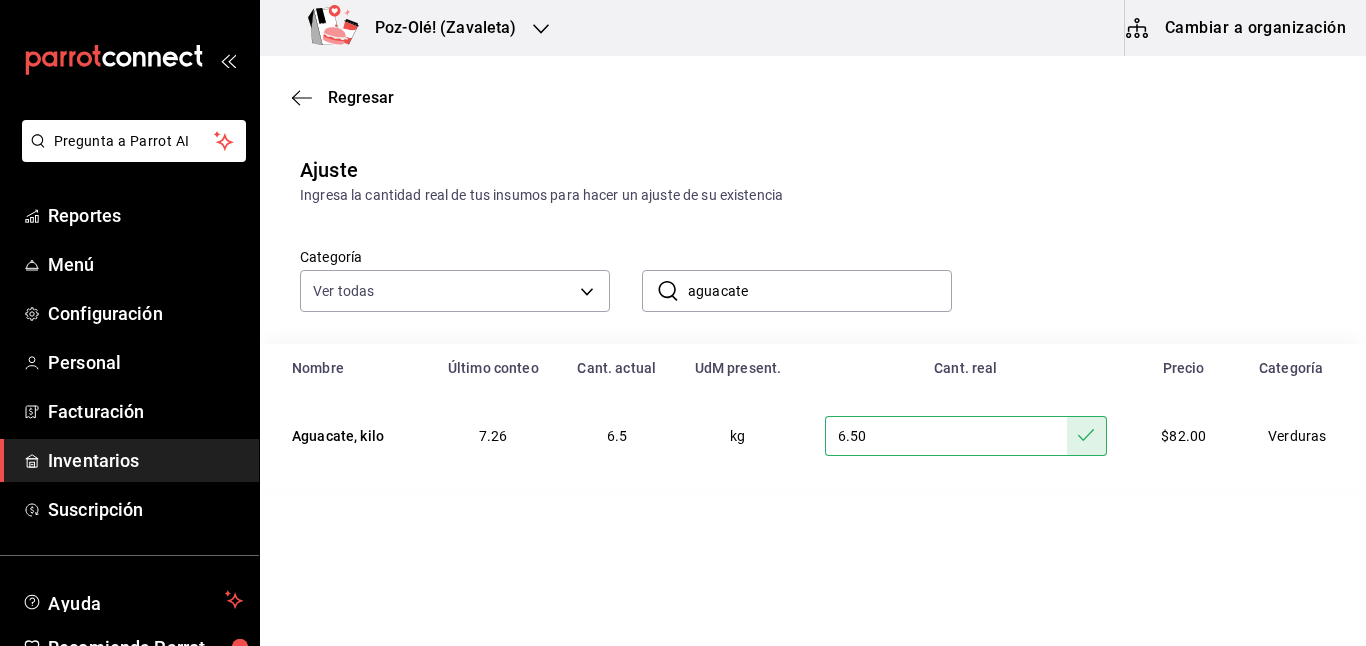 click on "aguacate" at bounding box center [820, 291] 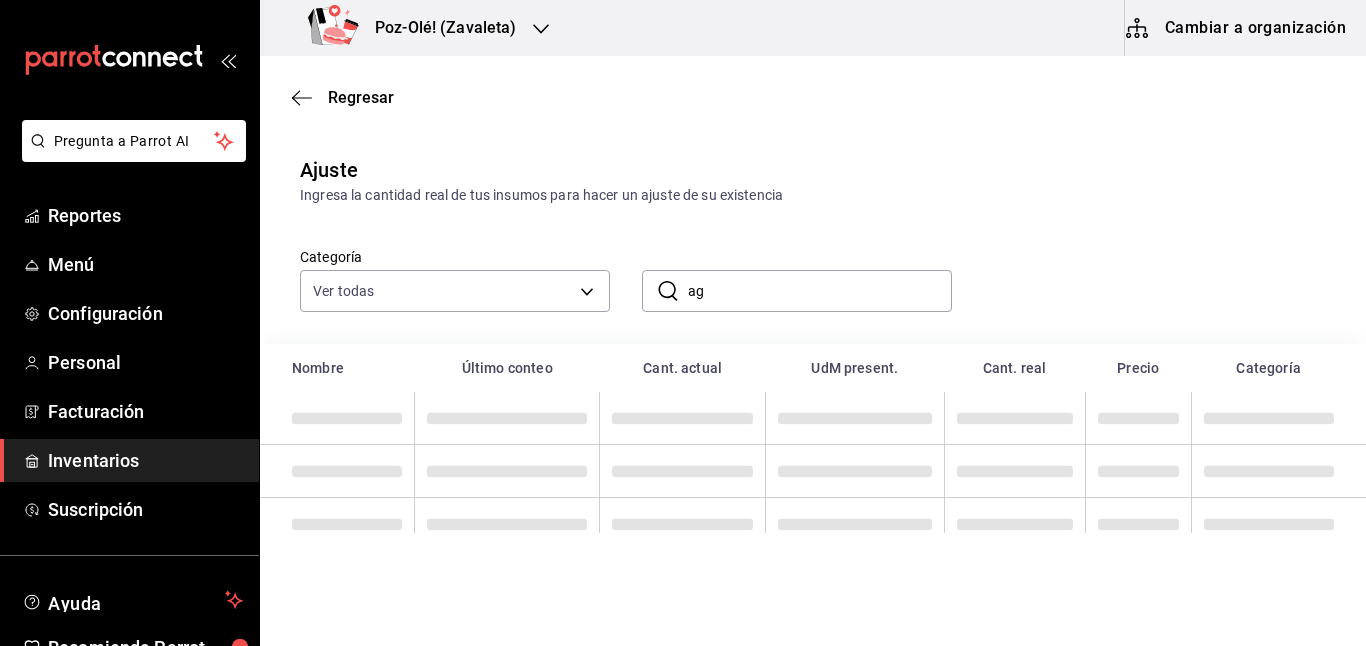 type on "a" 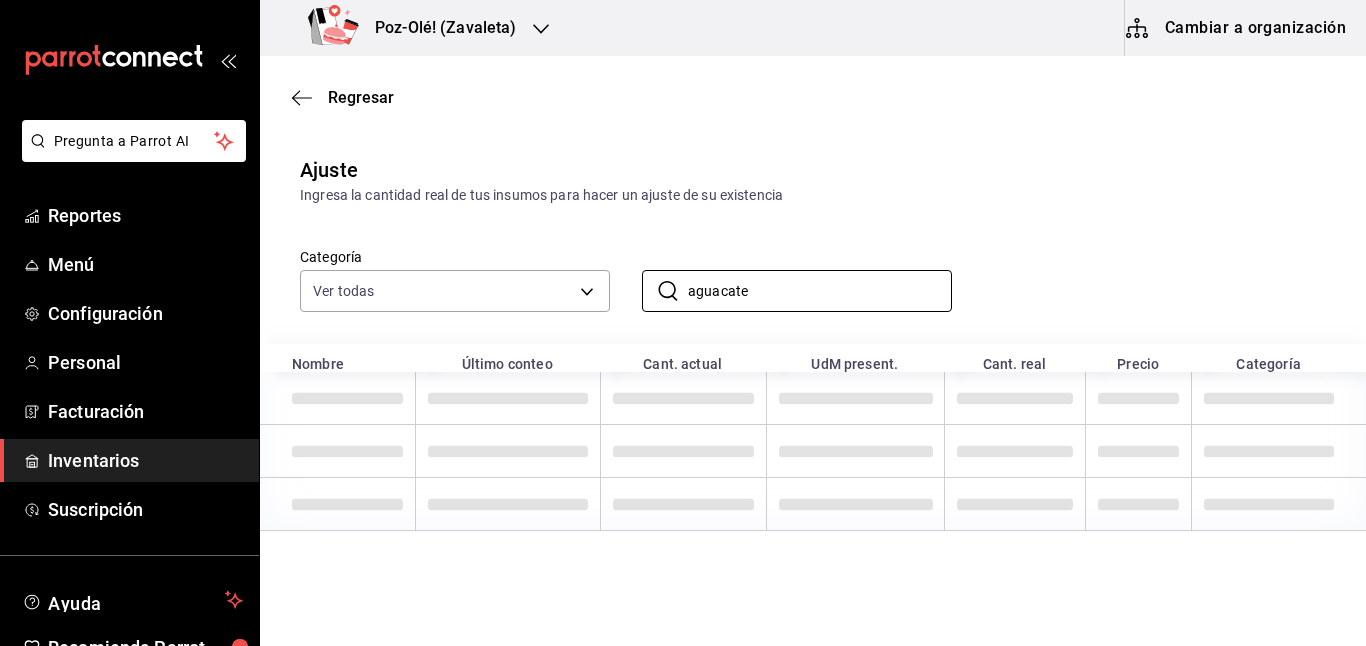 click at bounding box center [855, 451] 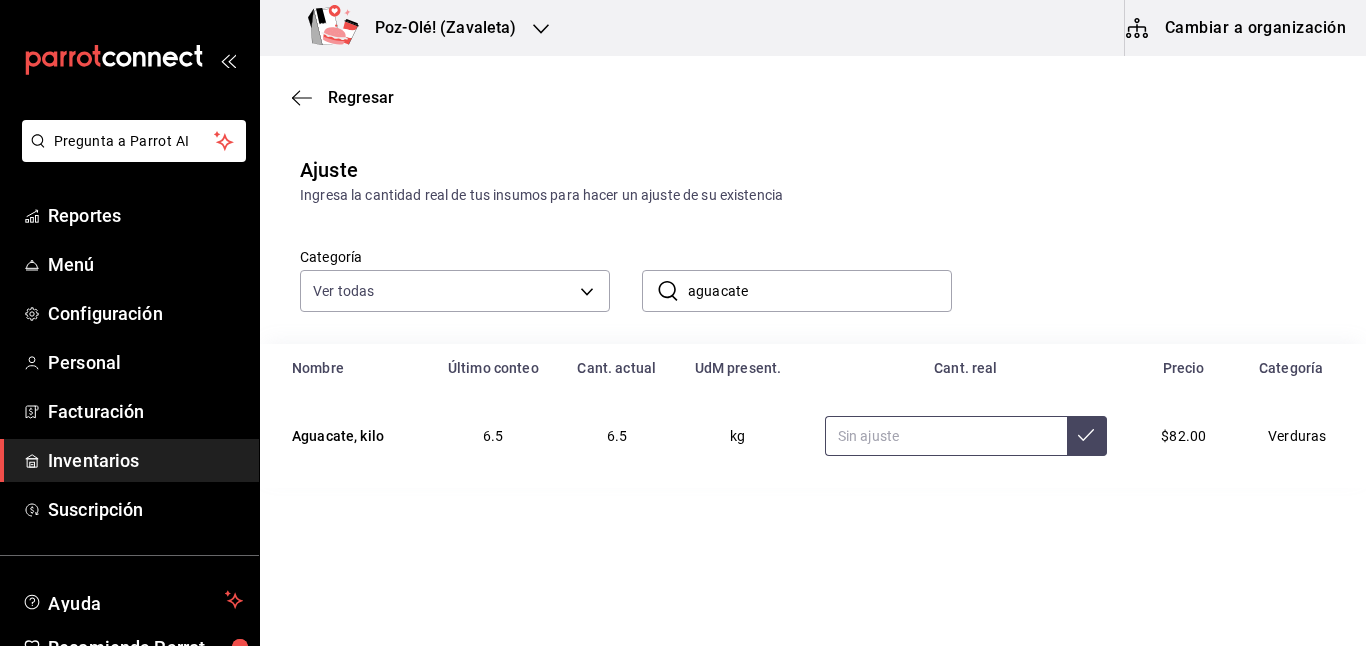 click at bounding box center (946, 436) 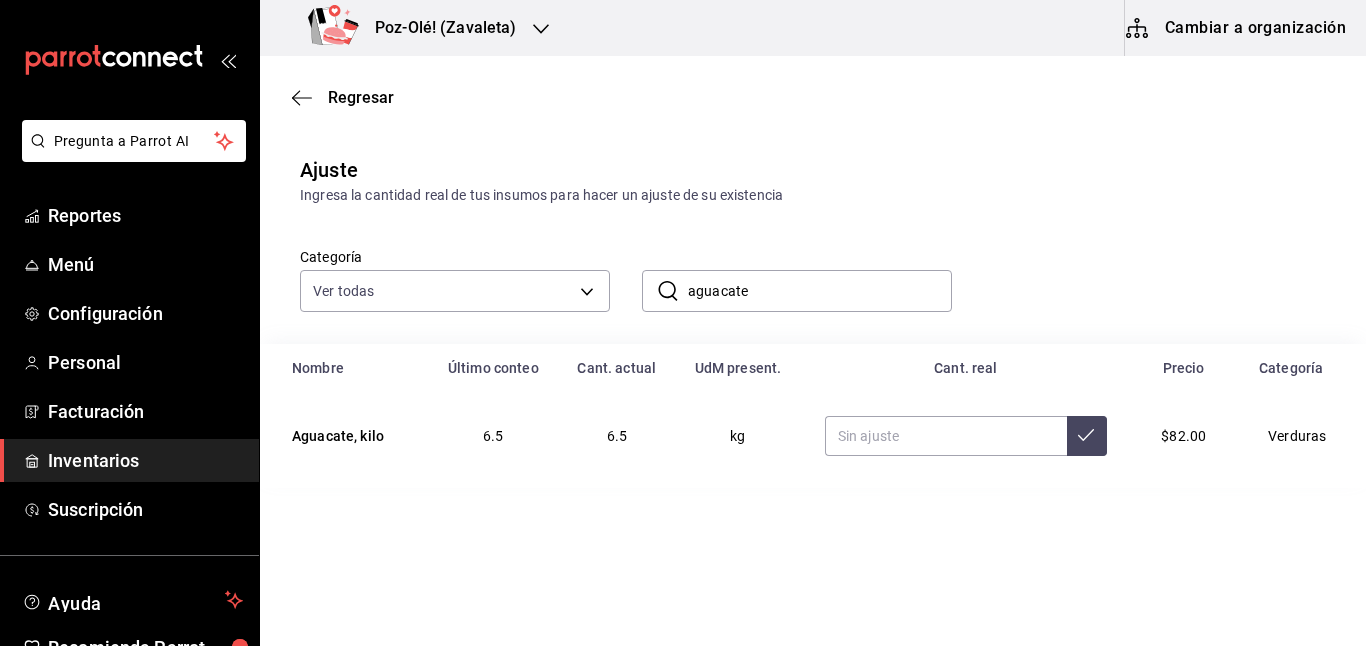 click on "​ aguacate ​" at bounding box center [781, 275] 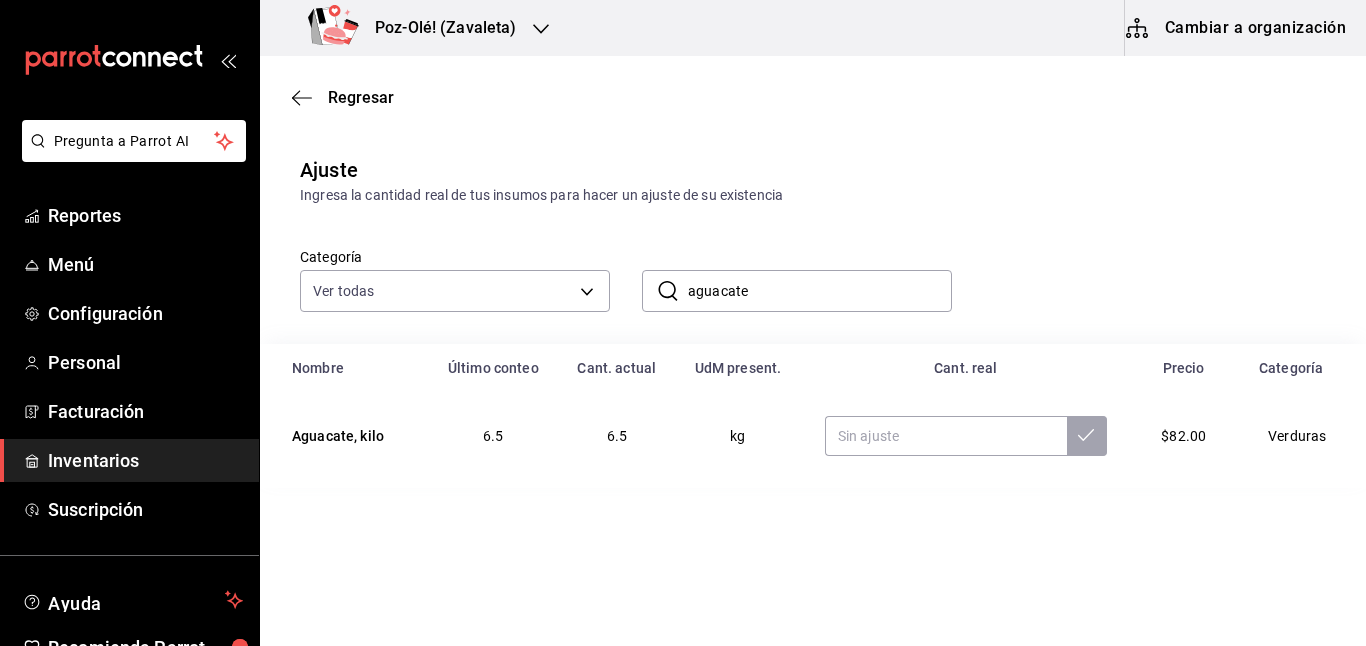 click on "aguacate" at bounding box center (820, 291) 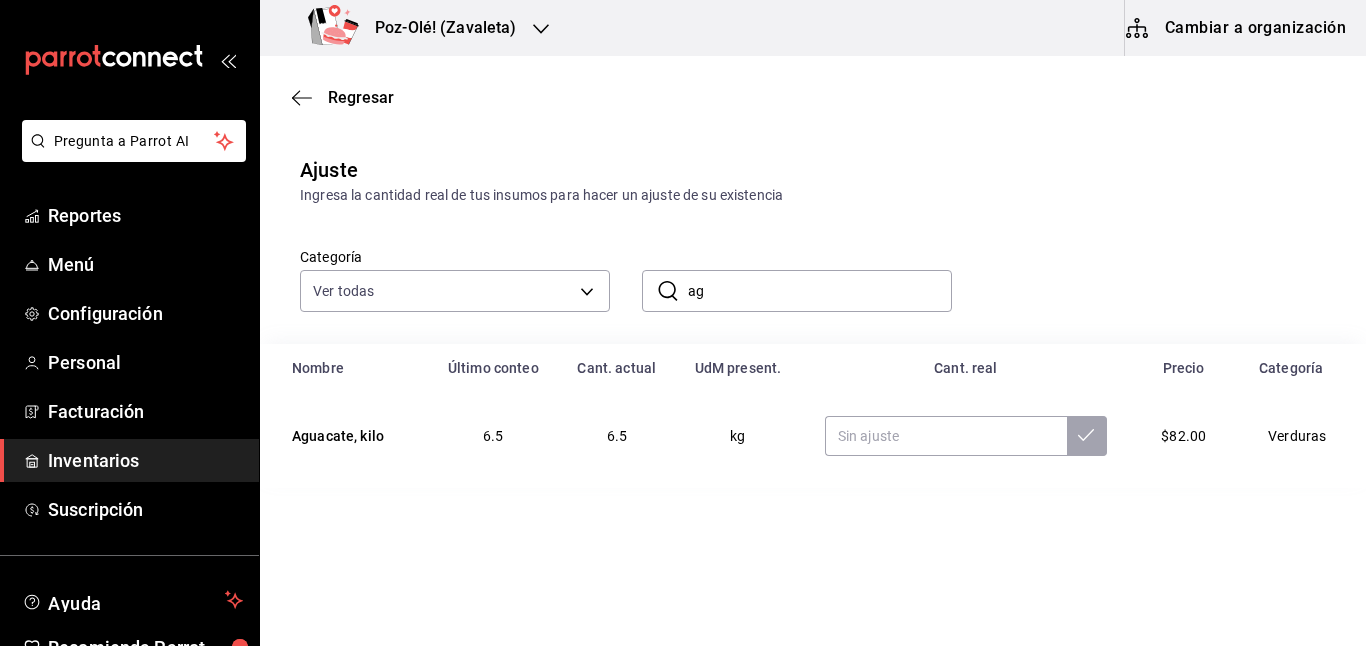 type on "a" 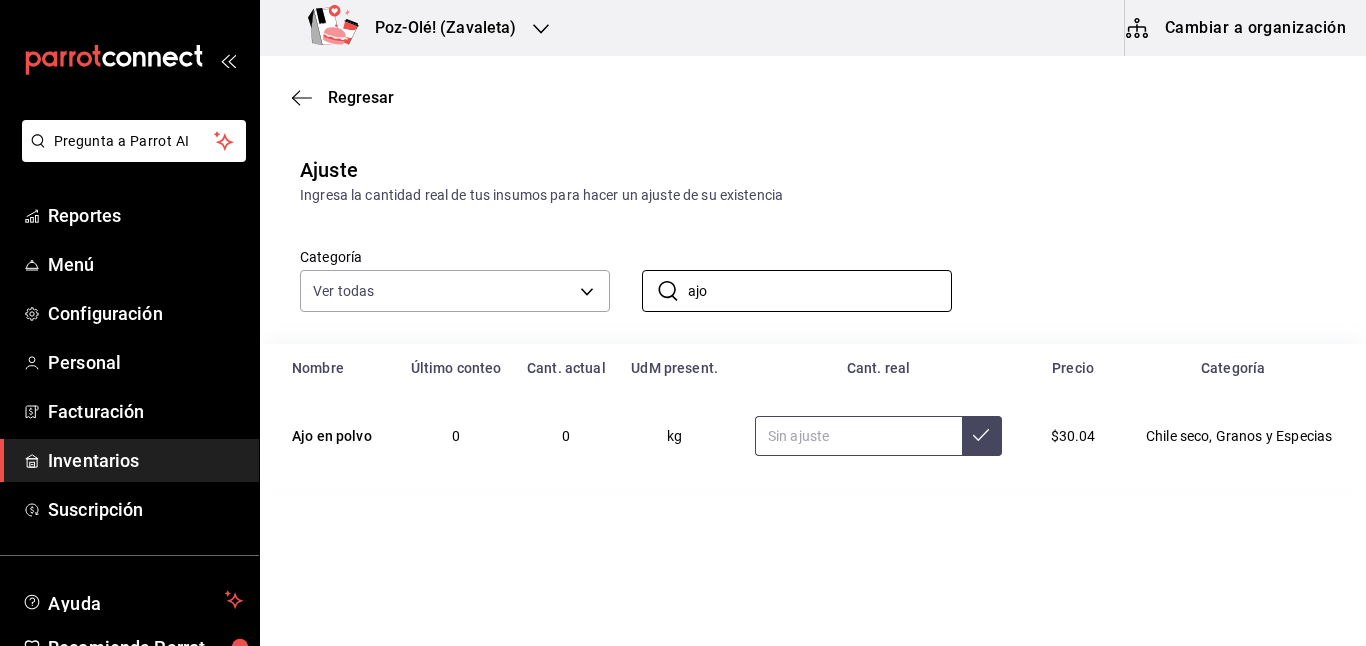 click at bounding box center (858, 436) 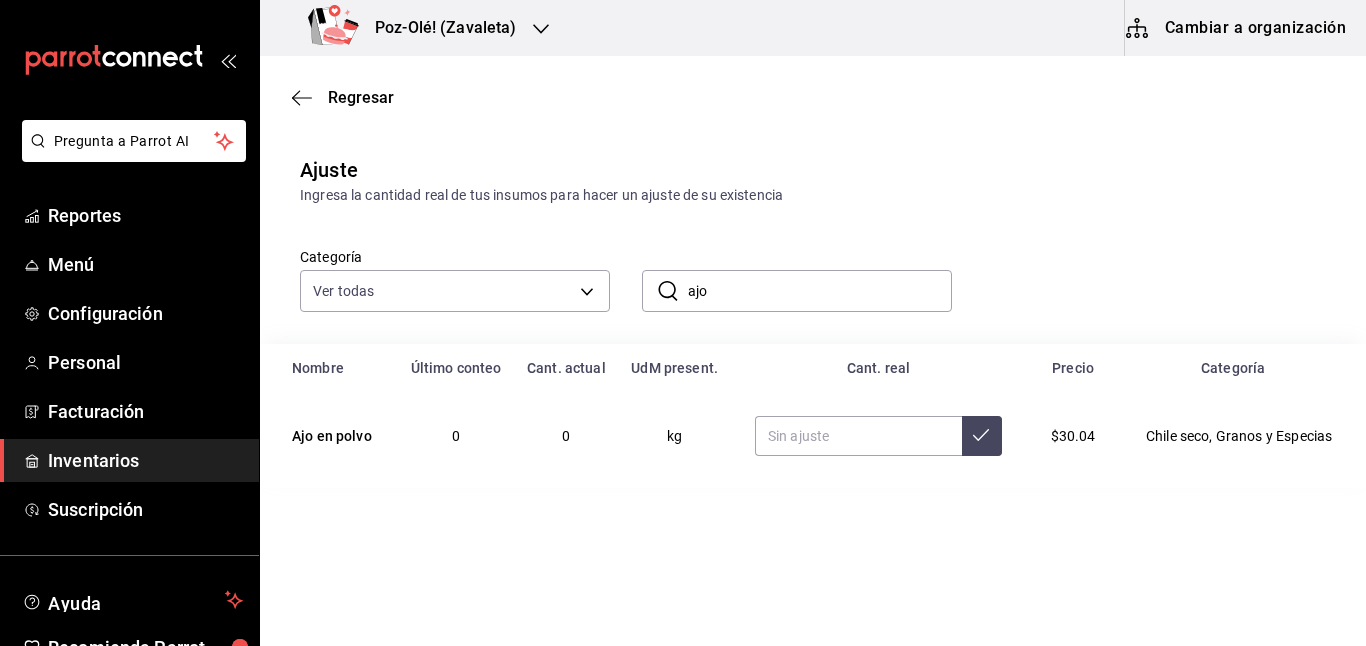 click on "ajo" at bounding box center [820, 291] 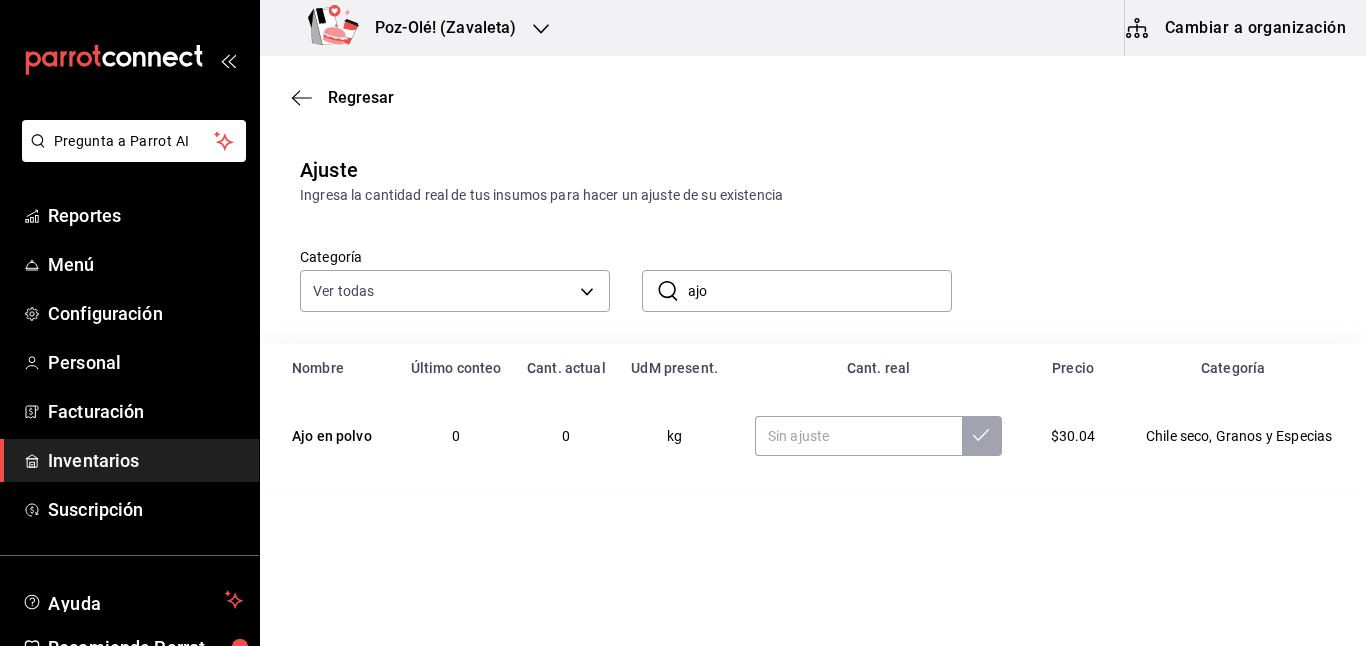 click on "ajo" at bounding box center [820, 291] 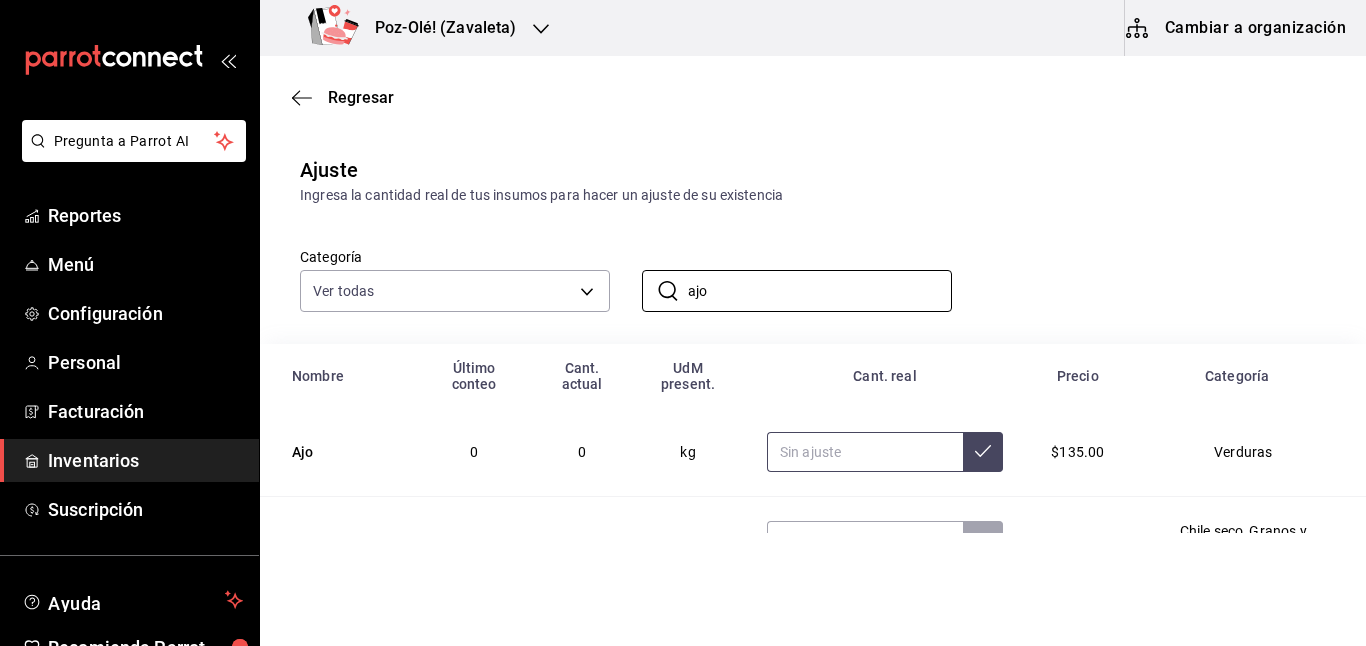 type on "ajo" 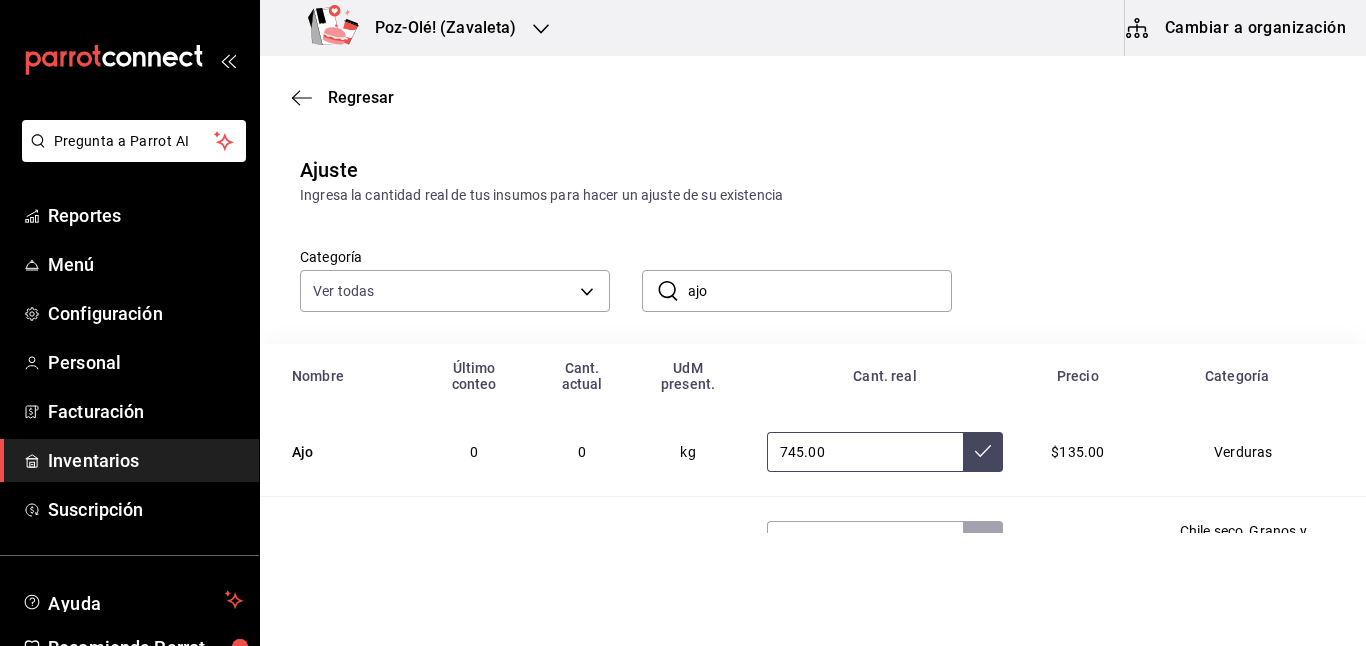 type on "745.00" 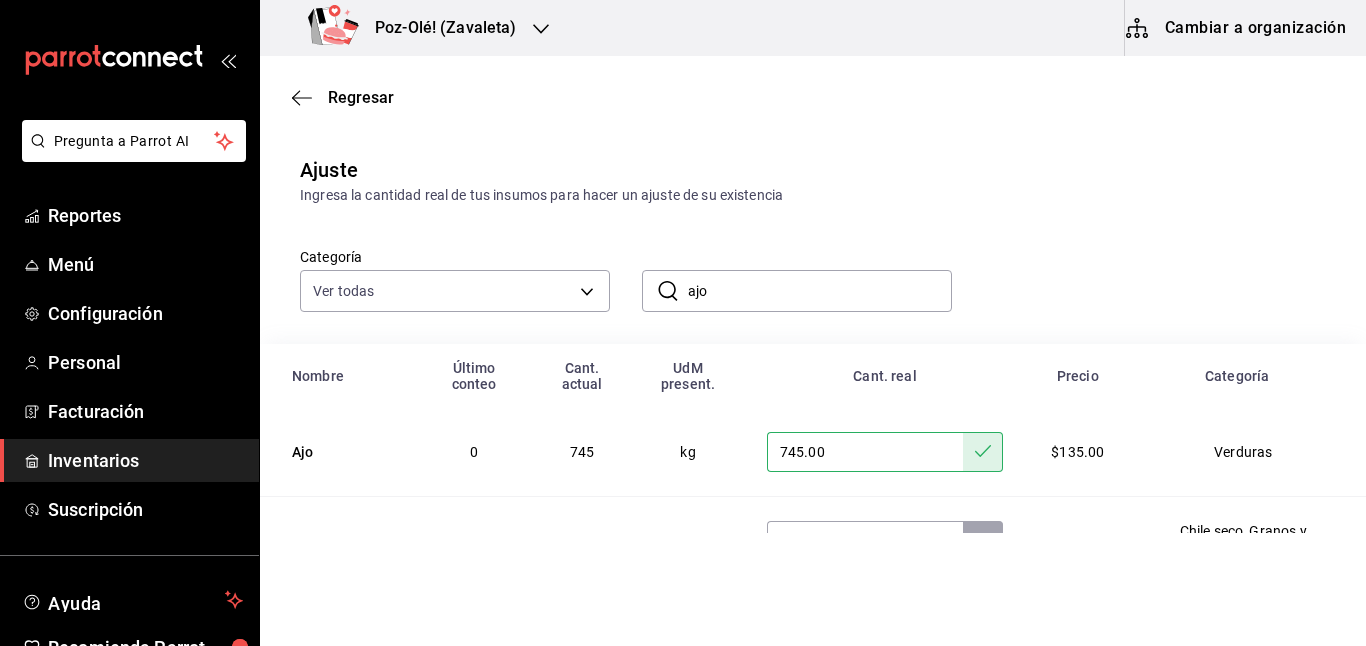 click on "ajo" at bounding box center (820, 291) 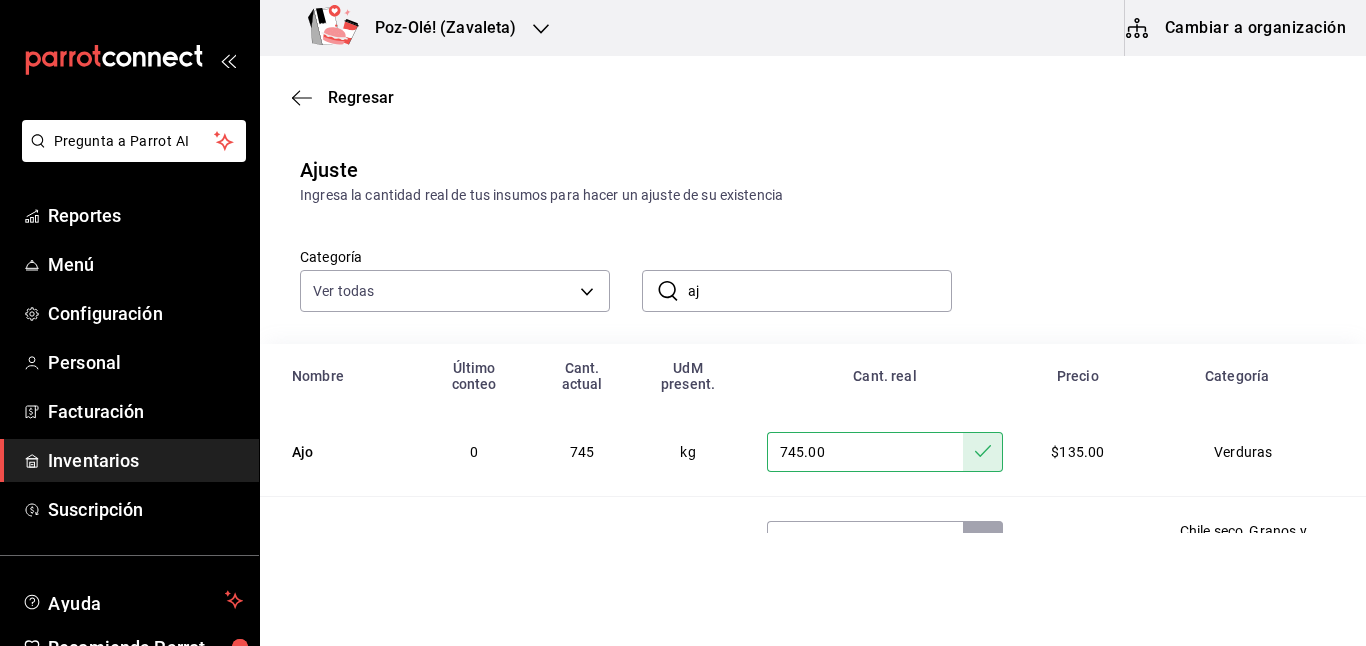 type on "a" 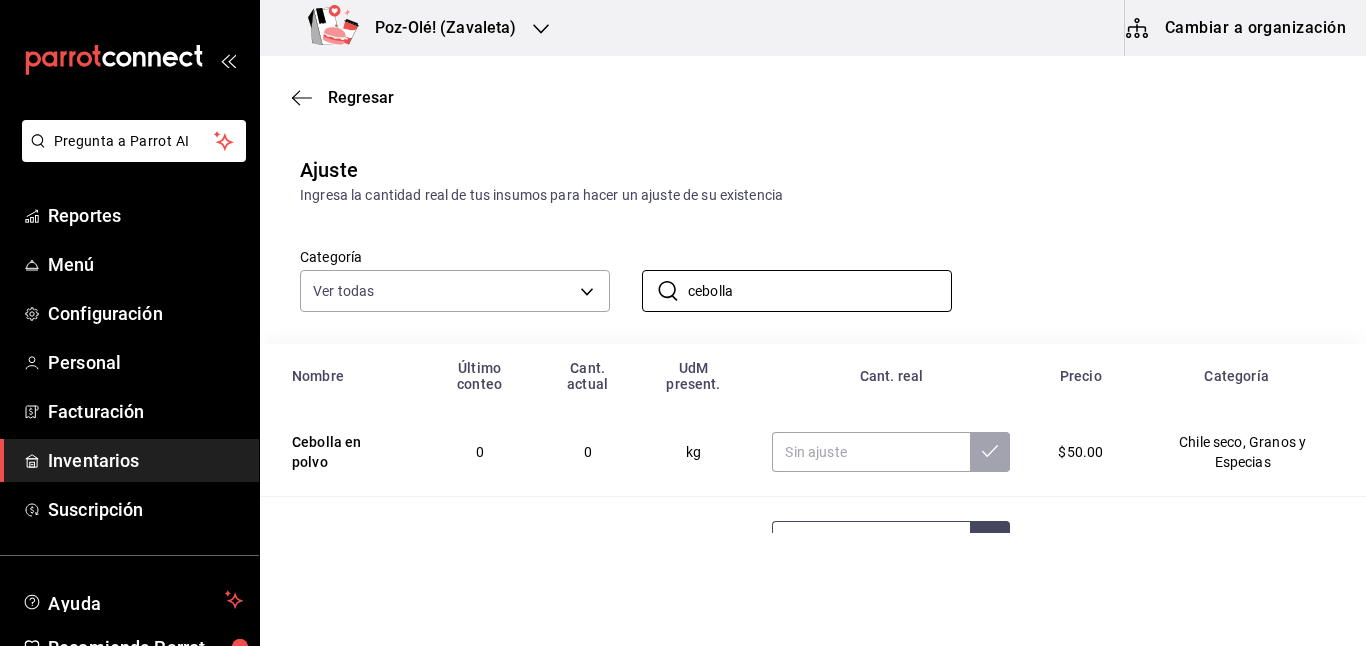 type on "cebolla" 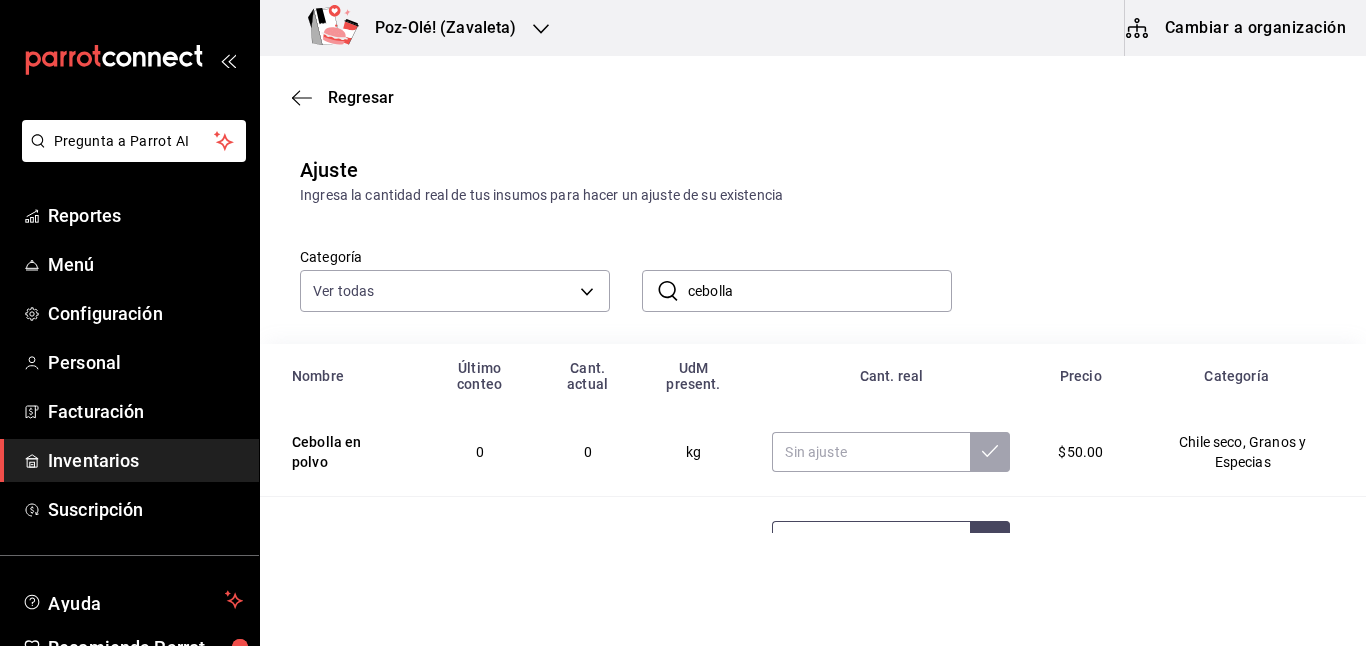 type on "4.30" 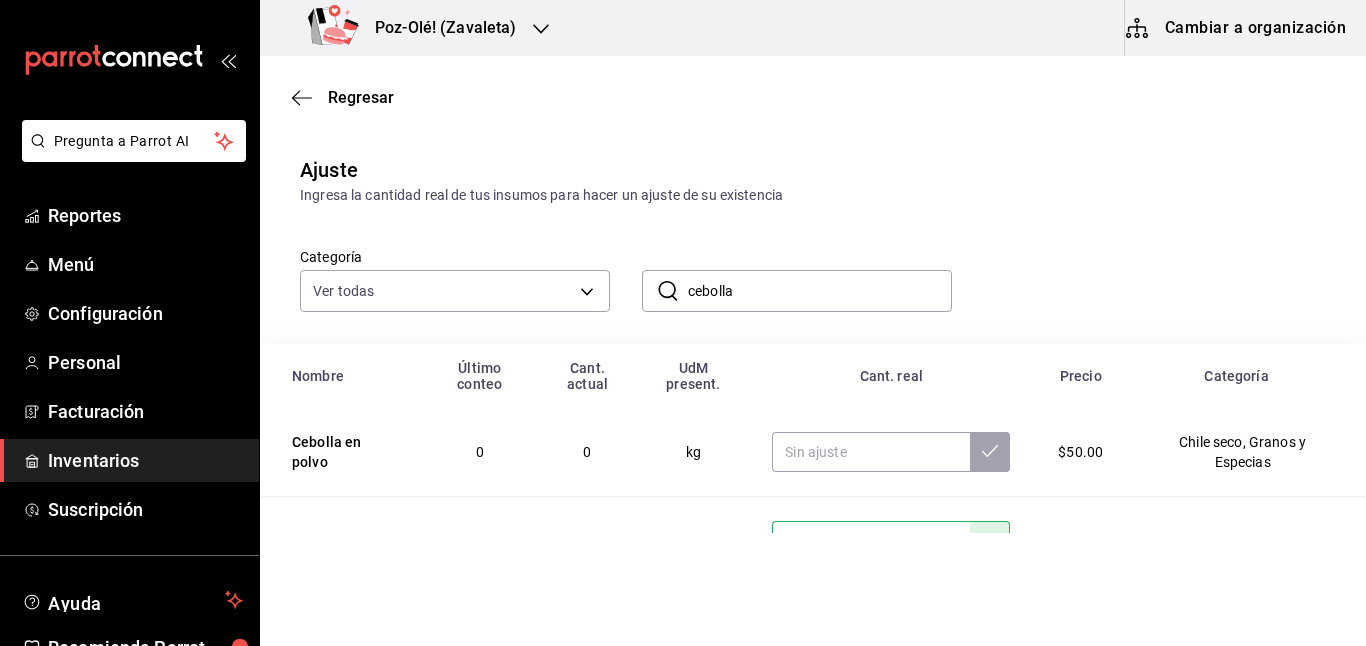click on "cebolla" at bounding box center (820, 291) 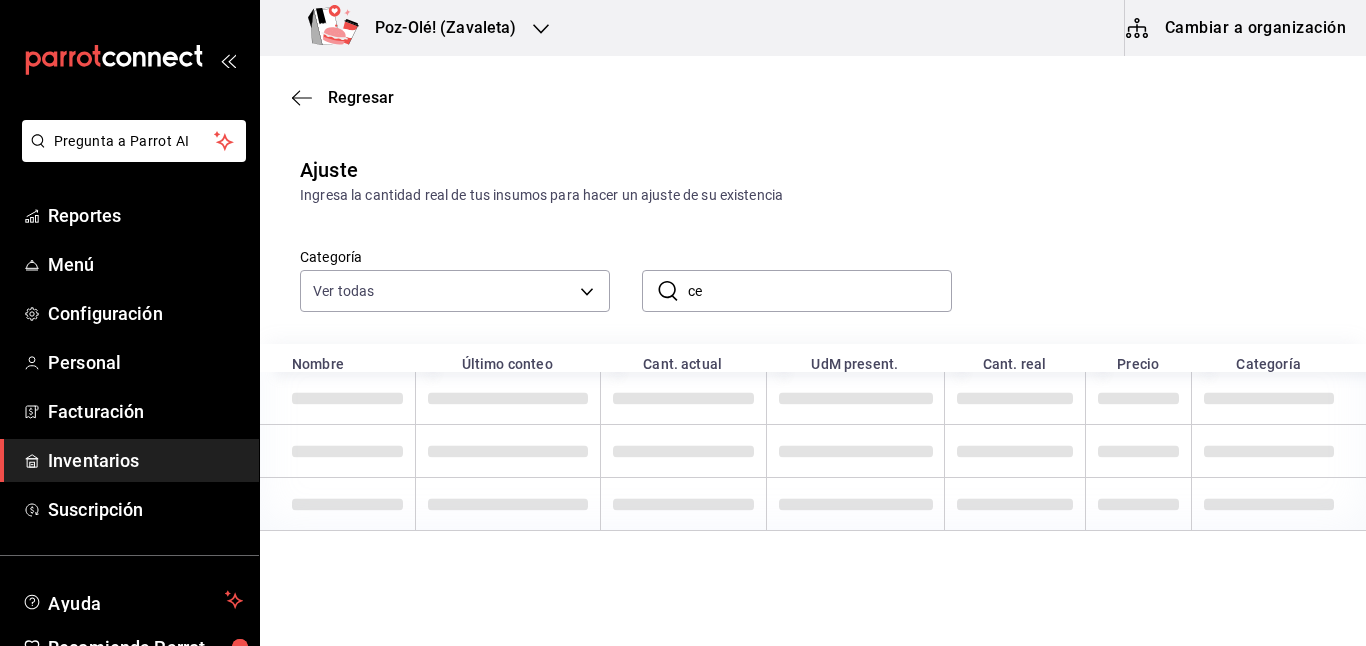 type on "c" 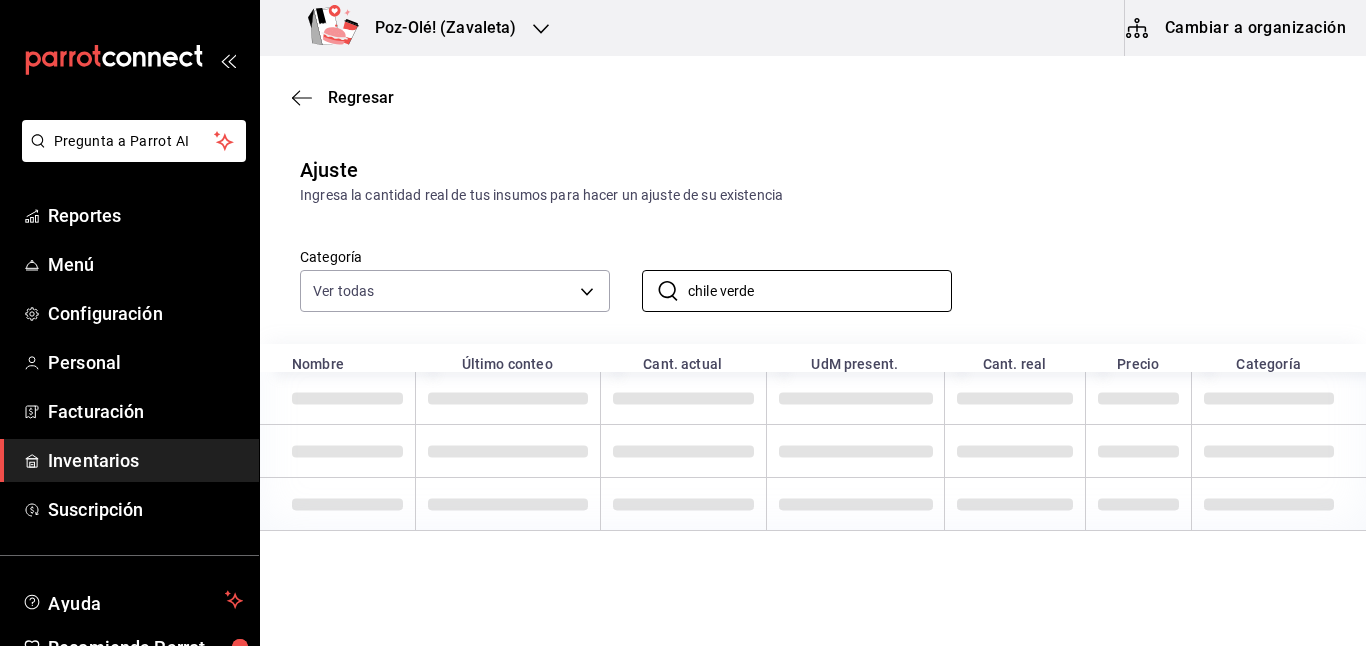 type on "chile verde" 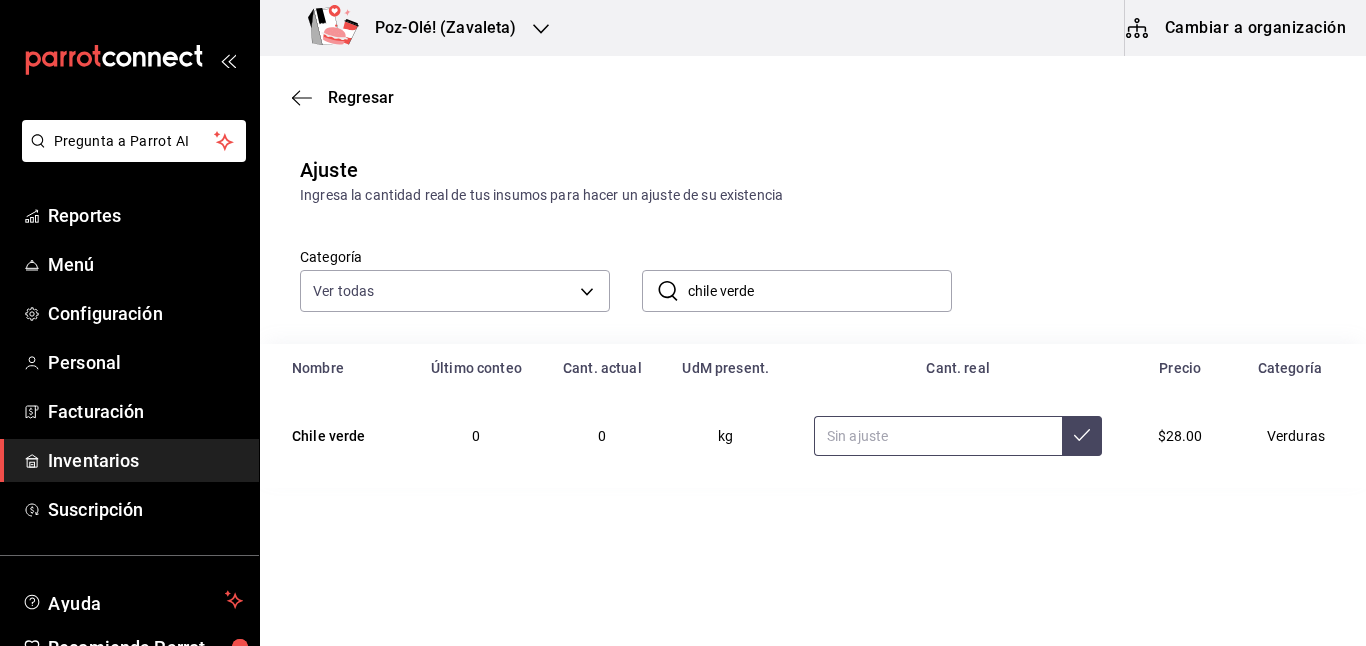 click at bounding box center (938, 436) 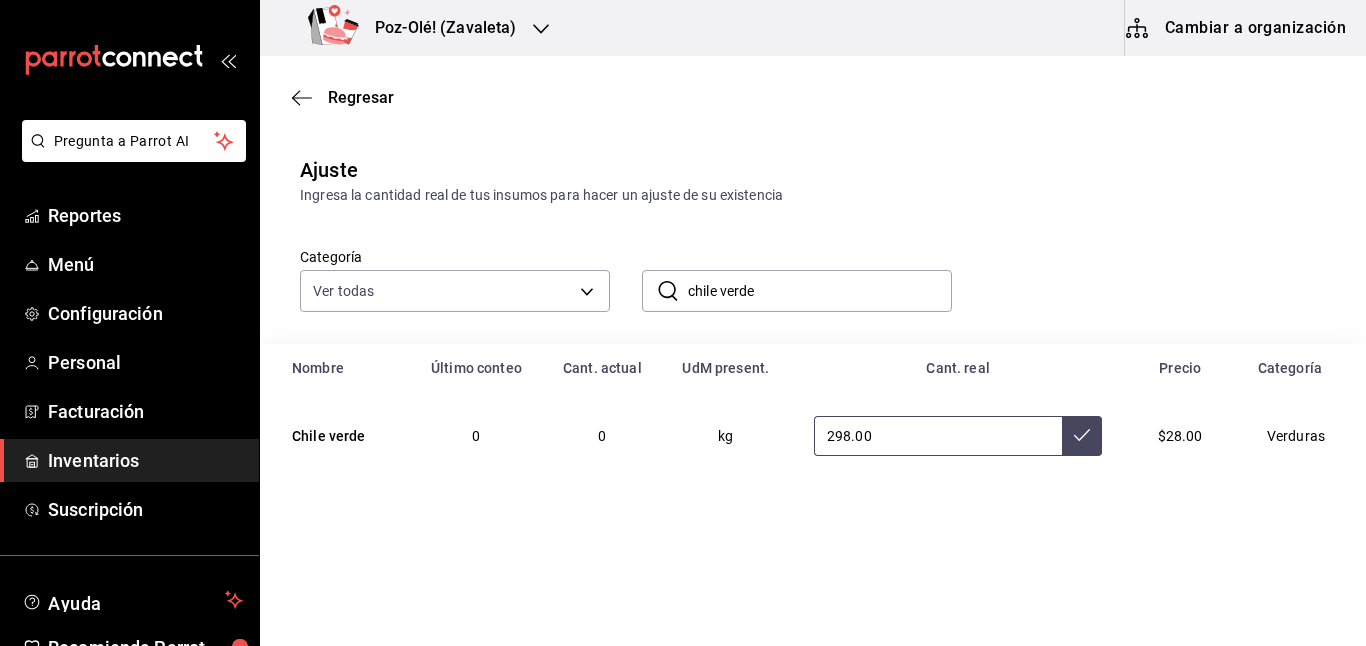 type on "298.00" 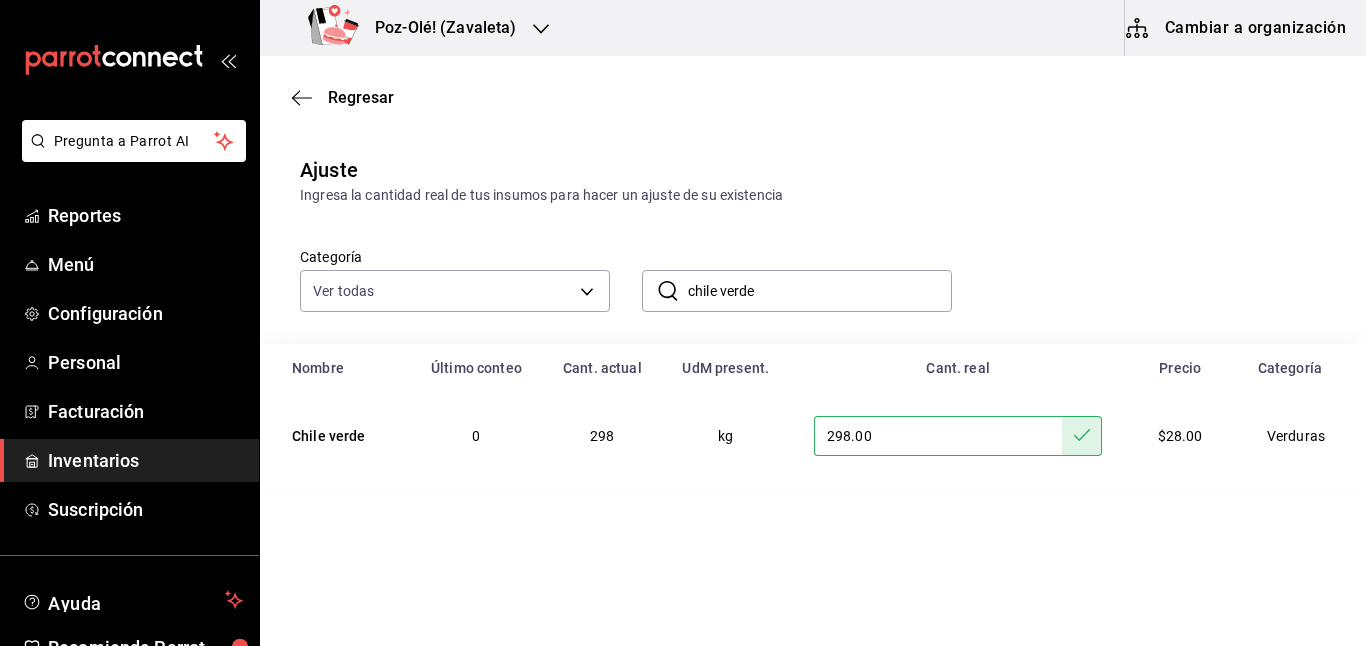 click on "chile verde" at bounding box center [820, 291] 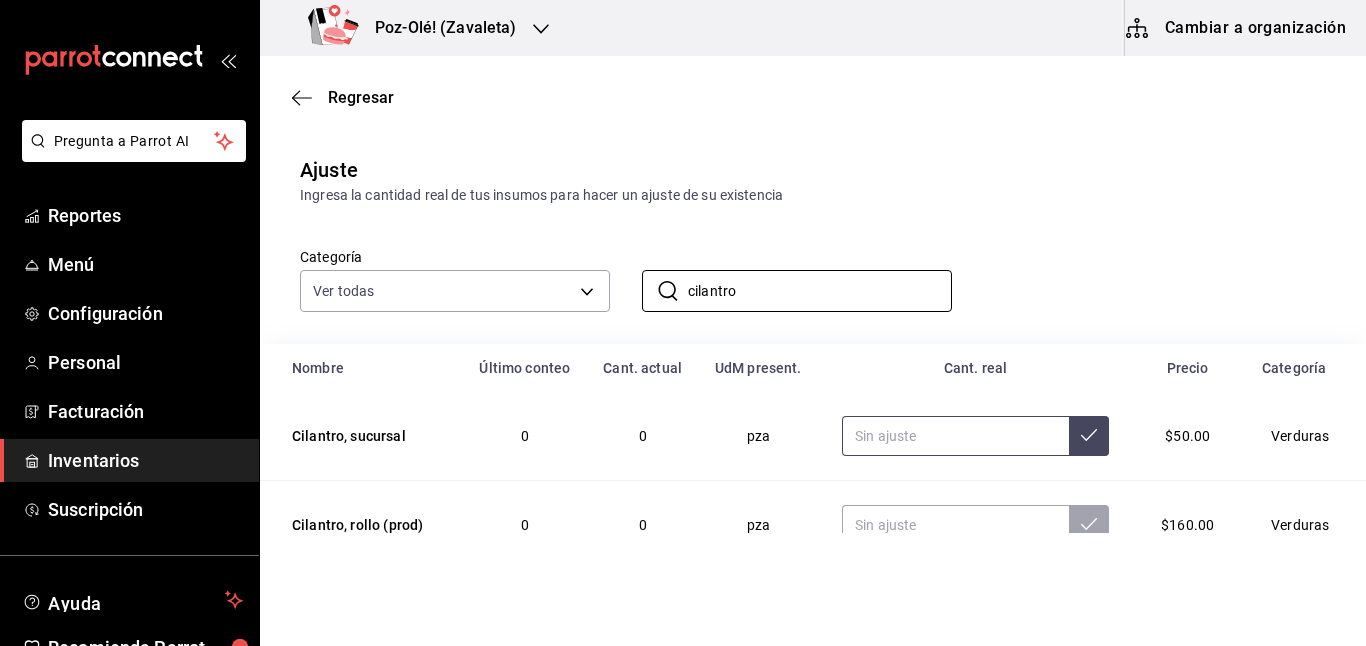 type on "cilantro" 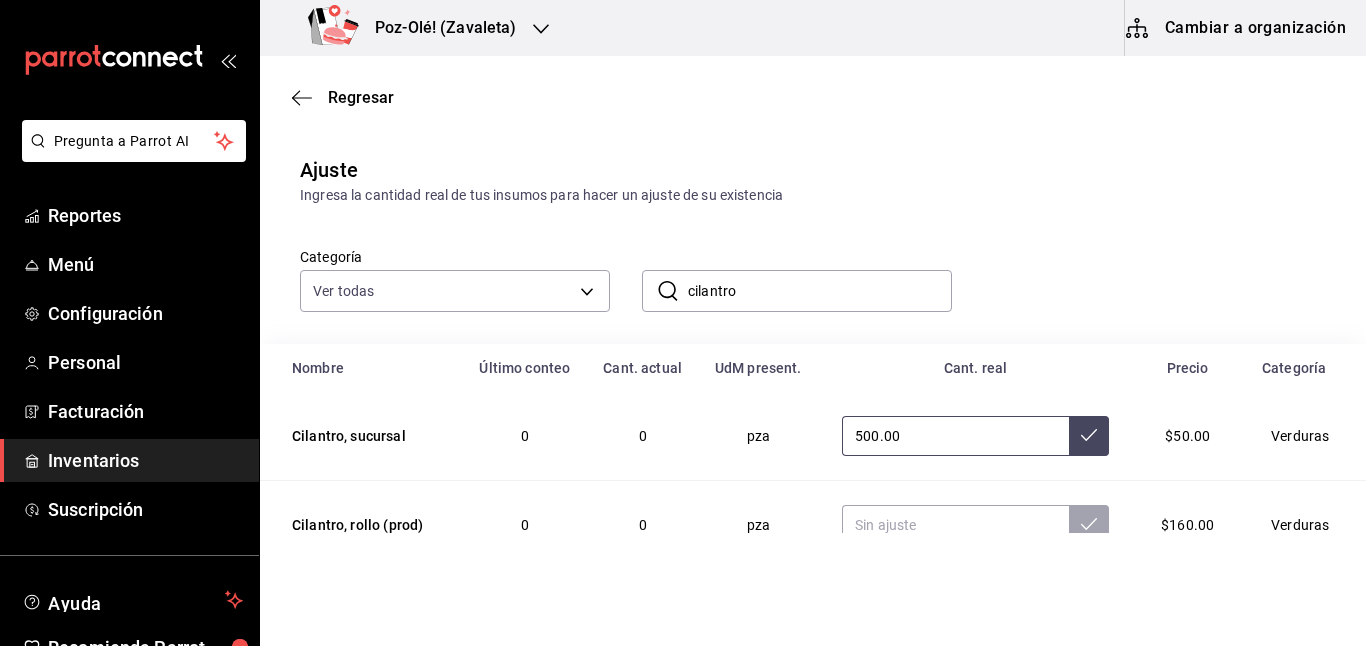 type on "500.00" 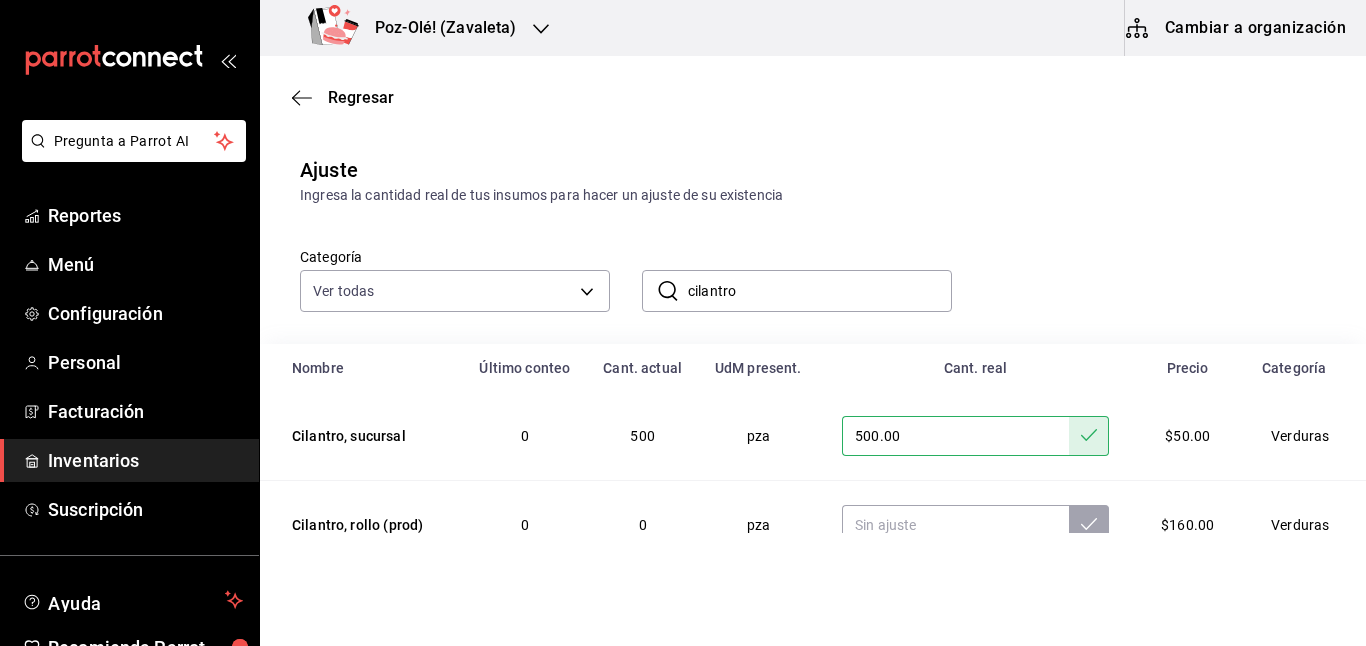 click on "​ cilantro ​" at bounding box center [797, 291] 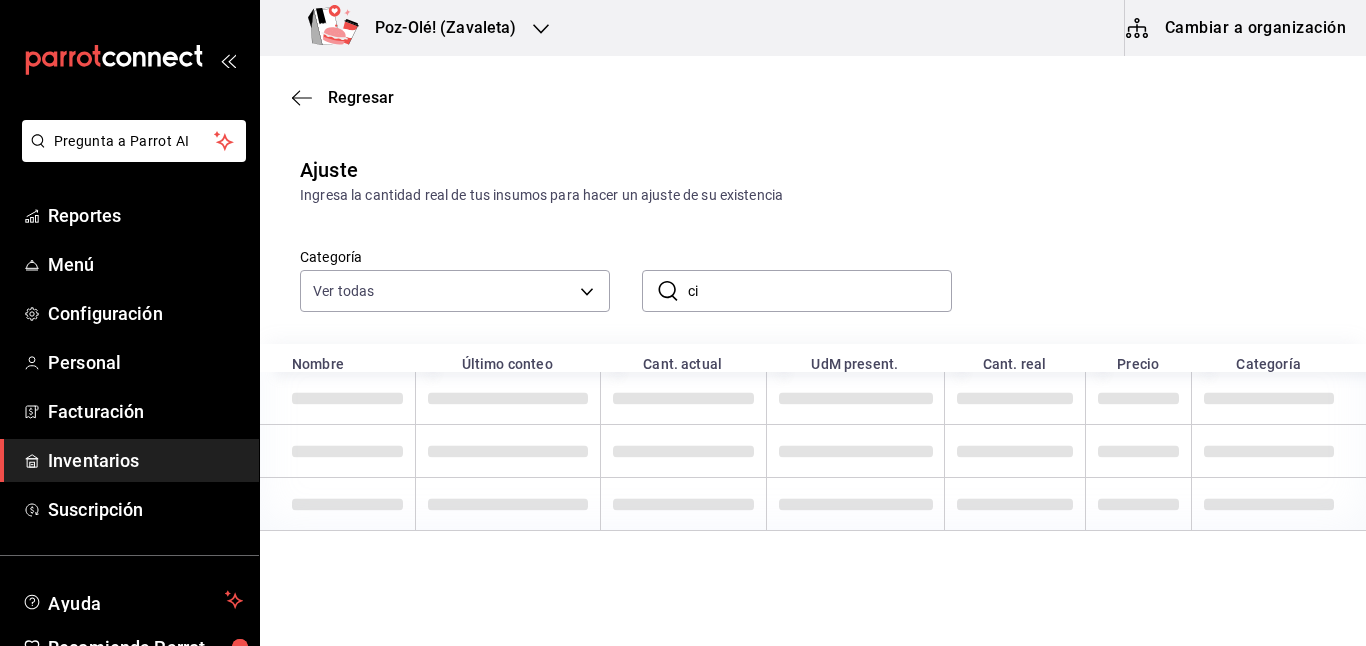 type on "c" 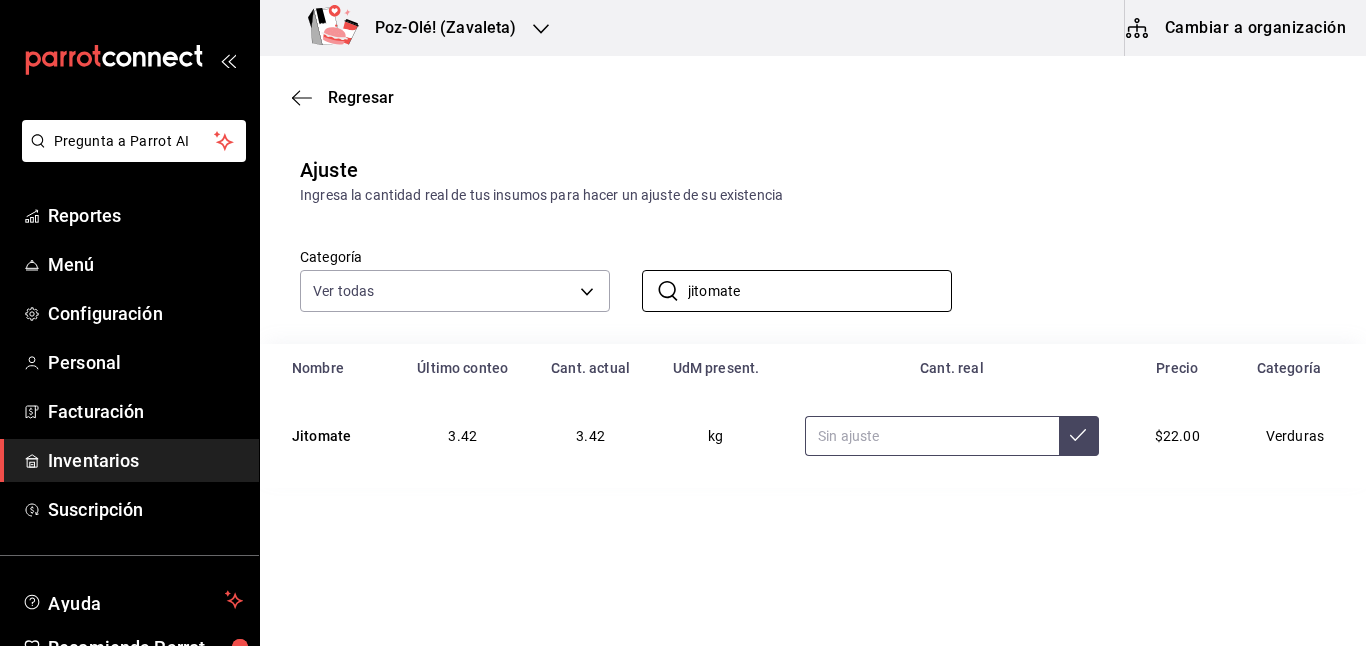 type on "jitomate" 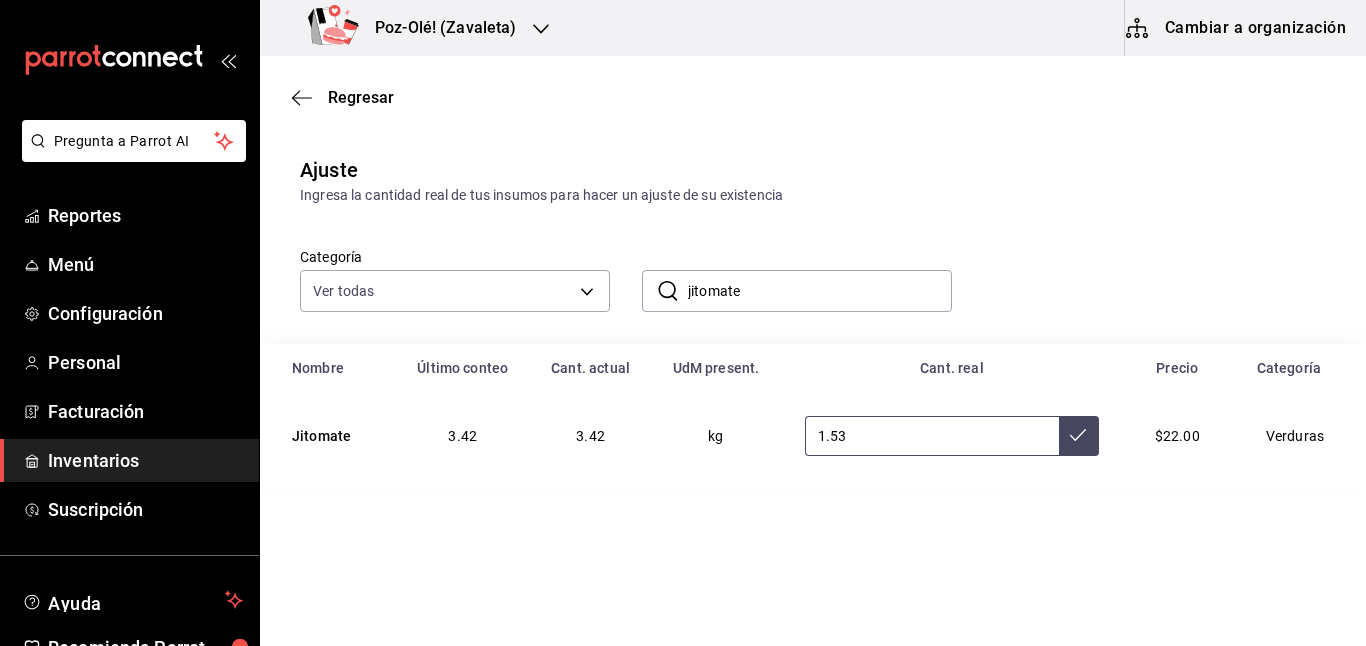 type on "1.53" 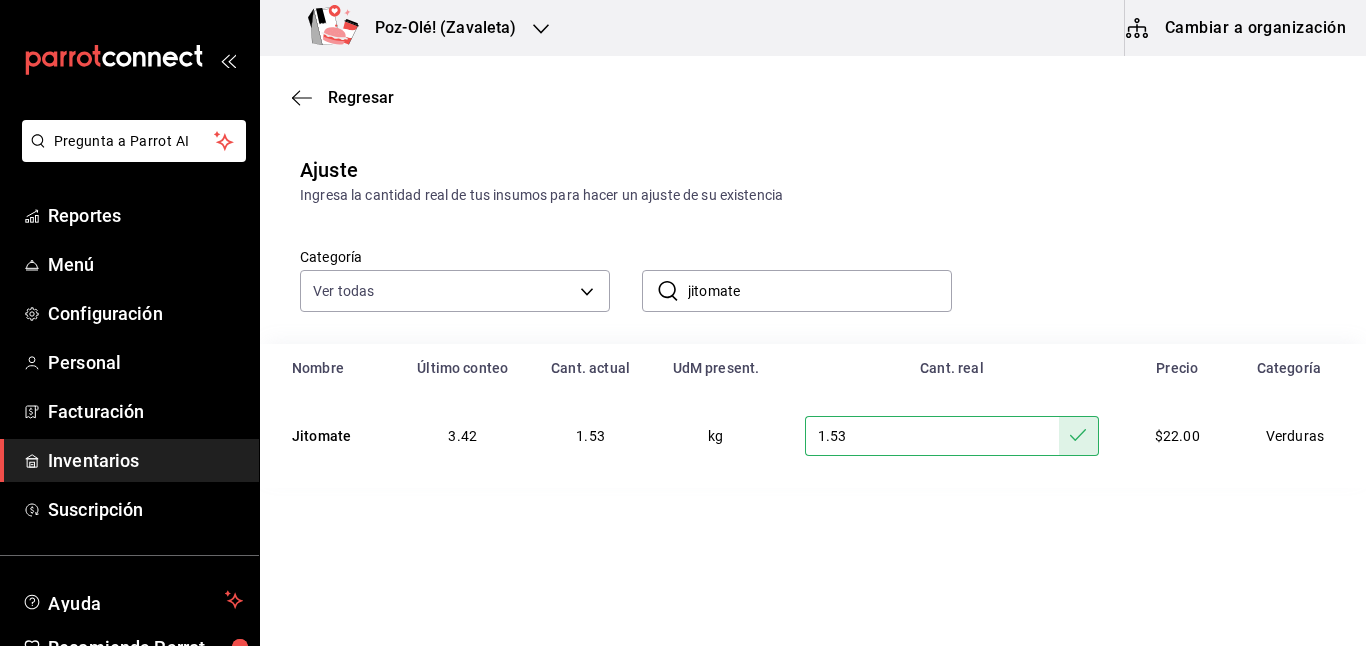 click on "jitomate" at bounding box center [820, 291] 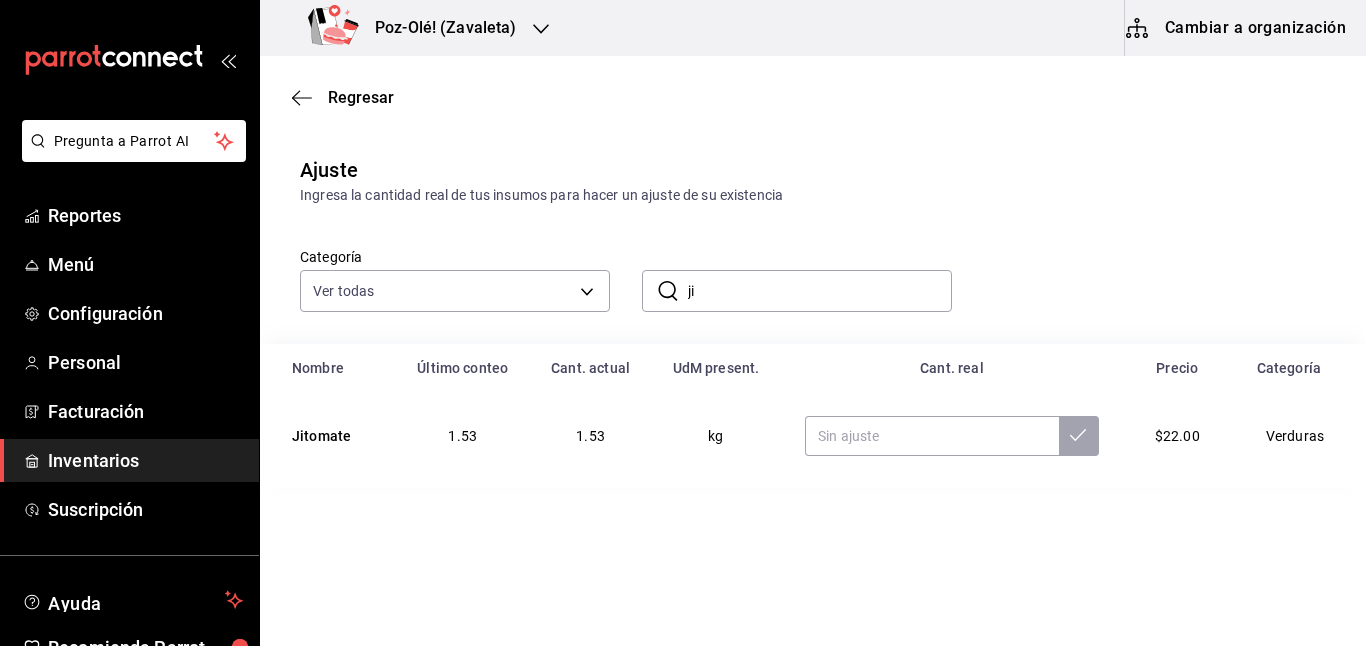 type on "j" 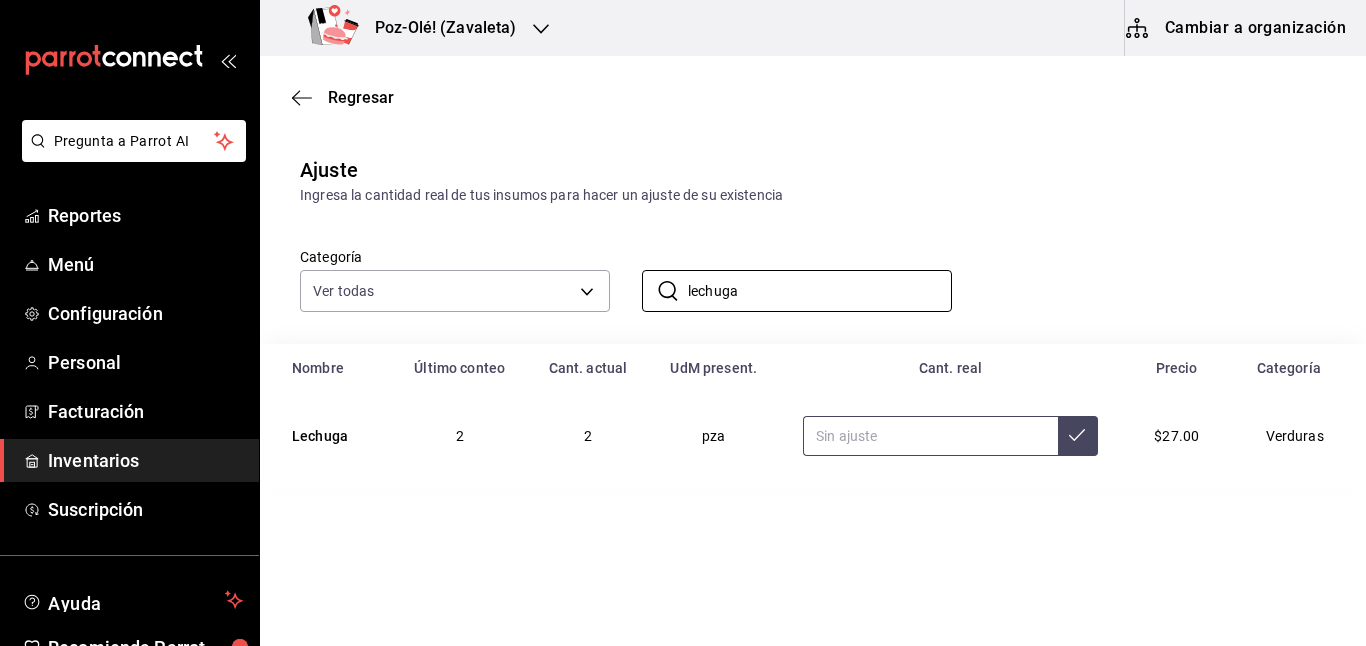 type on "lechuga" 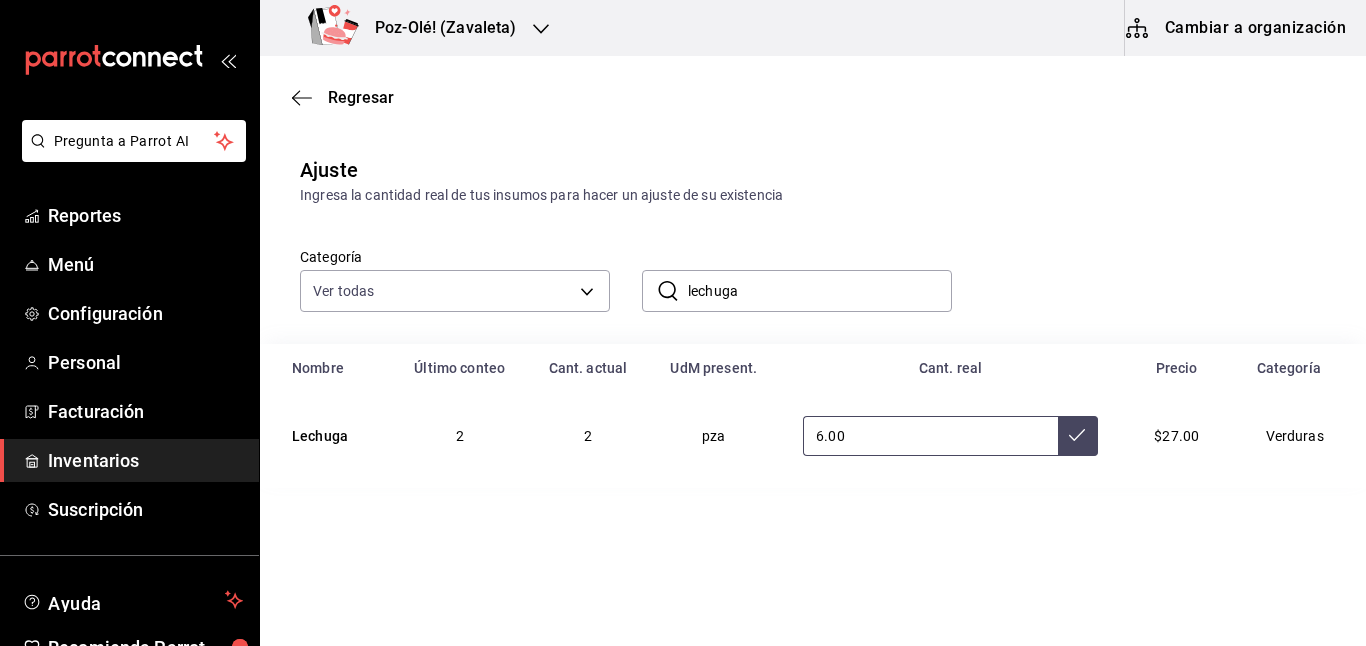type on "6.00" 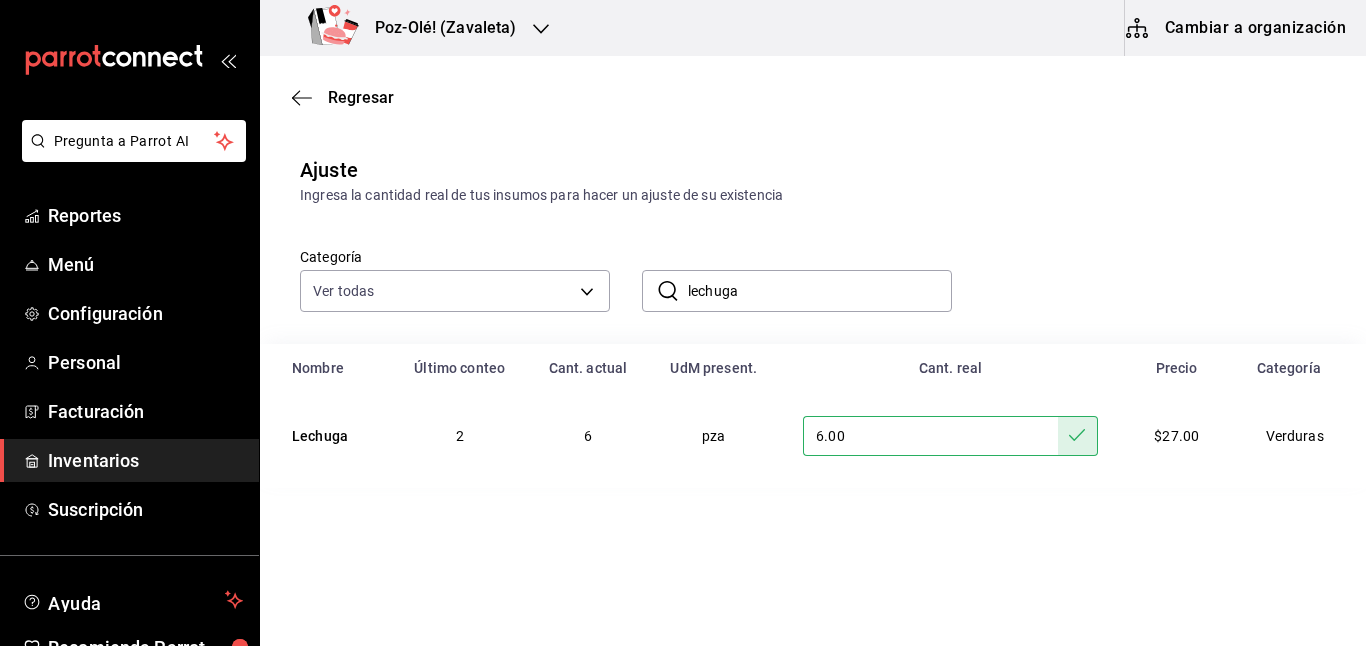 click on "lechuga" at bounding box center (820, 291) 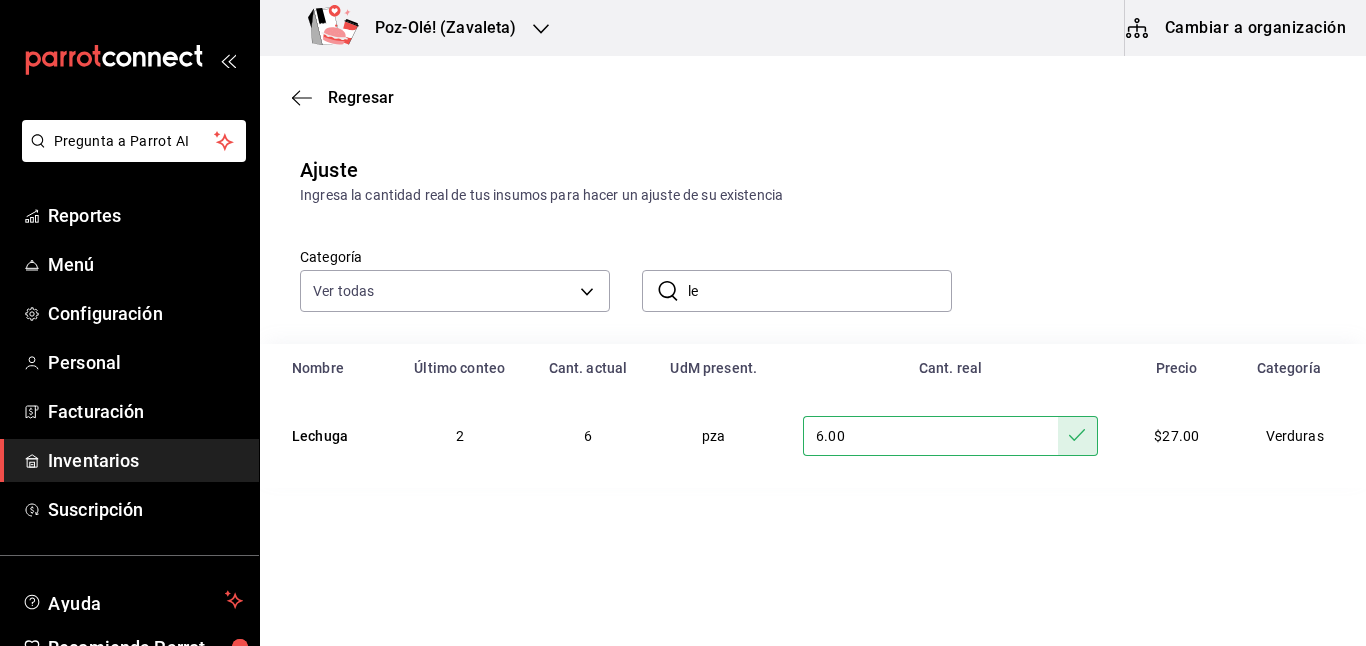 type on "l" 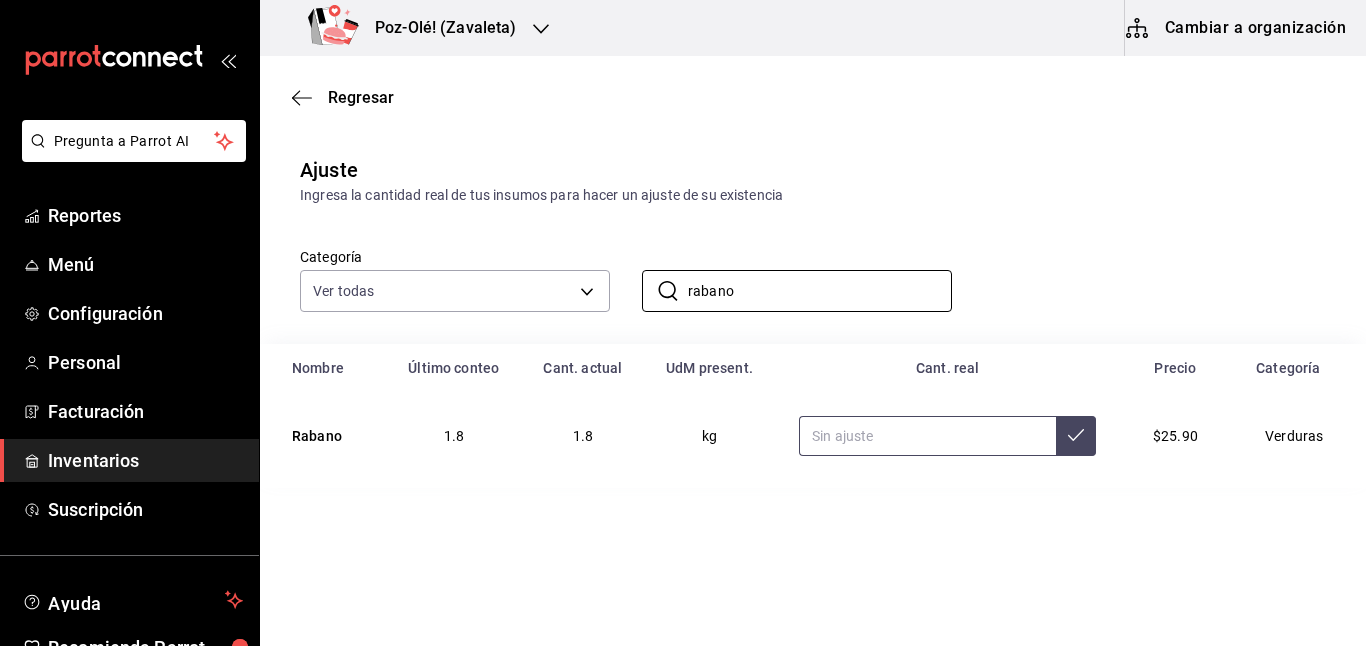type on "rabano" 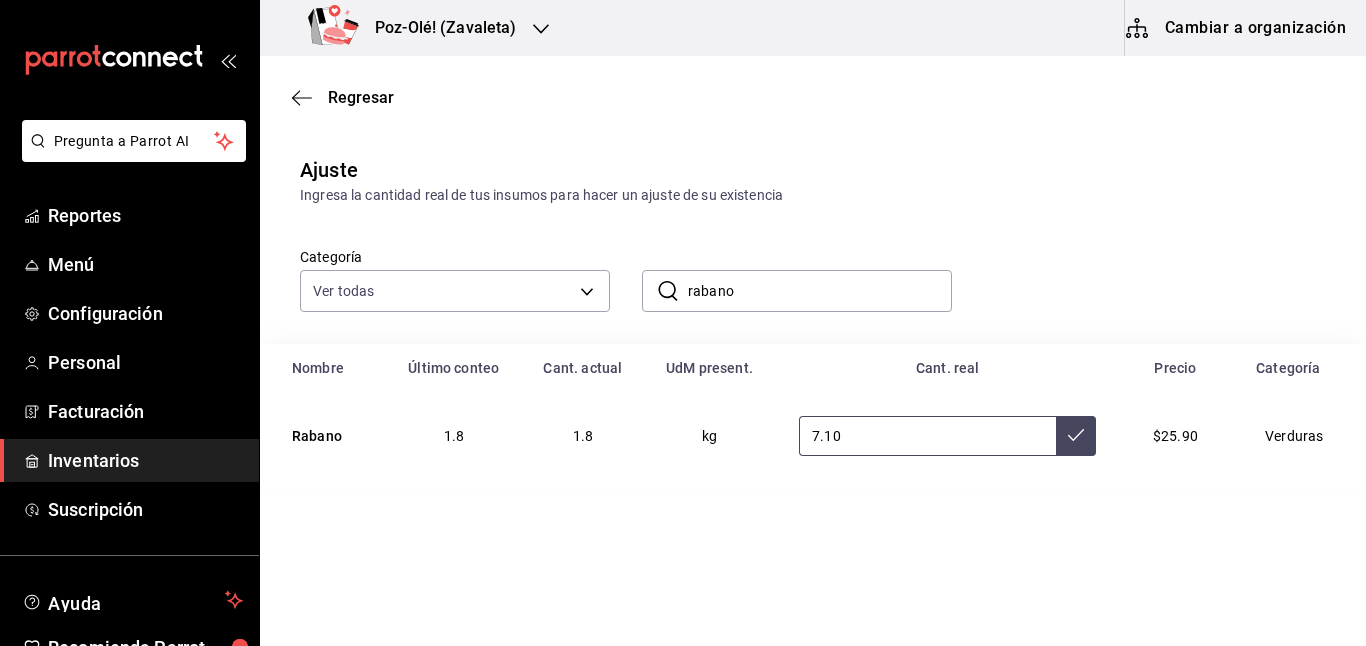 type on "7.10" 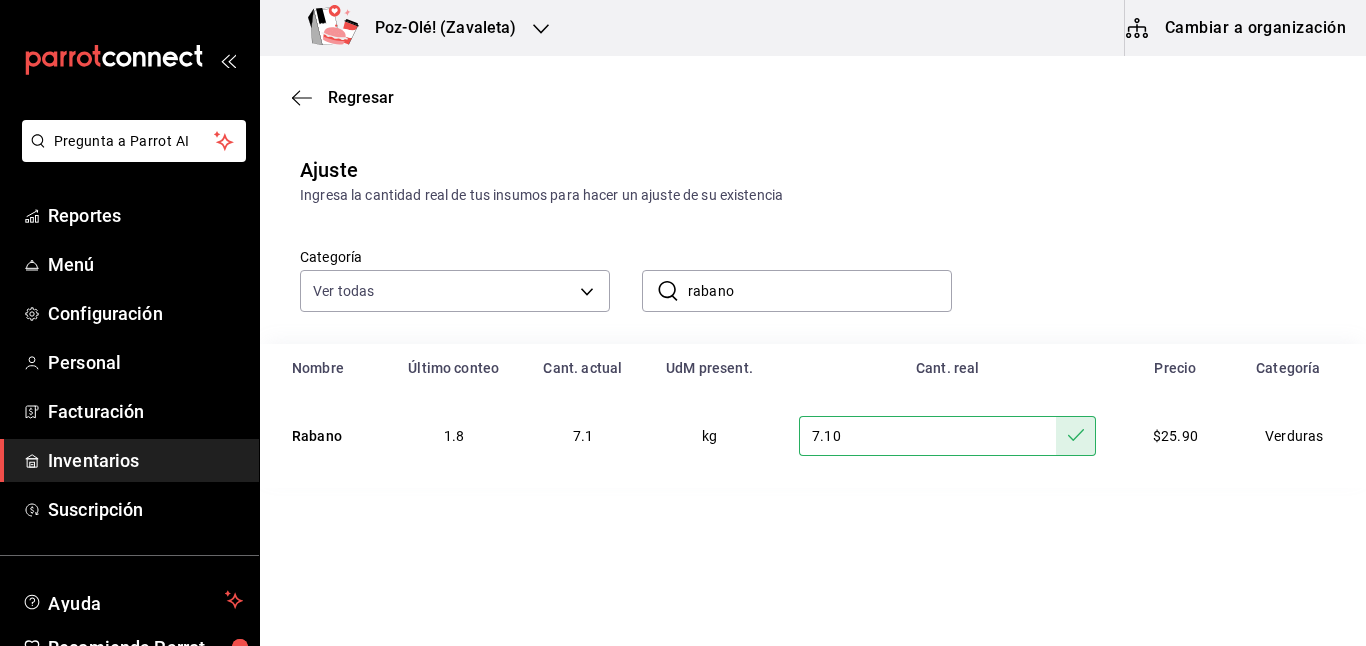 click on "rabano" at bounding box center [820, 291] 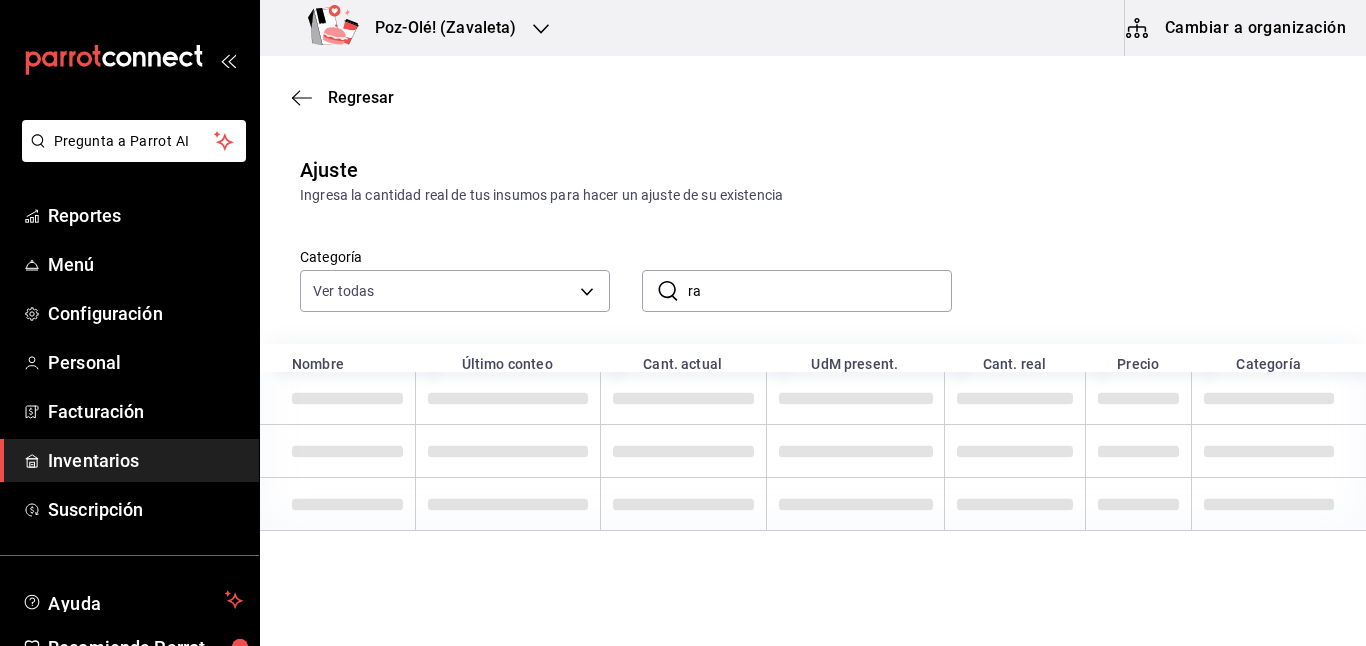 type on "r" 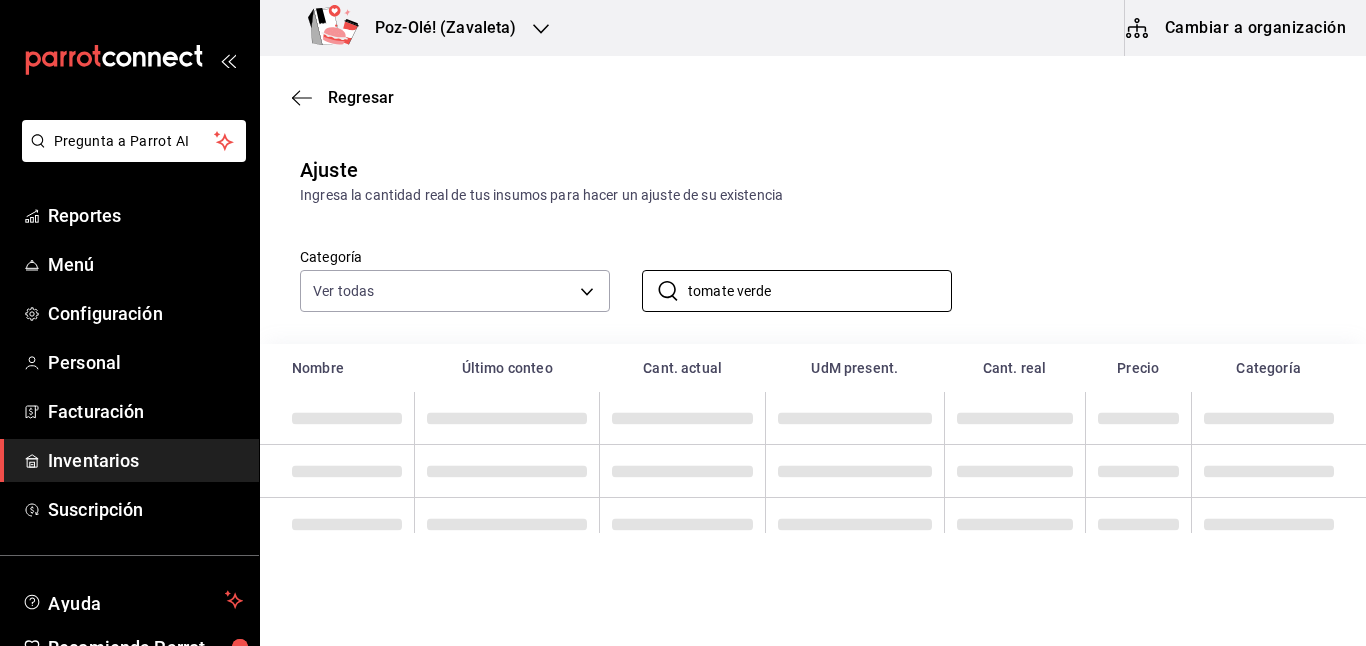 type on "tomate verde" 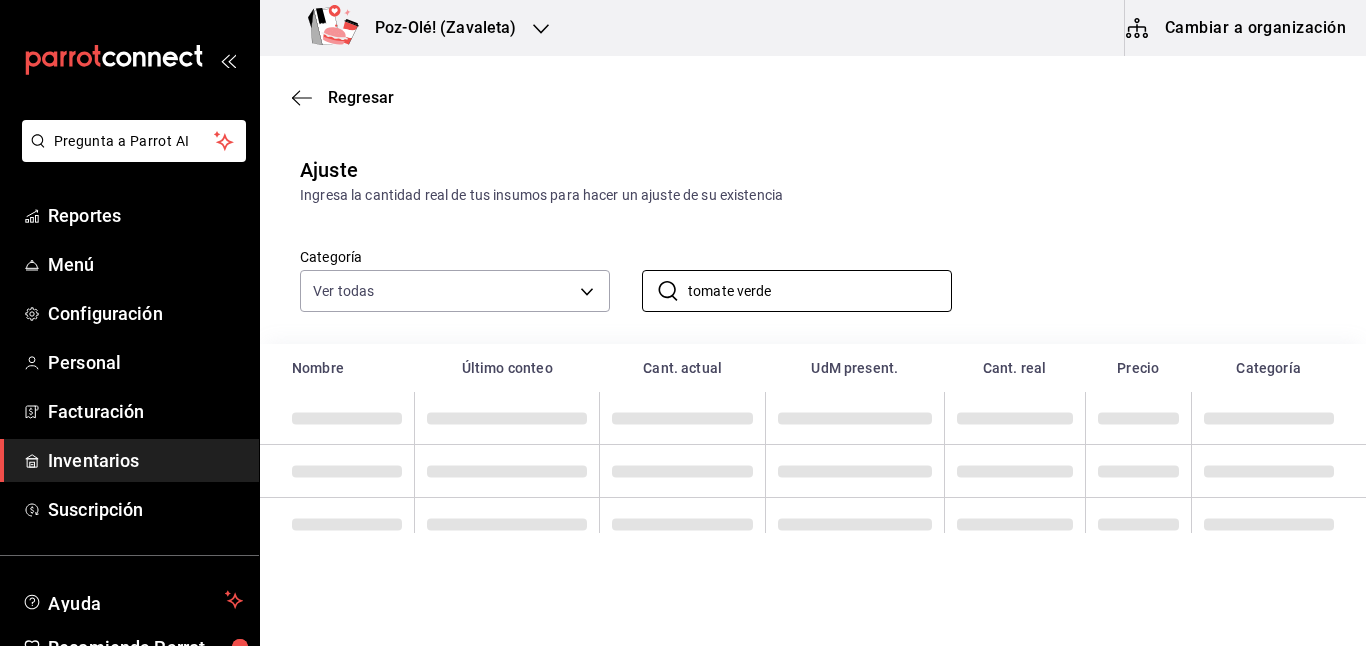 click at bounding box center [855, 418] 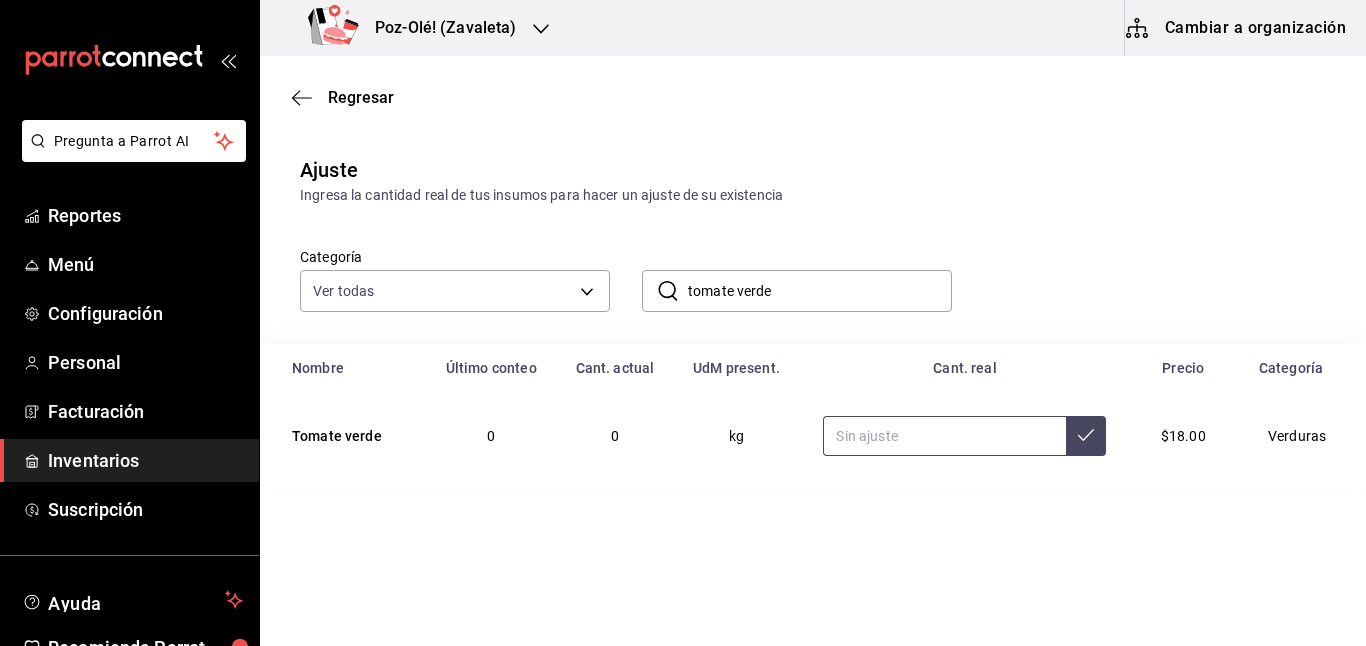 click at bounding box center (944, 436) 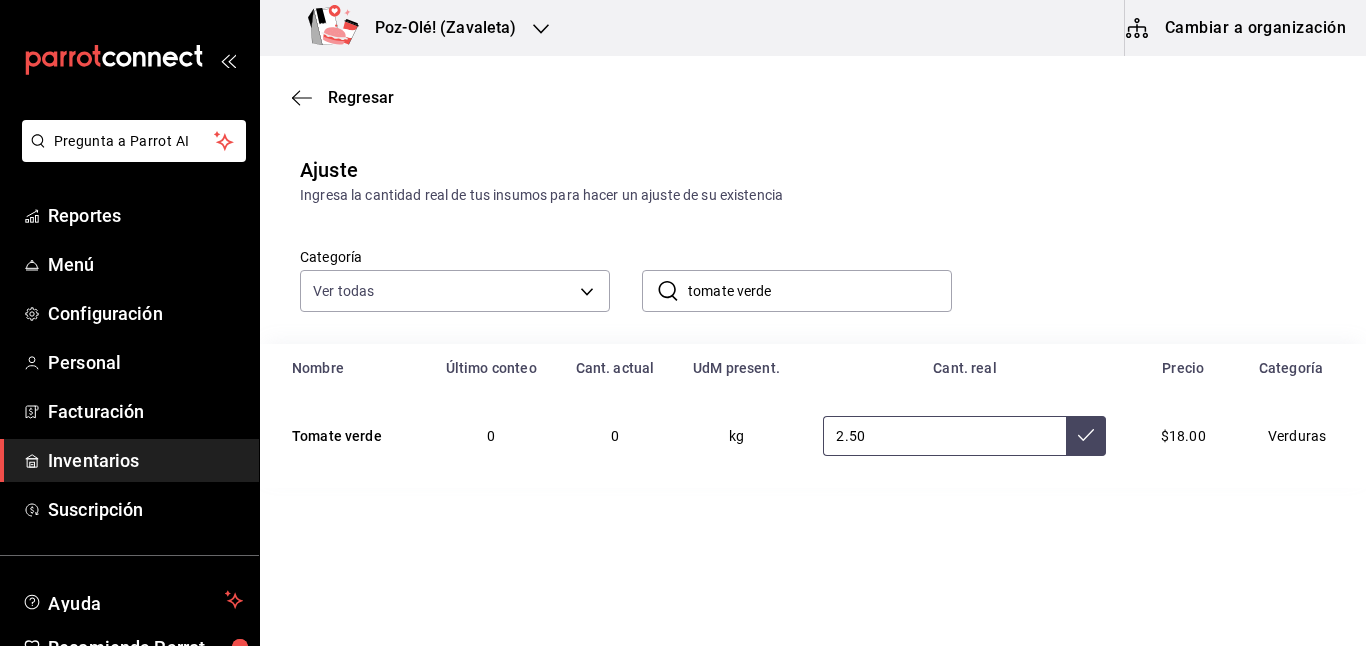 click on "2.50" at bounding box center (944, 436) 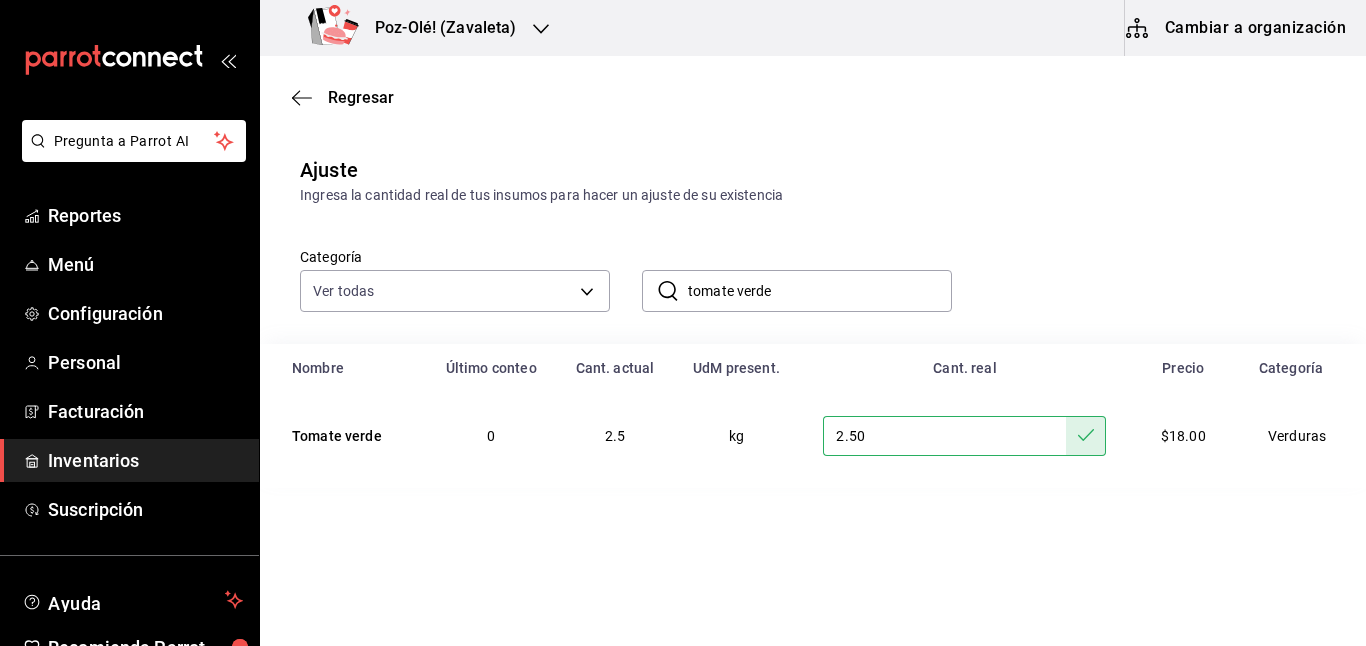 click on "tomate verde" at bounding box center (820, 291) 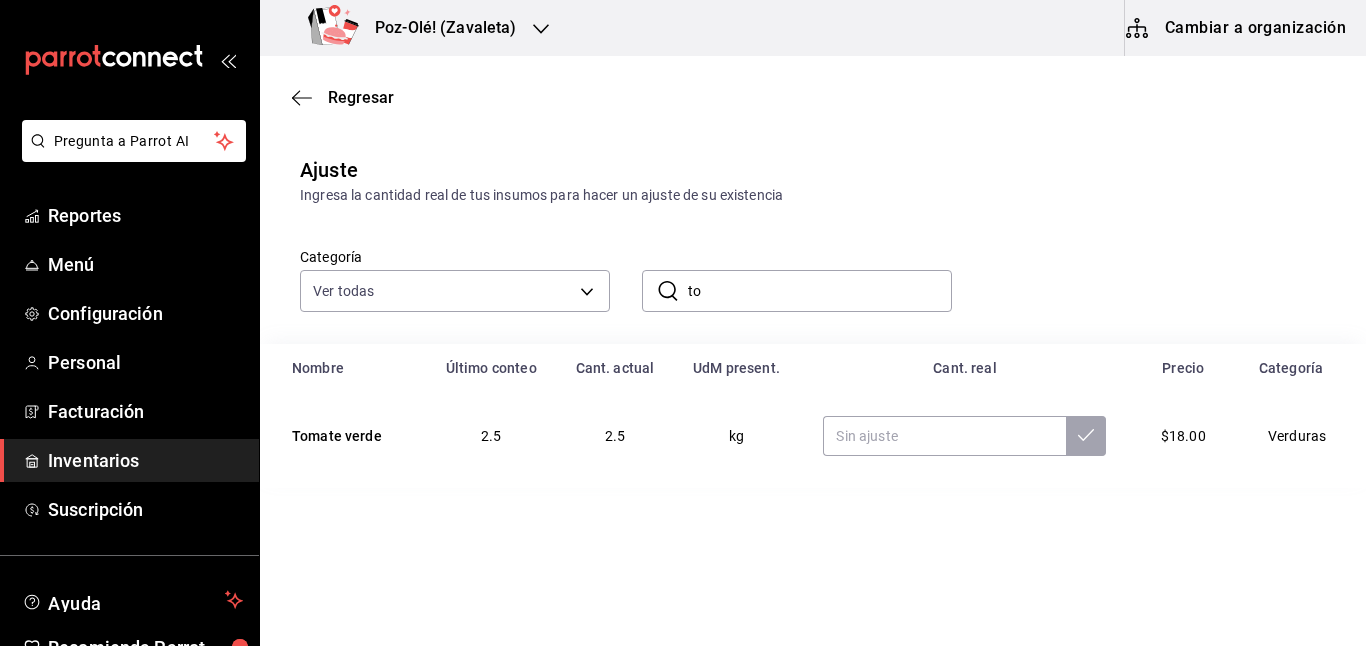 type on "t" 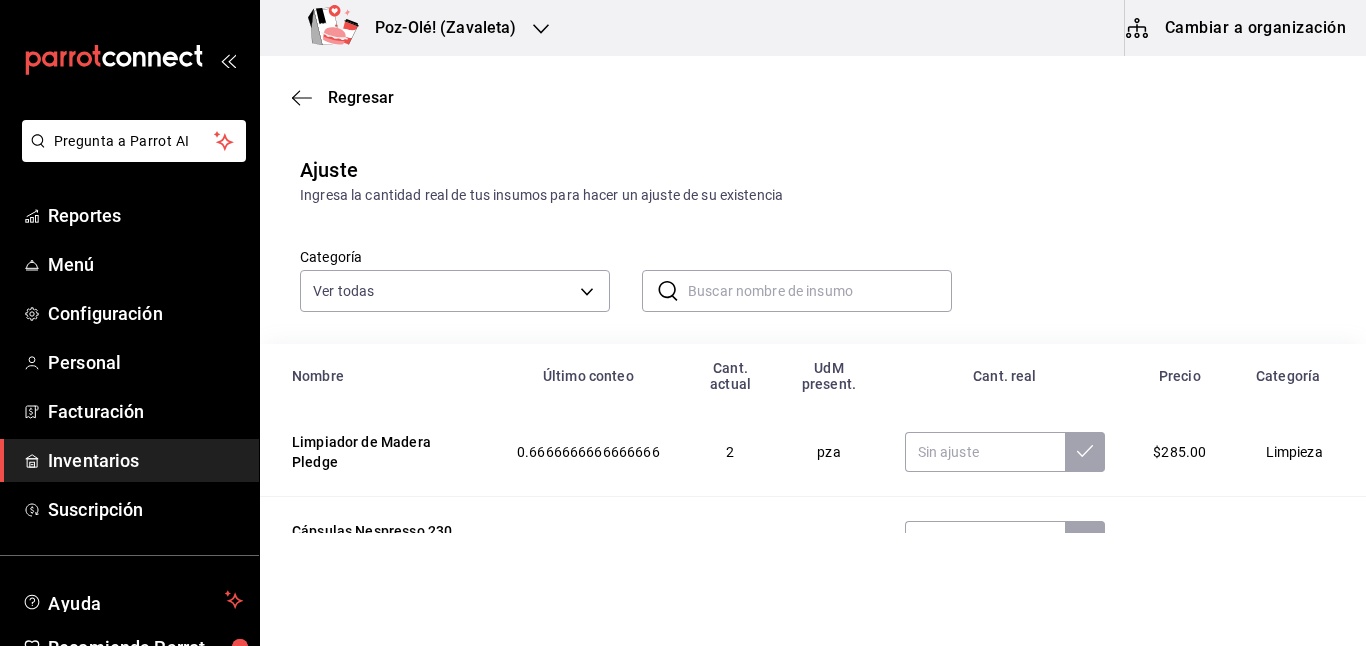 click at bounding box center (820, 291) 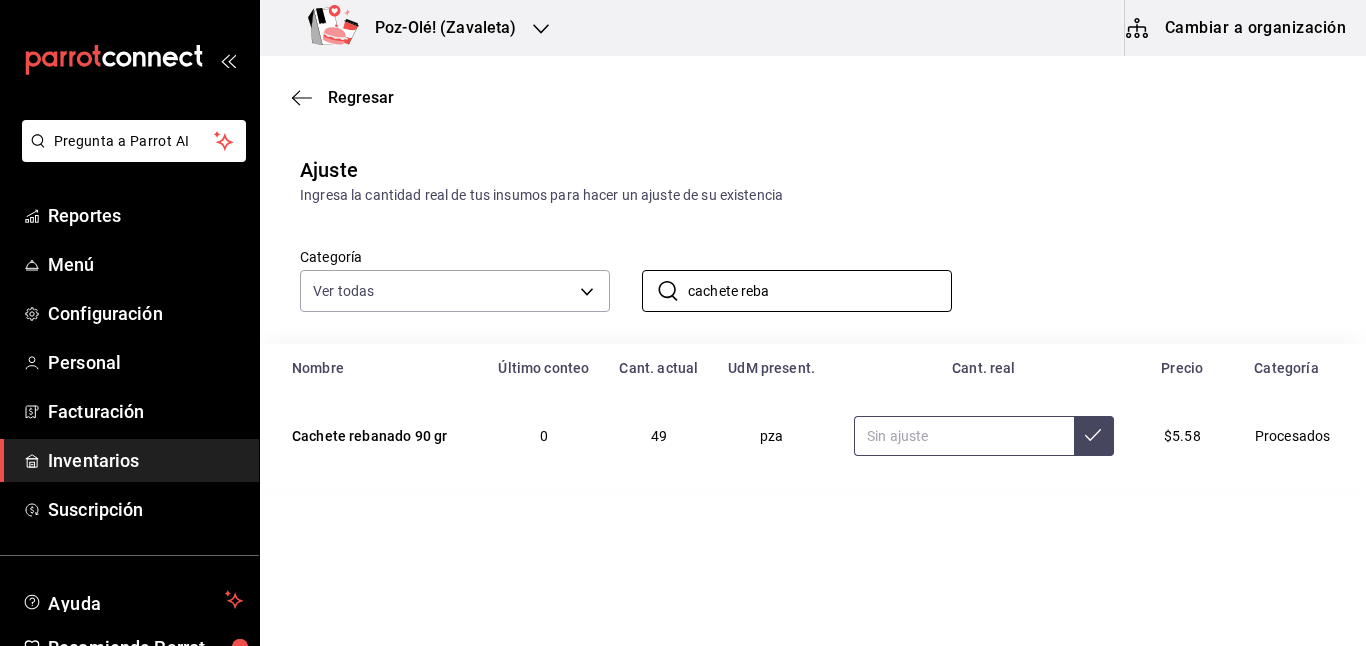 type on "cachete reba" 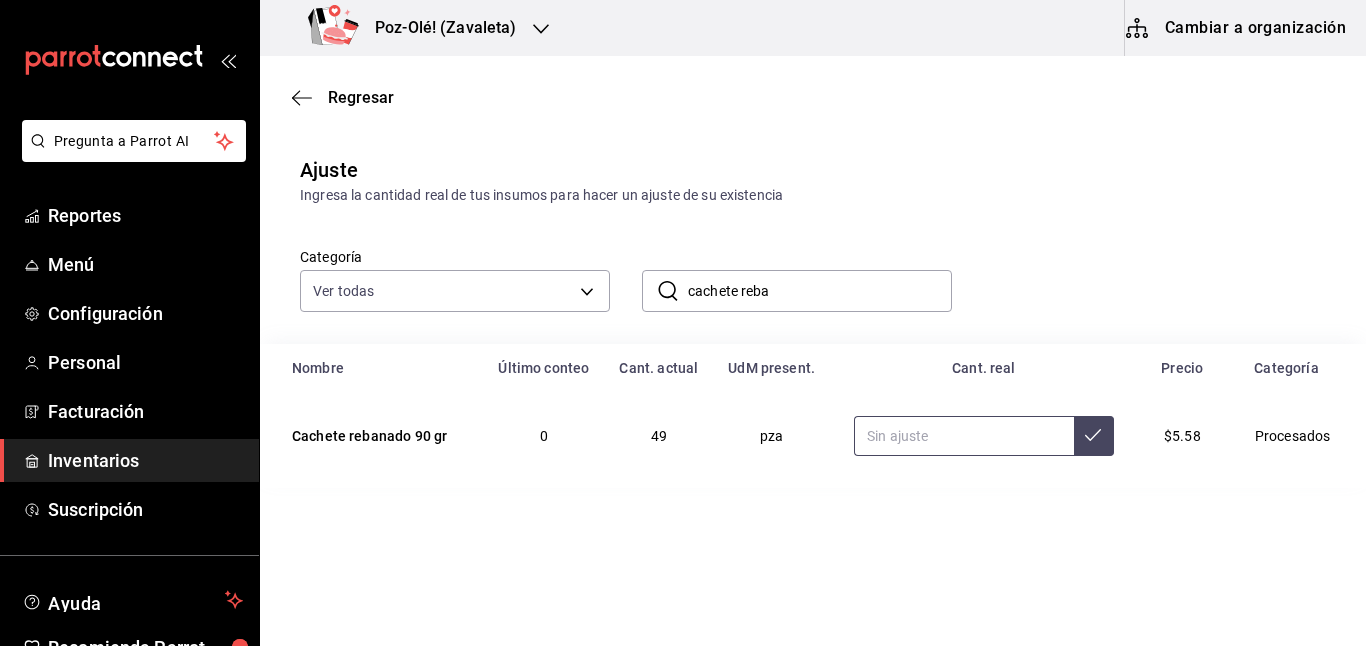 click at bounding box center (963, 436) 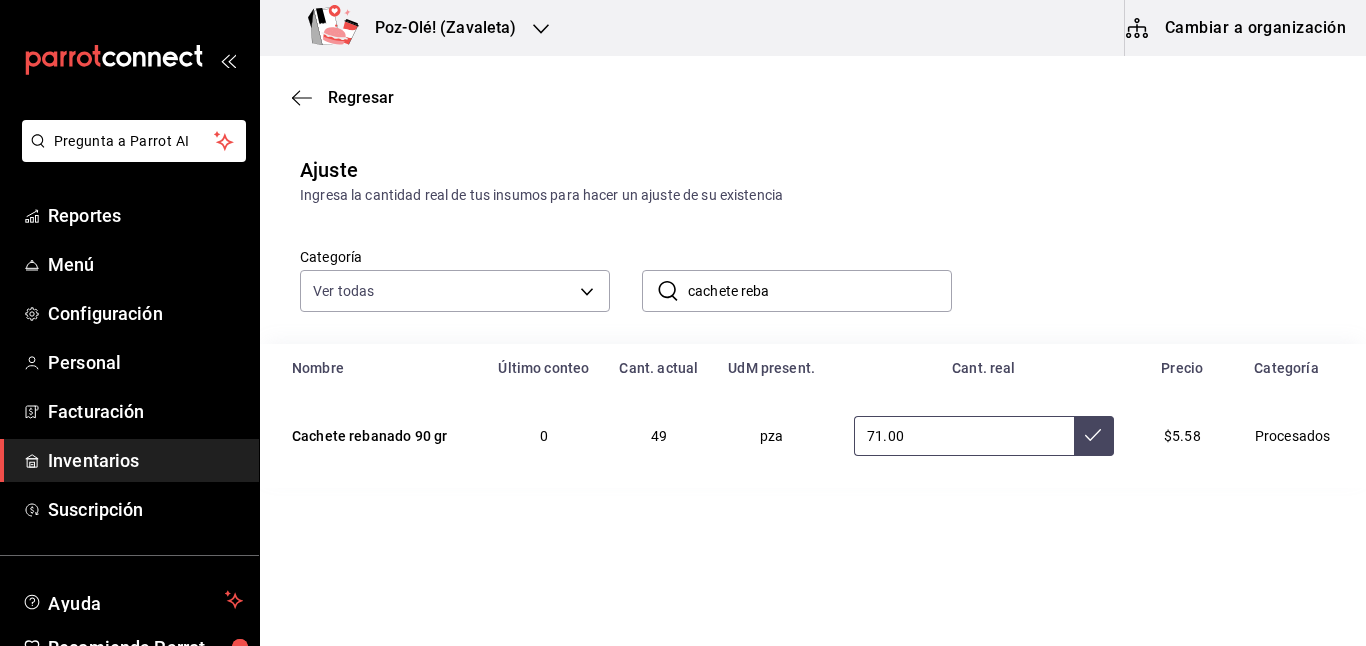type on "71.00" 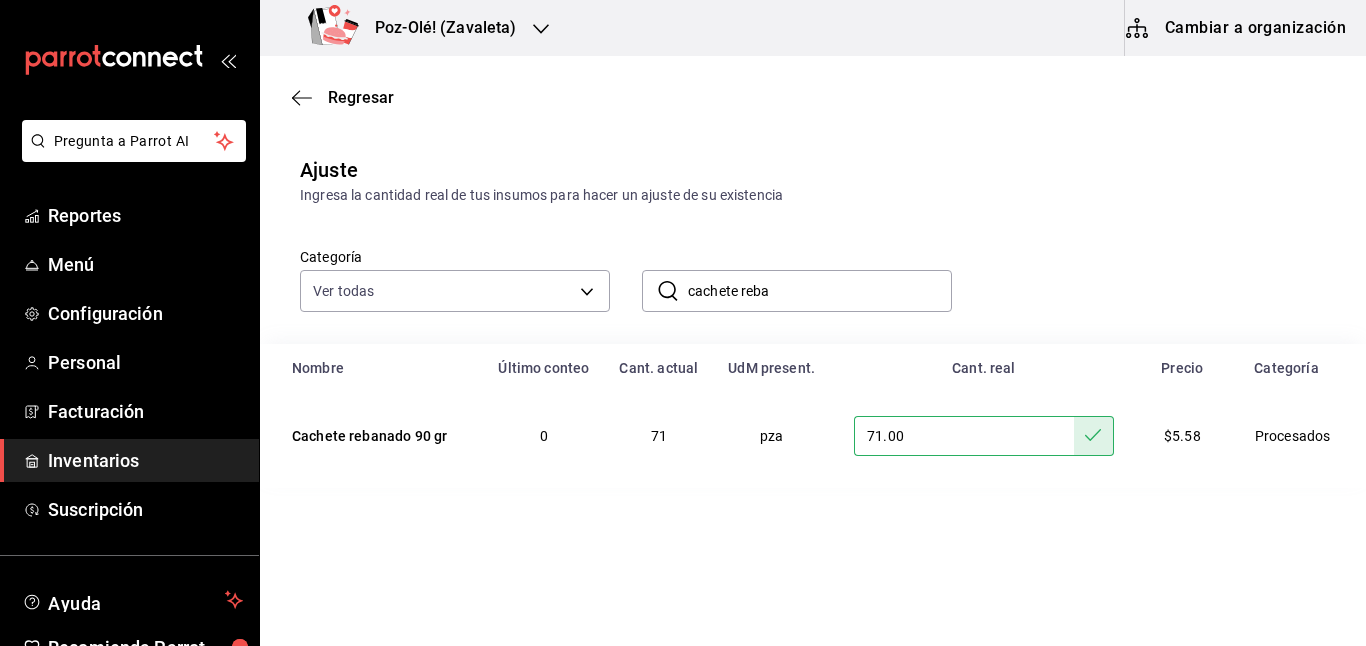 click on "cachete reba" at bounding box center [820, 291] 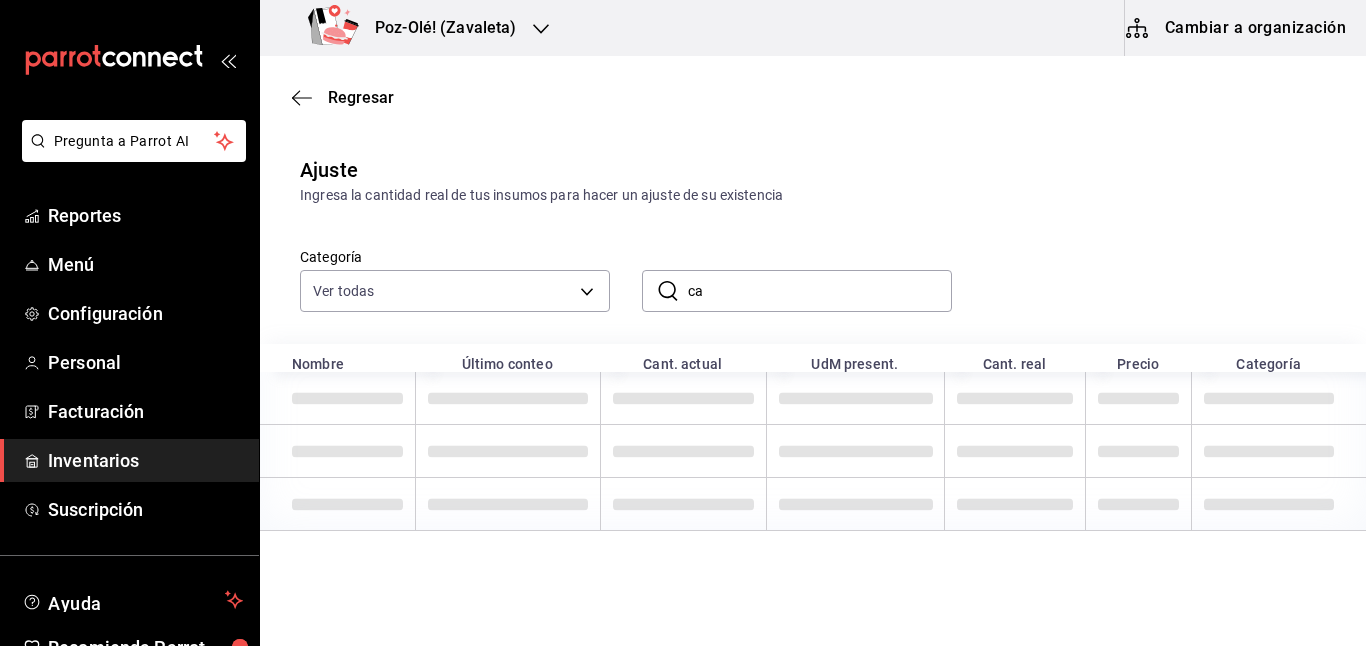 type on "c" 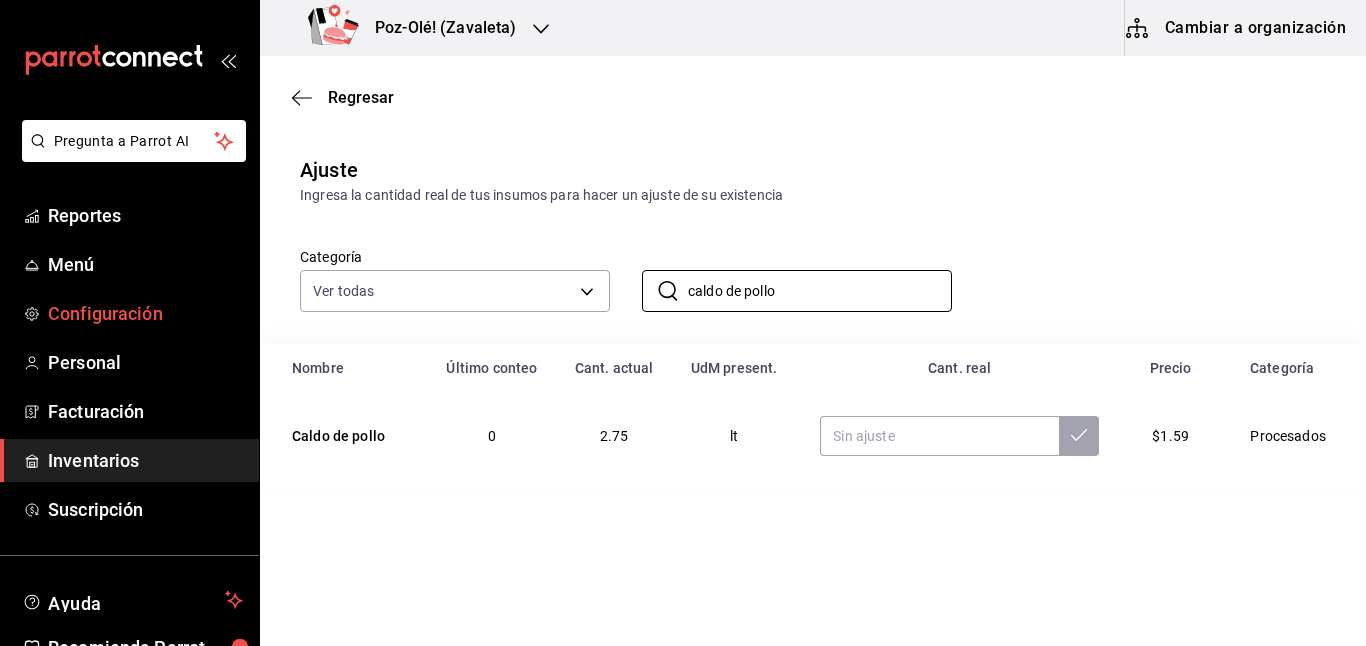scroll, scrollTop: 0, scrollLeft: 0, axis: both 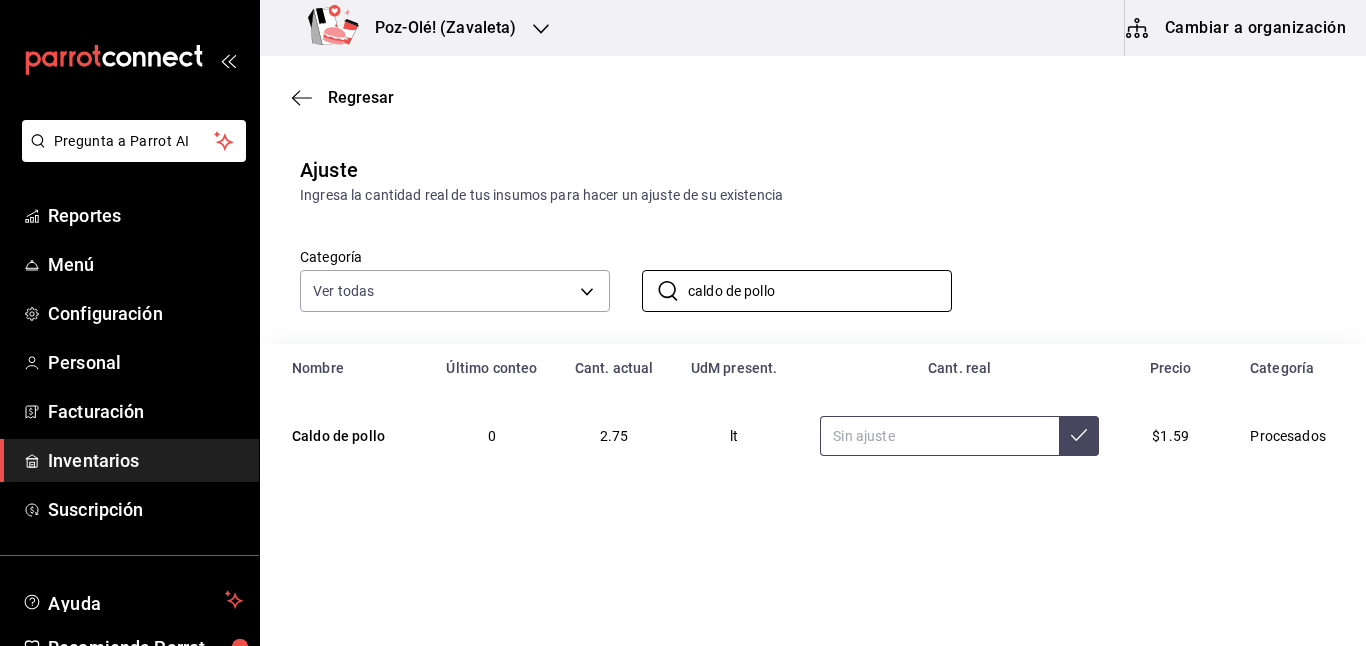 type on "caldo de pollo" 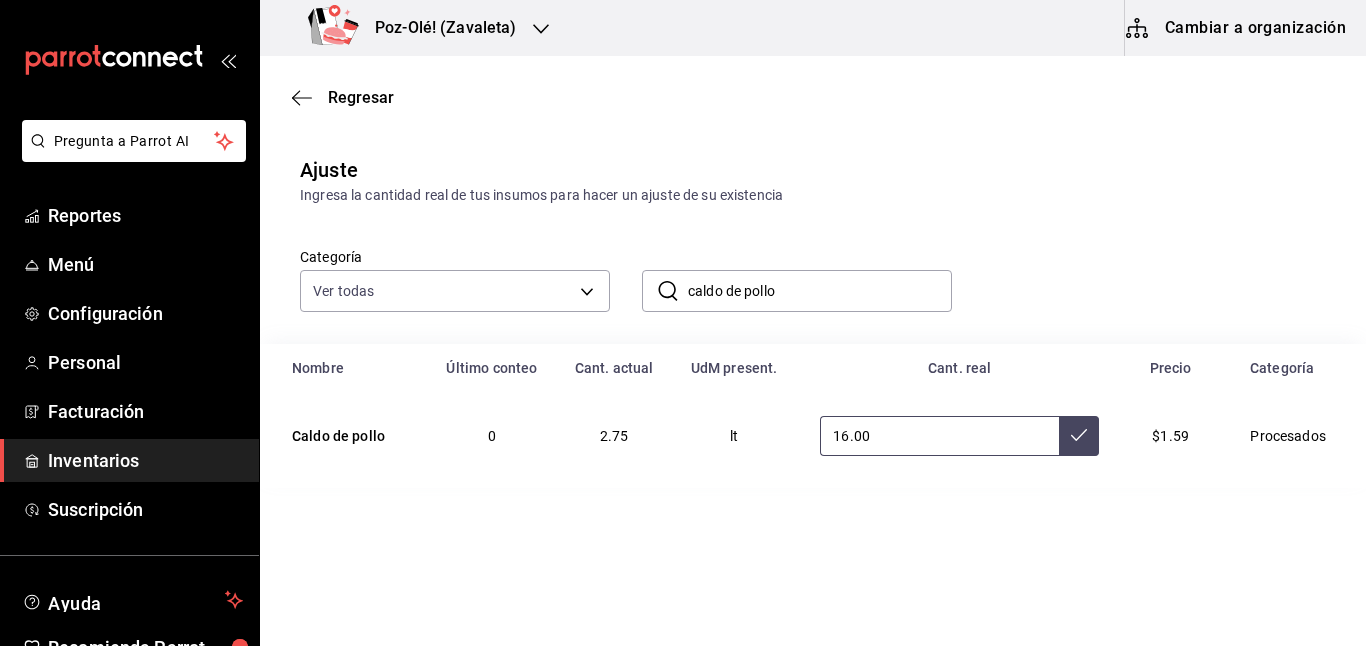 type on "16.00" 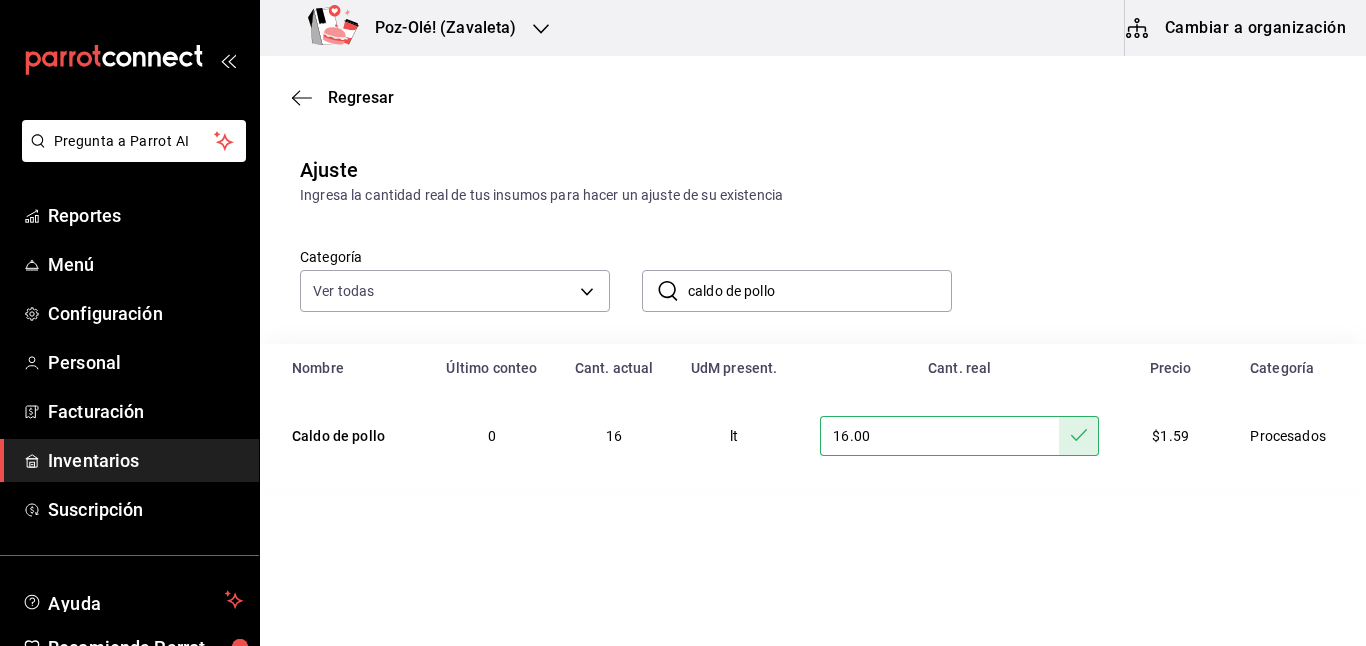 click on "caldo de pollo" at bounding box center (820, 291) 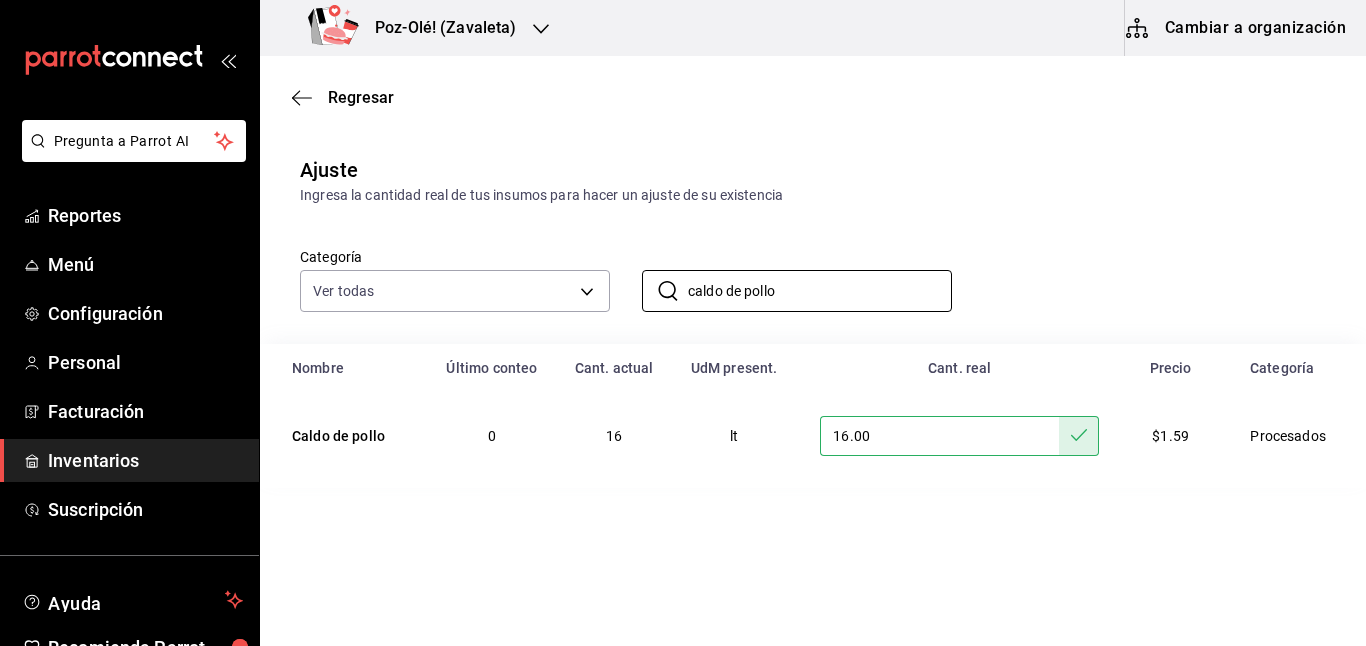 click on "​ caldo de pollo ​" at bounding box center [781, 275] 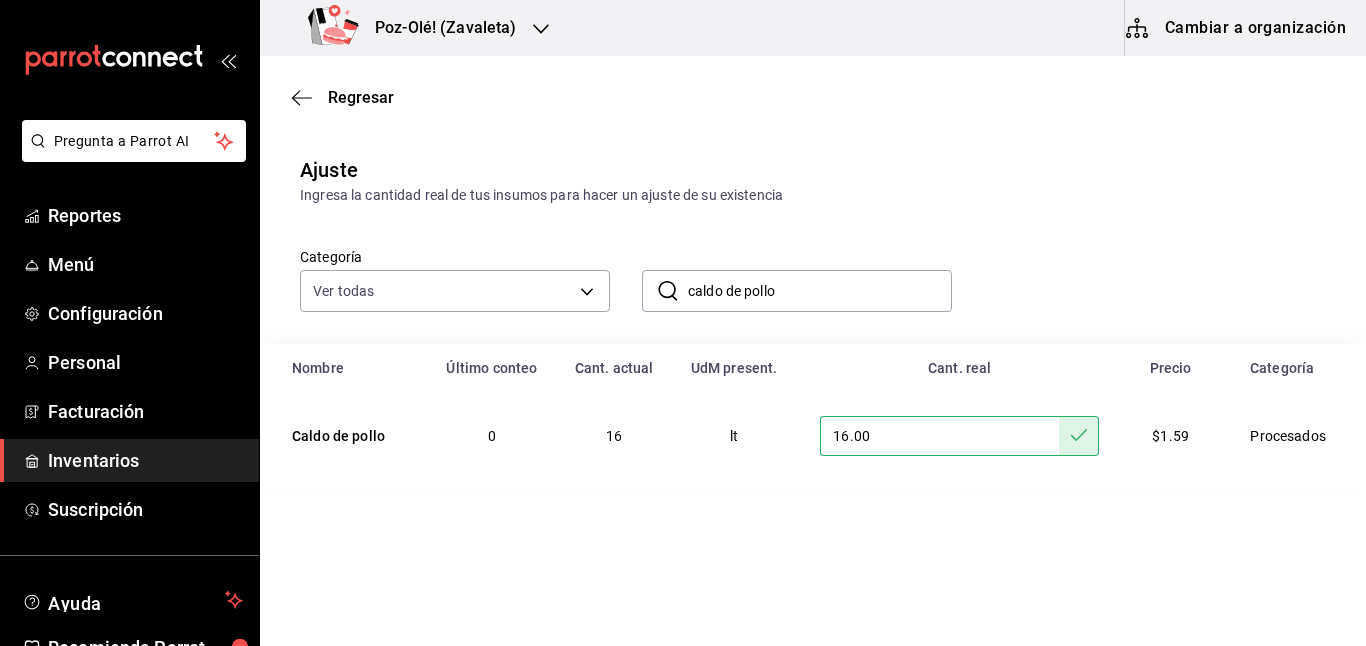 click on "caldo de pollo" at bounding box center [820, 291] 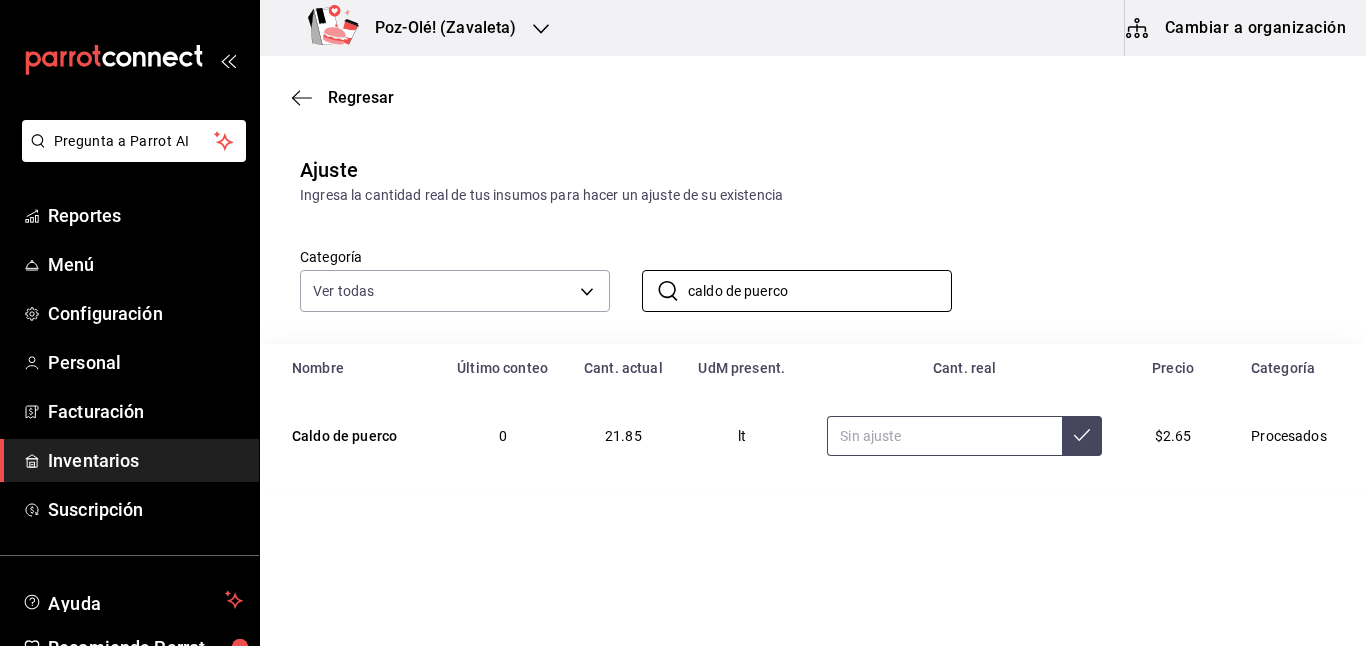 type on "caldo de puerco" 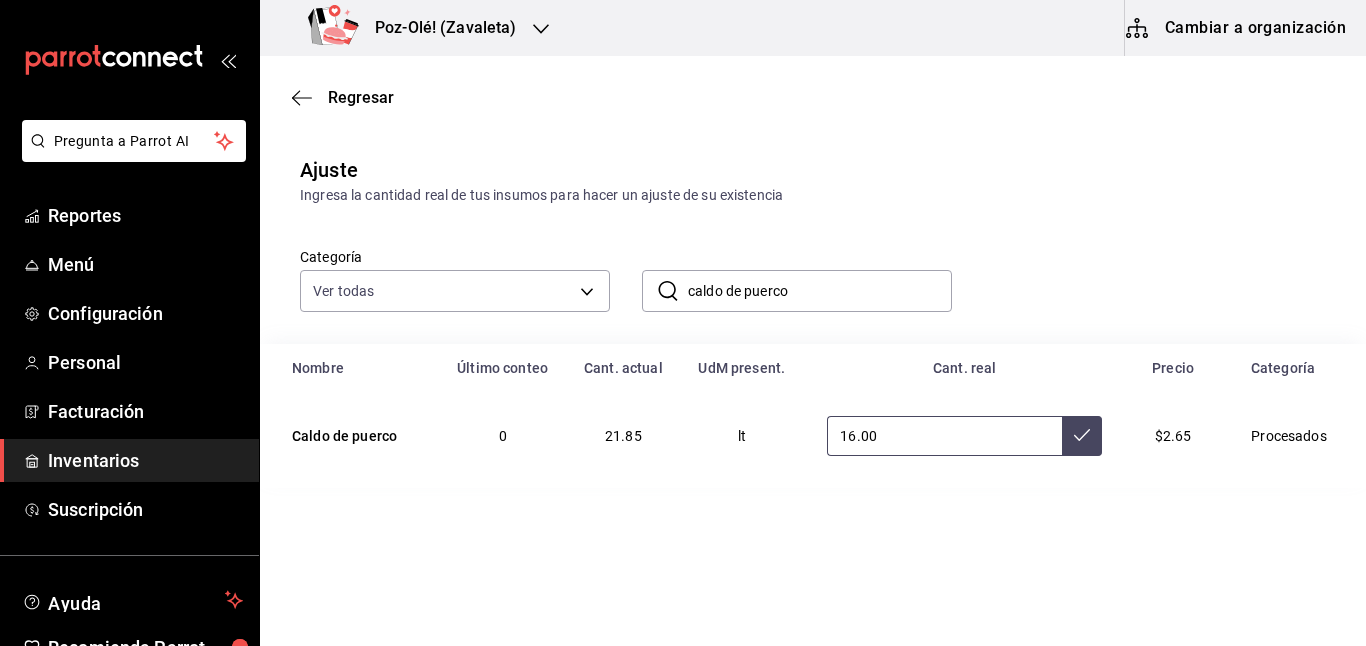 type on "16.00" 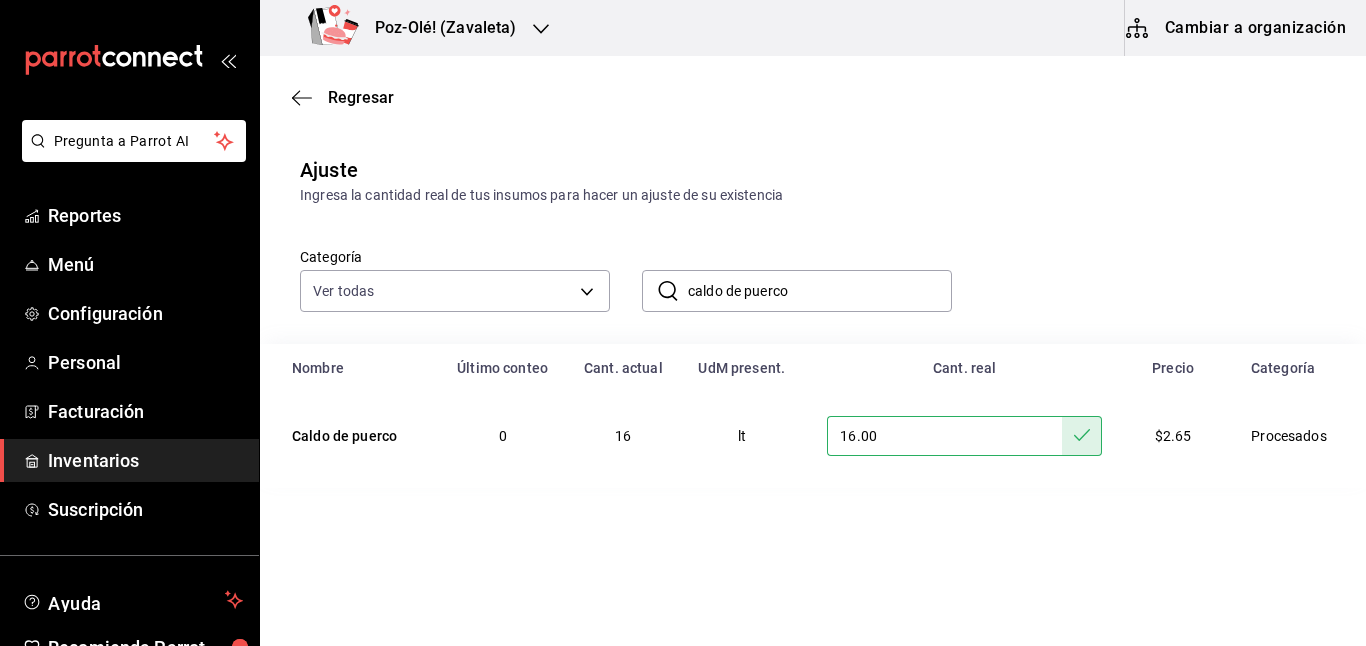 click on "caldo de puerco" at bounding box center [820, 291] 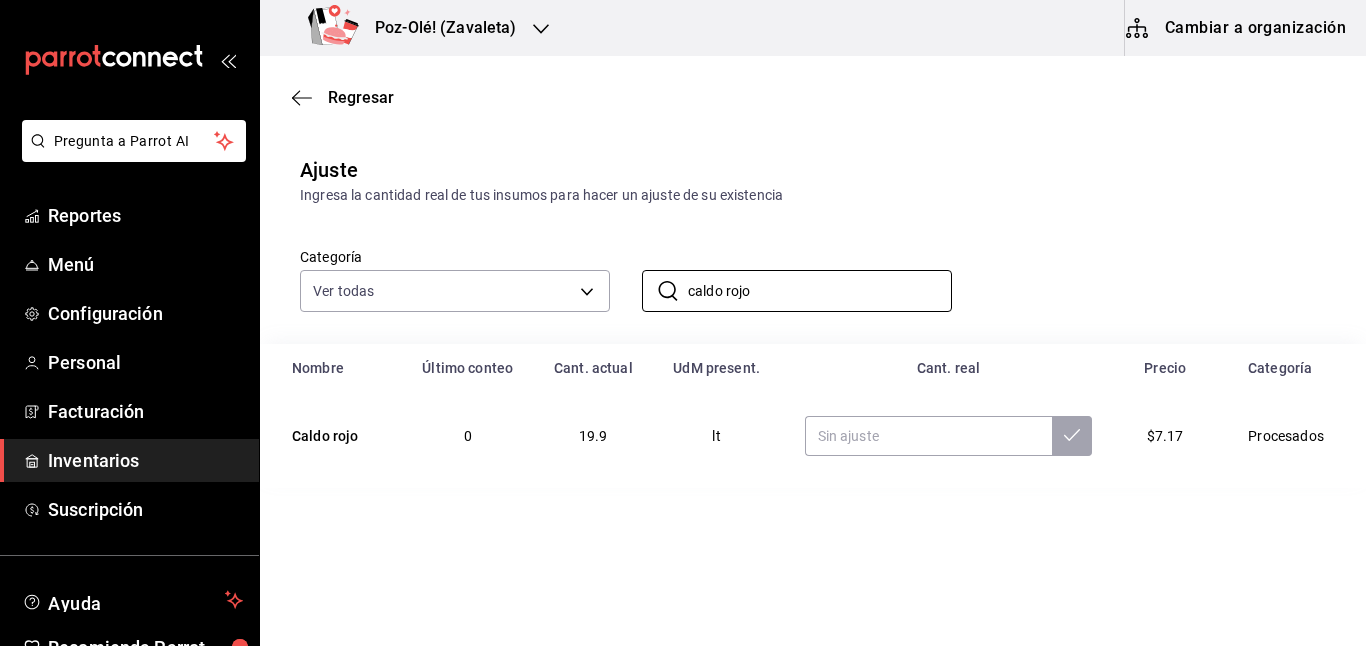 type on "caldo rojo" 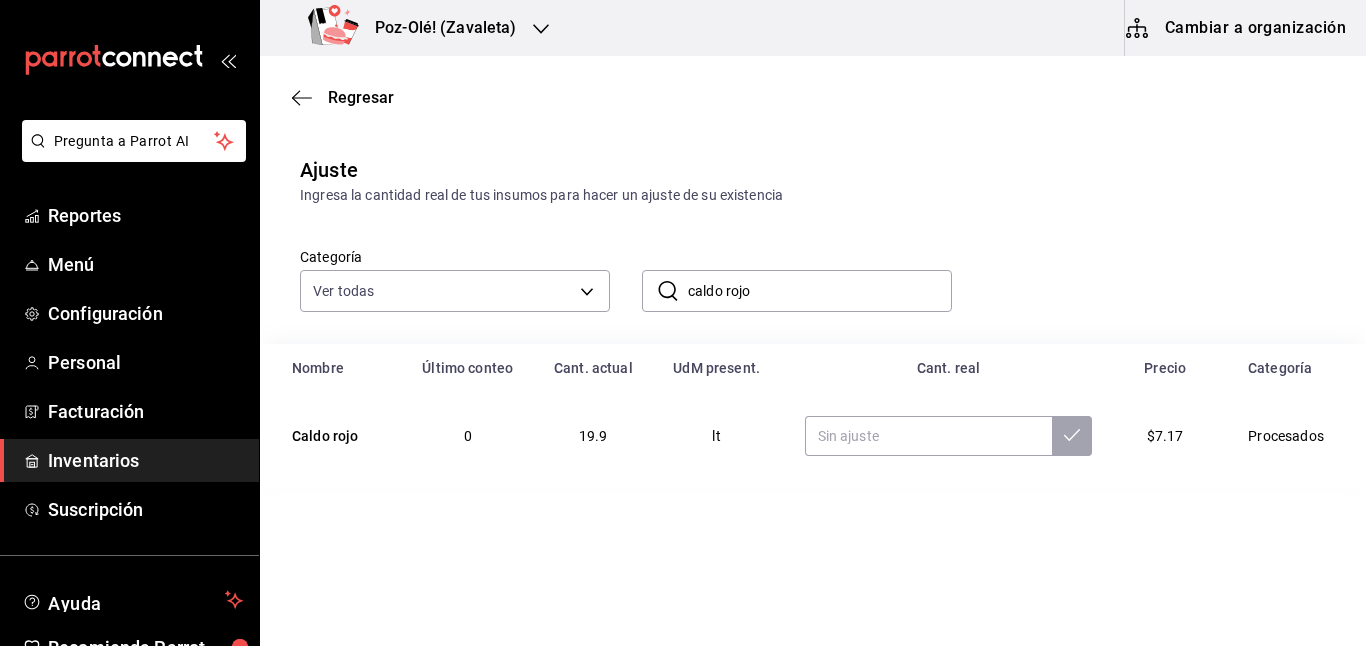 click at bounding box center [949, 436] 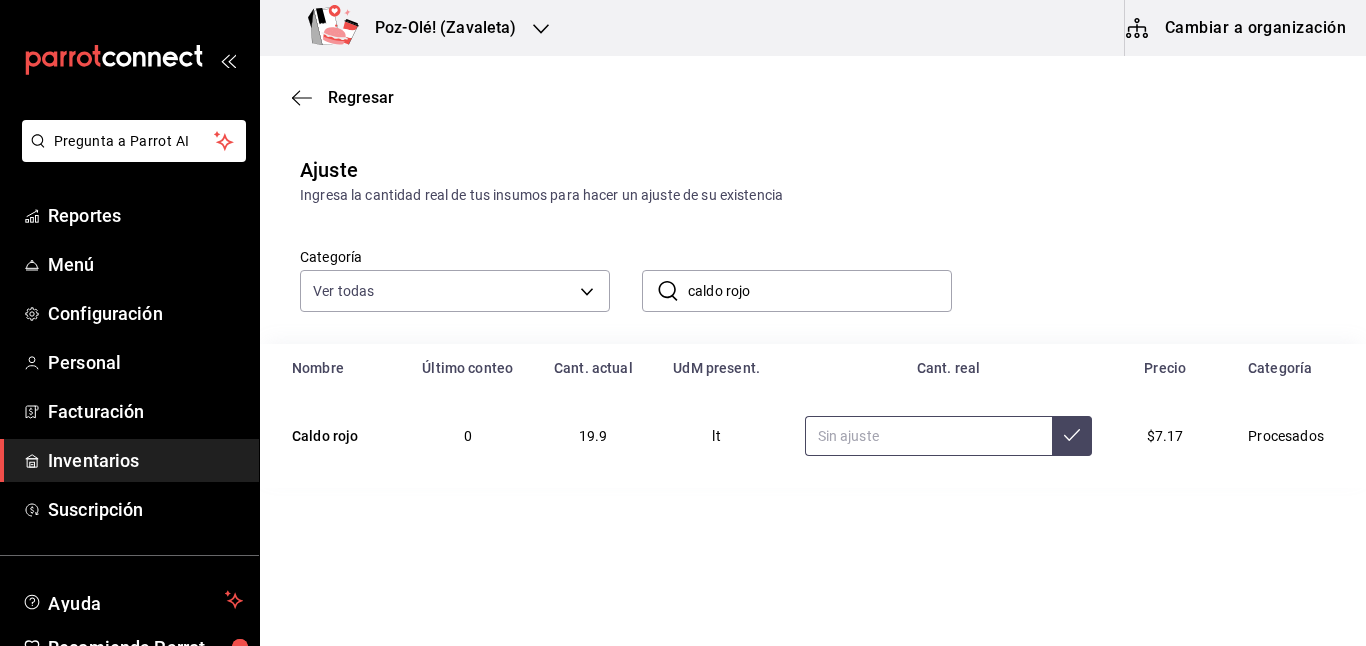 click at bounding box center [929, 436] 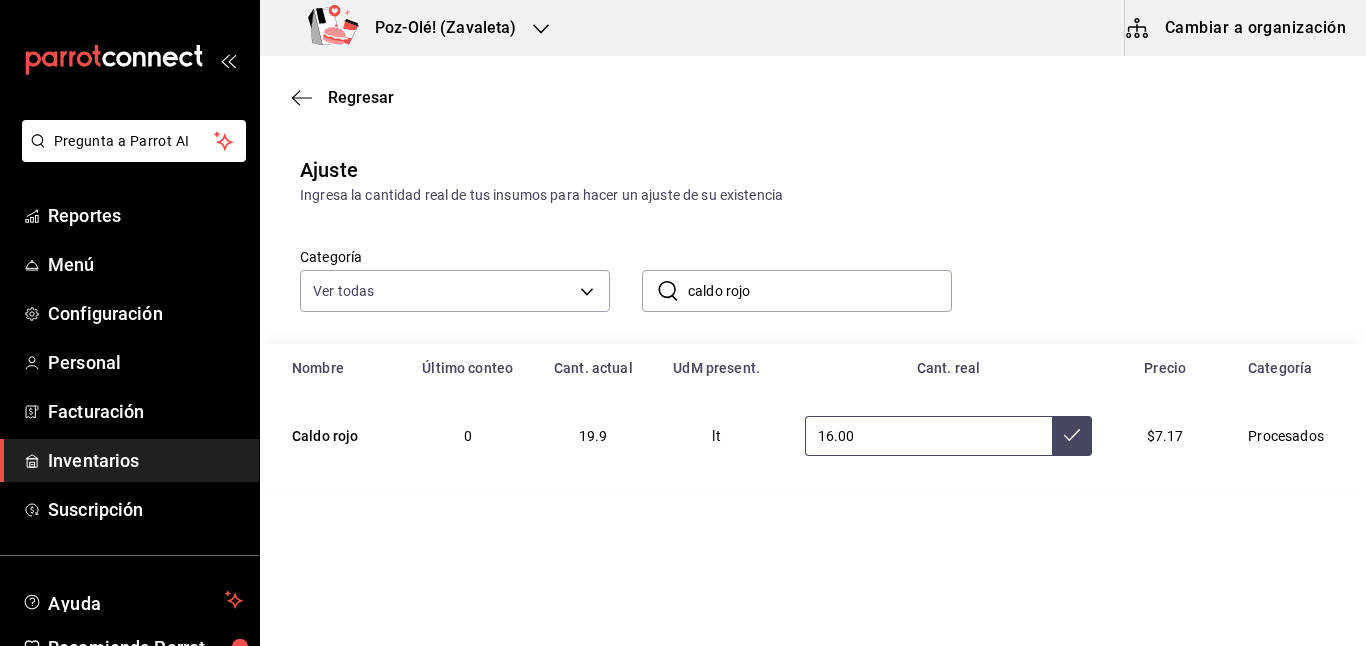 type on "16.00" 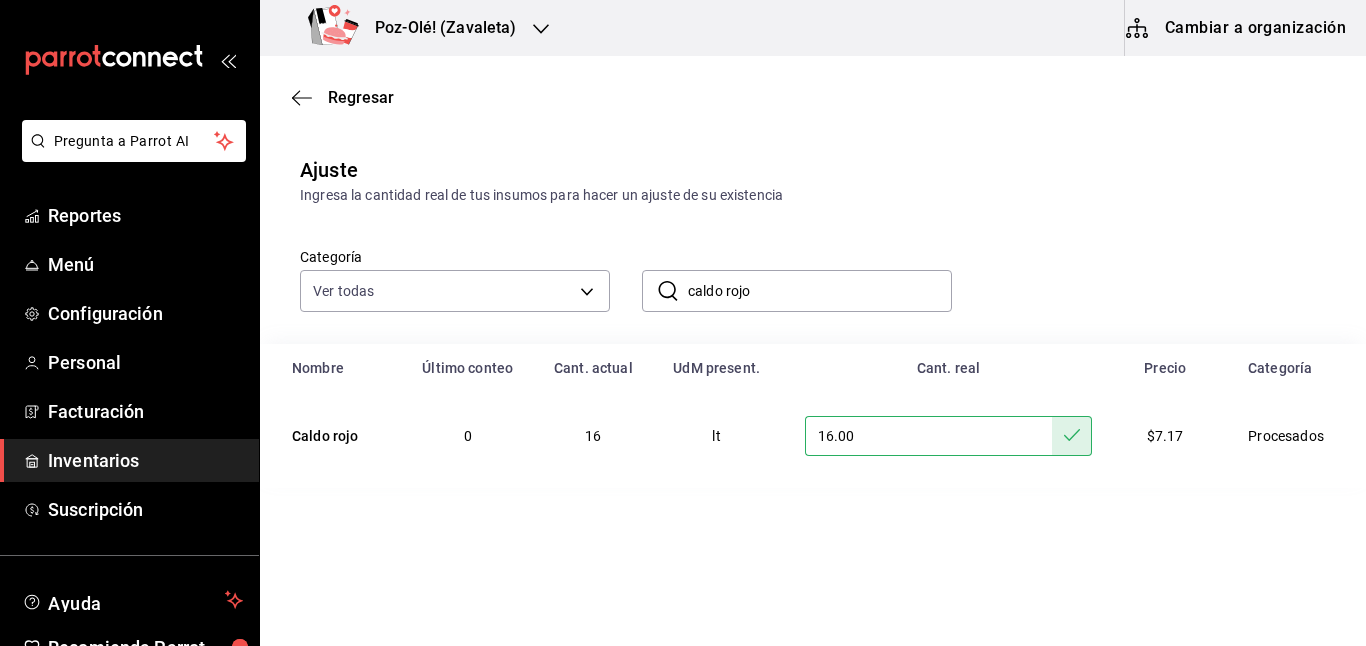 click on "caldo rojo" at bounding box center (820, 291) 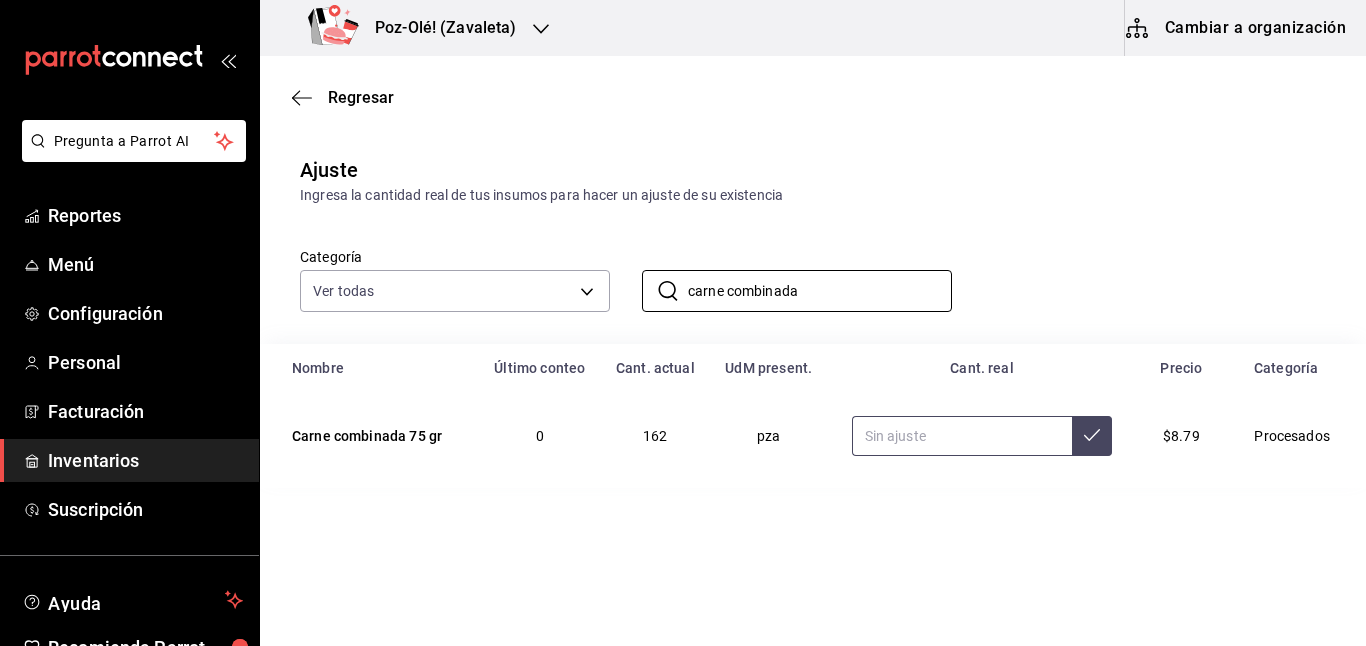 type on "carne combinada" 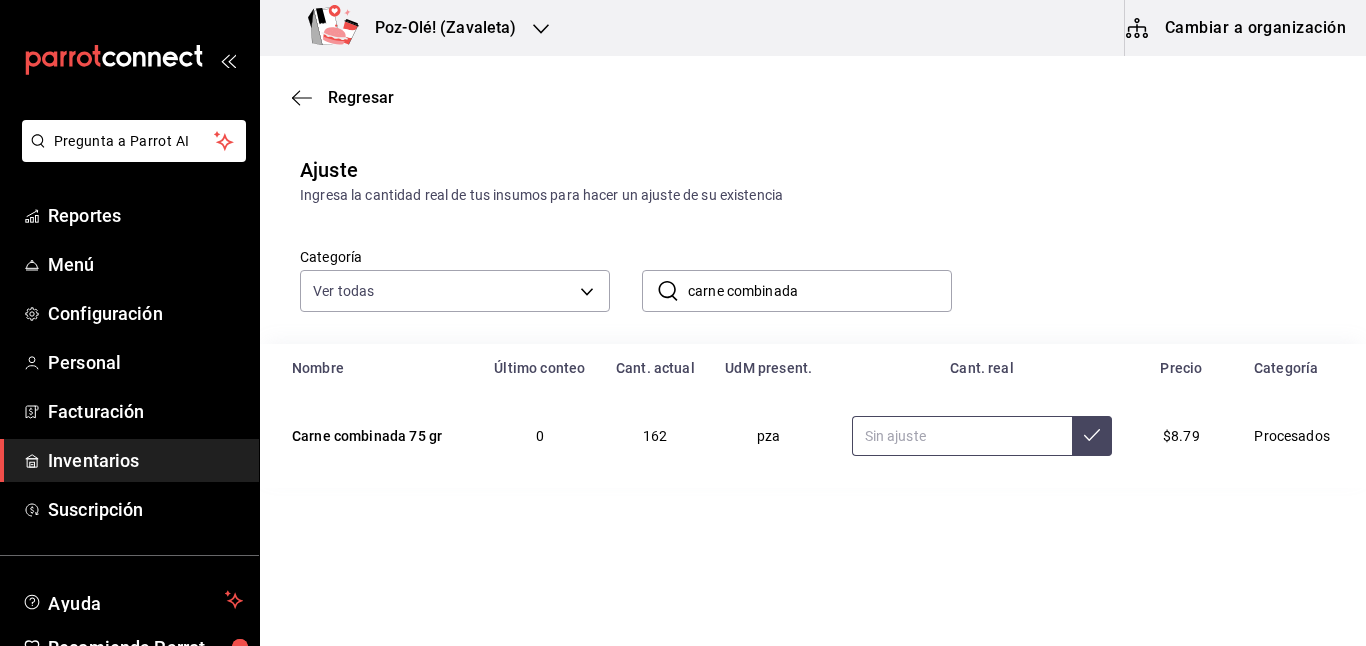 click at bounding box center (962, 436) 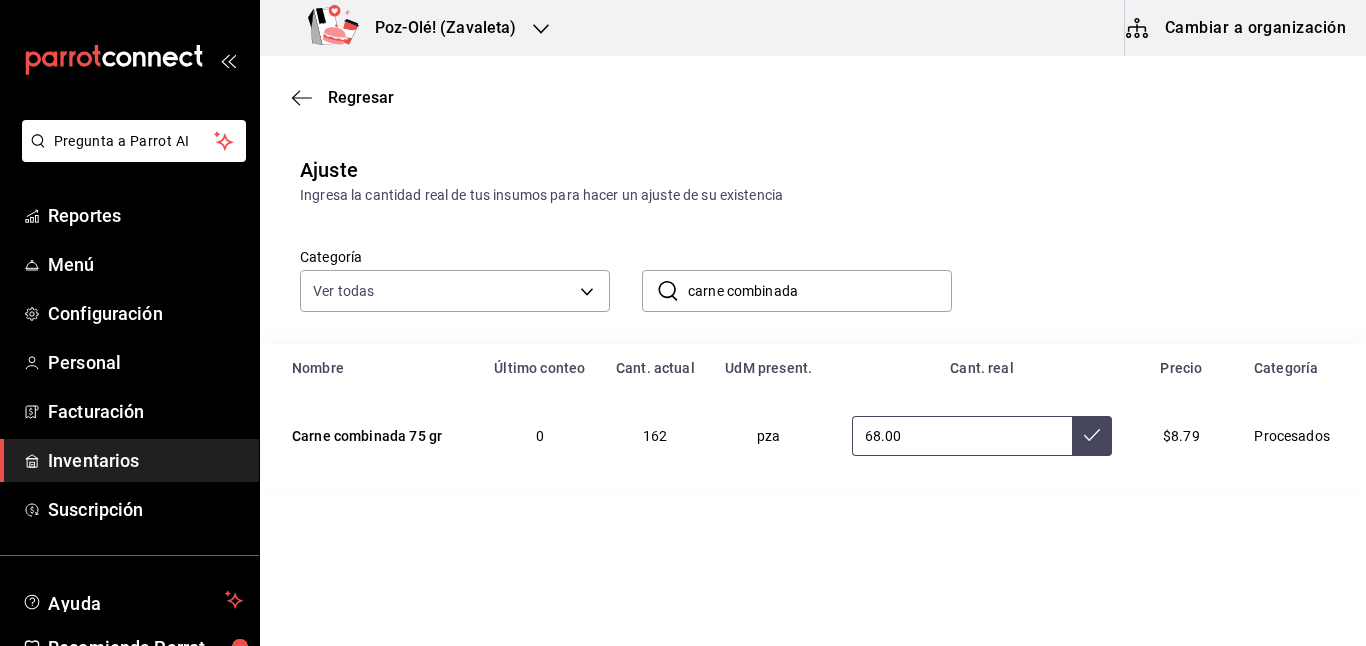 type on "68.00" 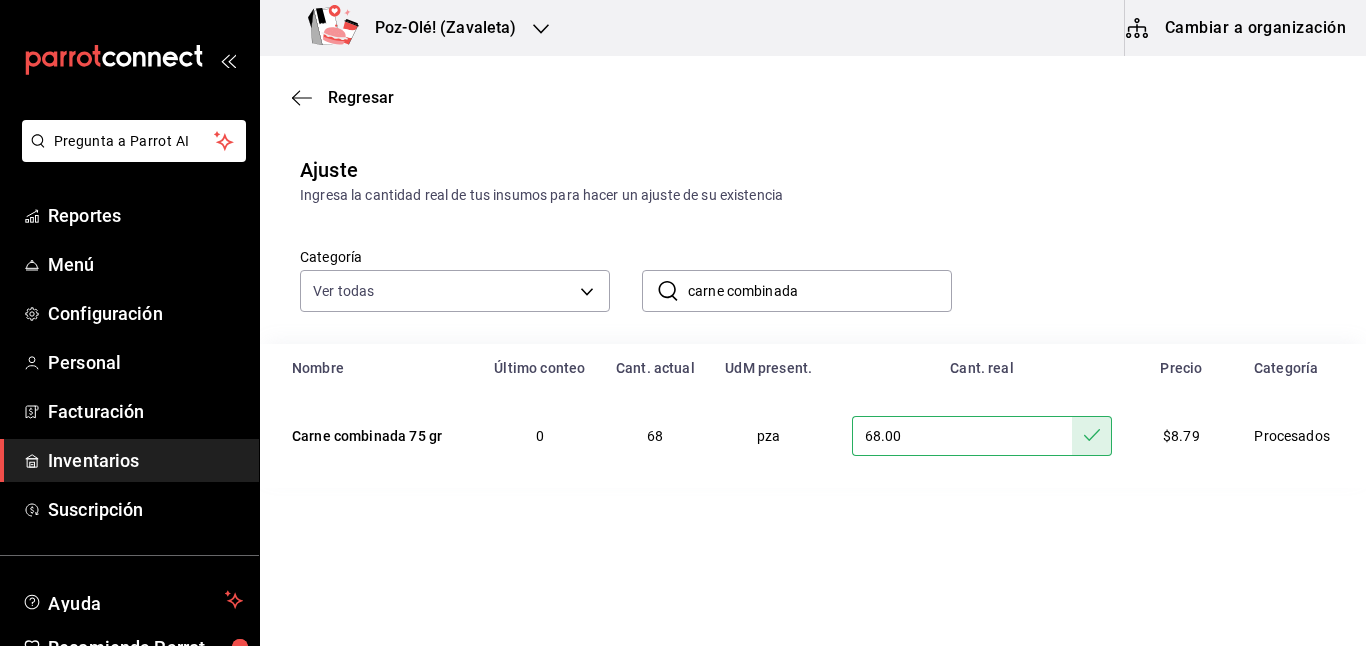 click on "carne combinada" at bounding box center (820, 291) 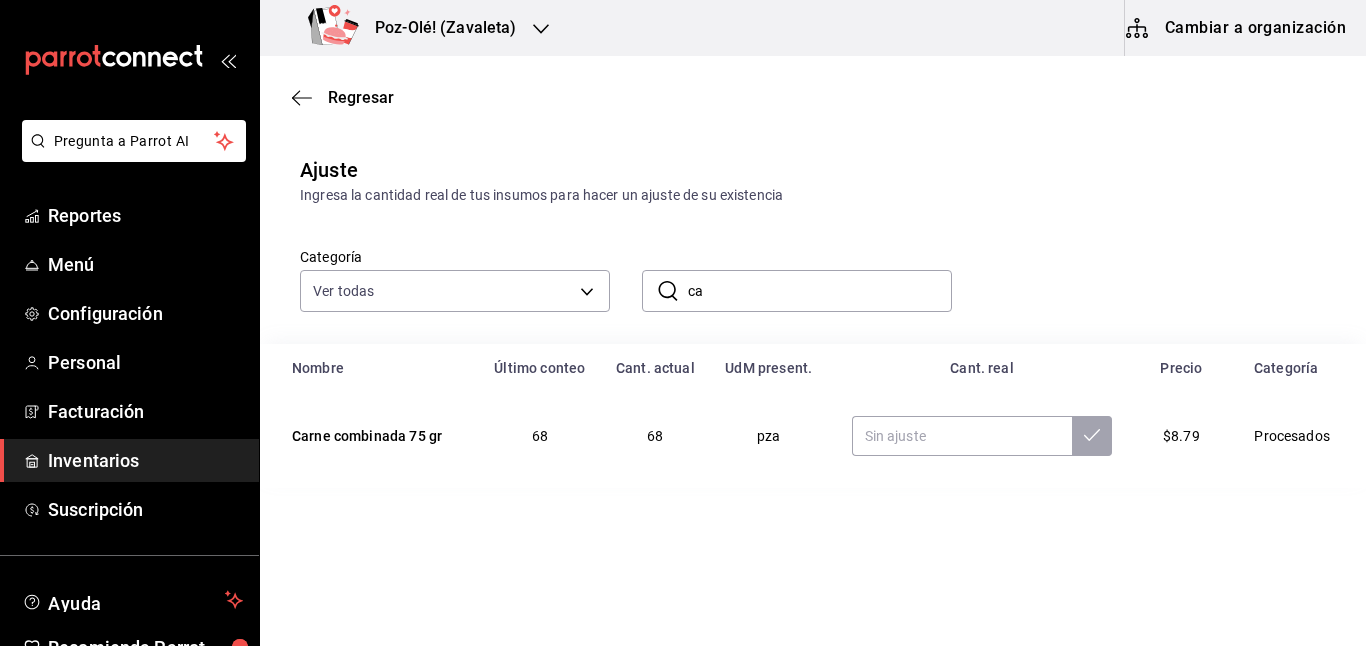 type on "c" 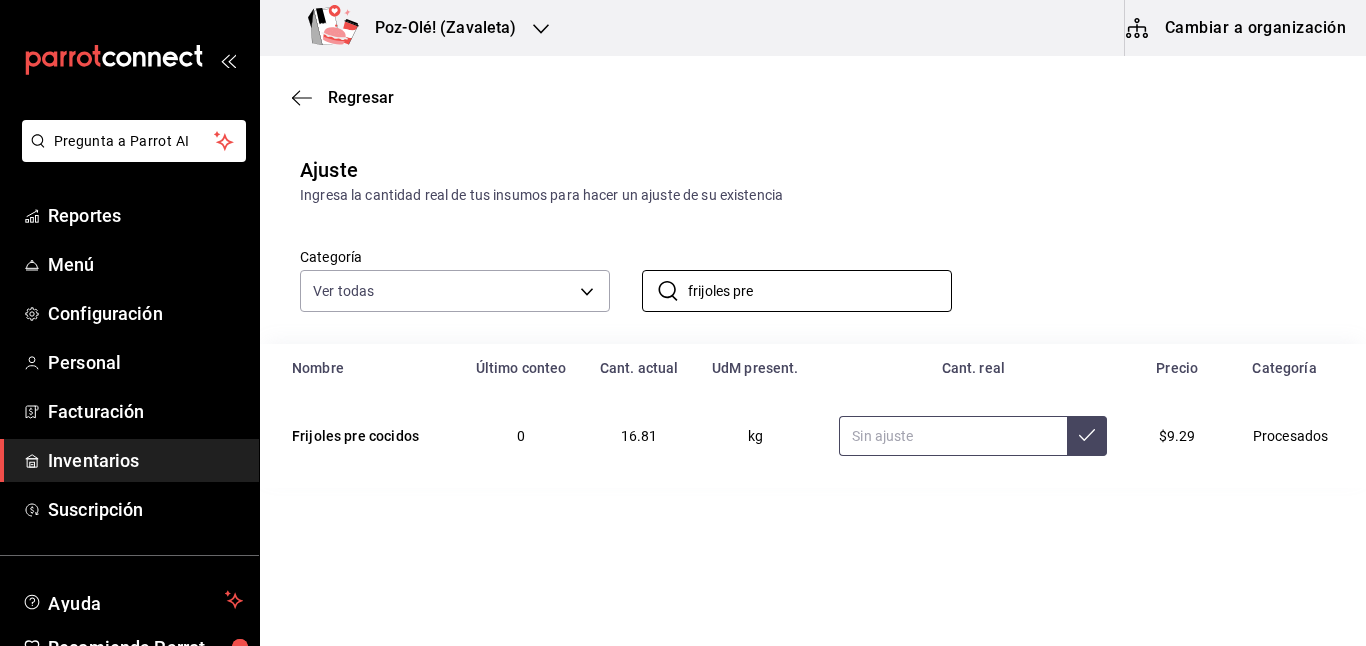 type on "frijoles pre" 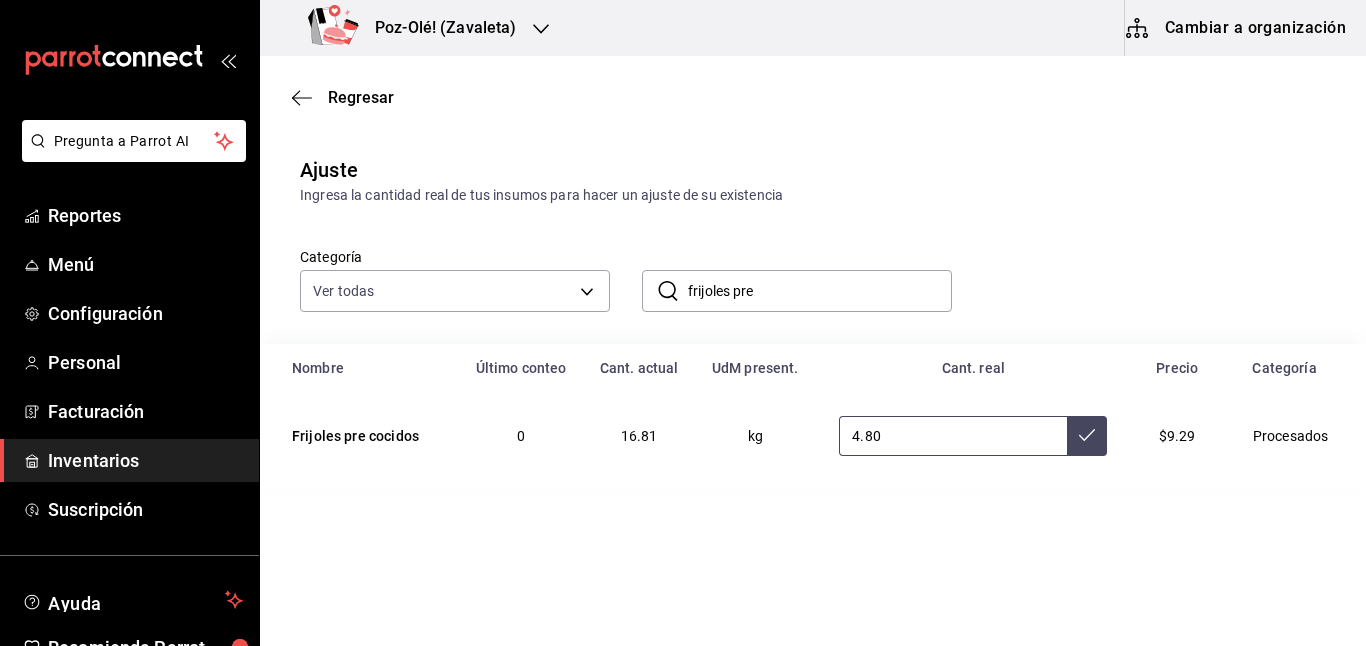 type on "4.80" 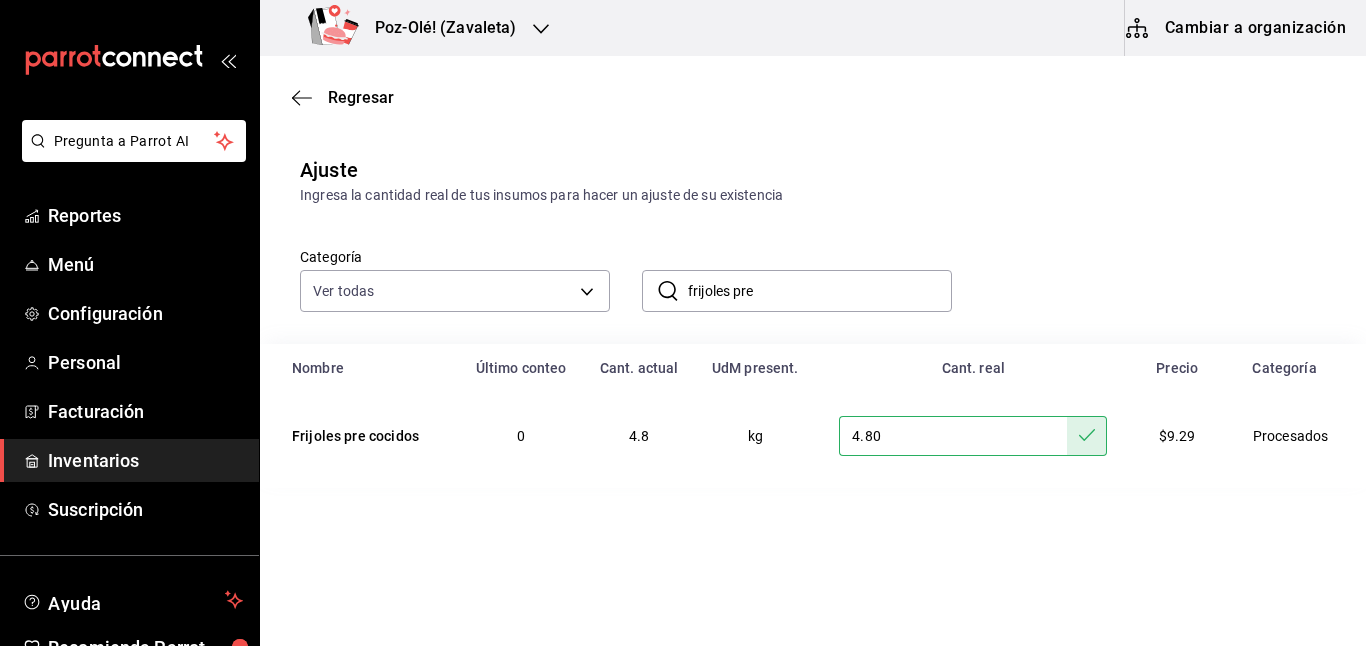 click on "​ frijoles pre ​" at bounding box center [781, 275] 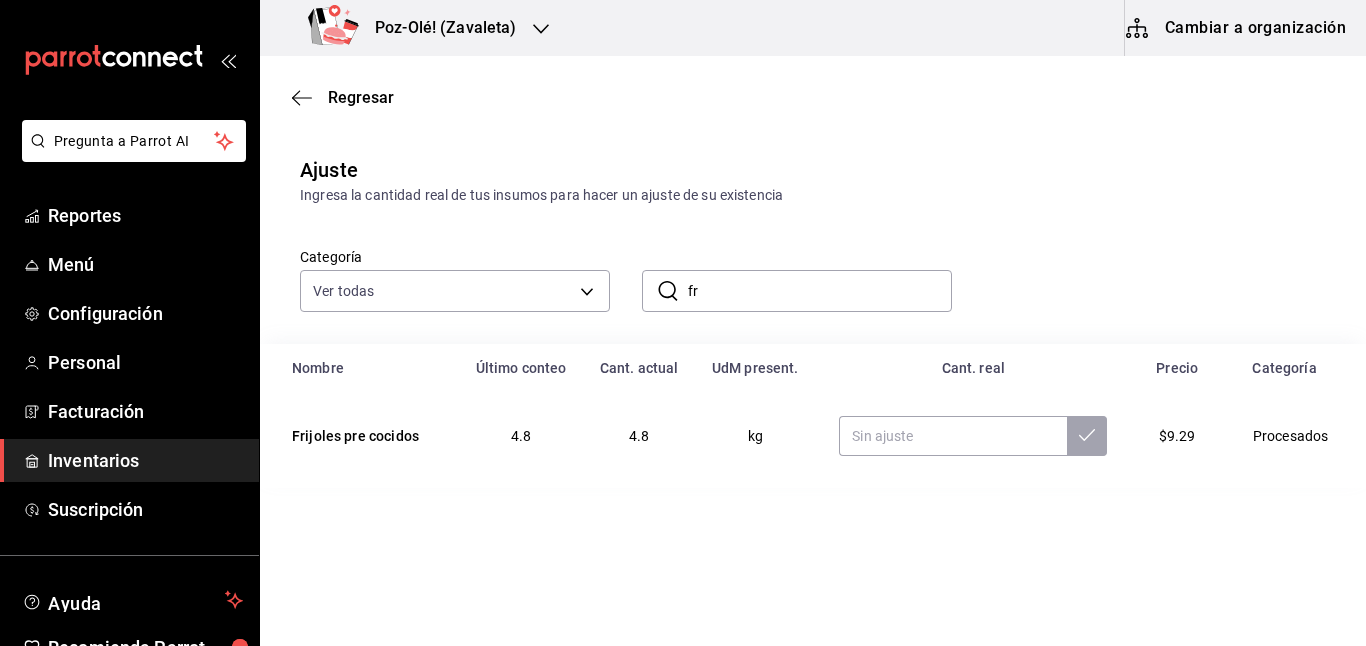 type on "f" 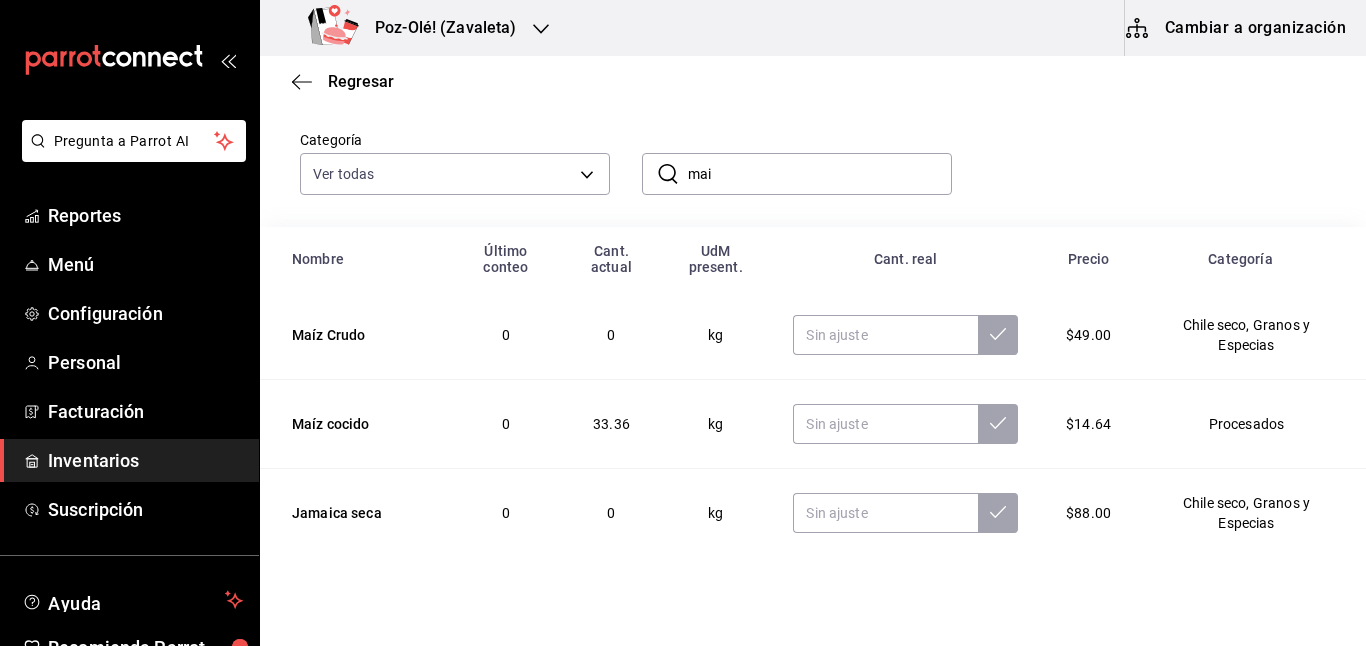 scroll, scrollTop: 121, scrollLeft: 0, axis: vertical 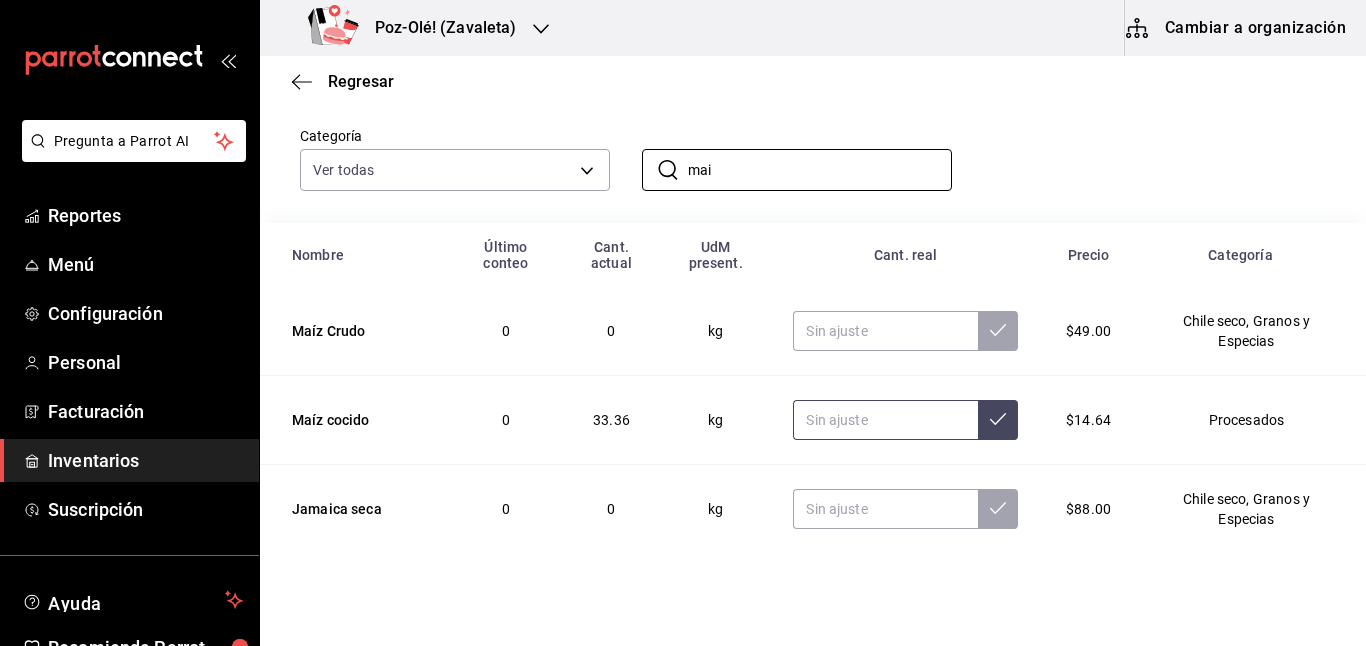 type on "mai" 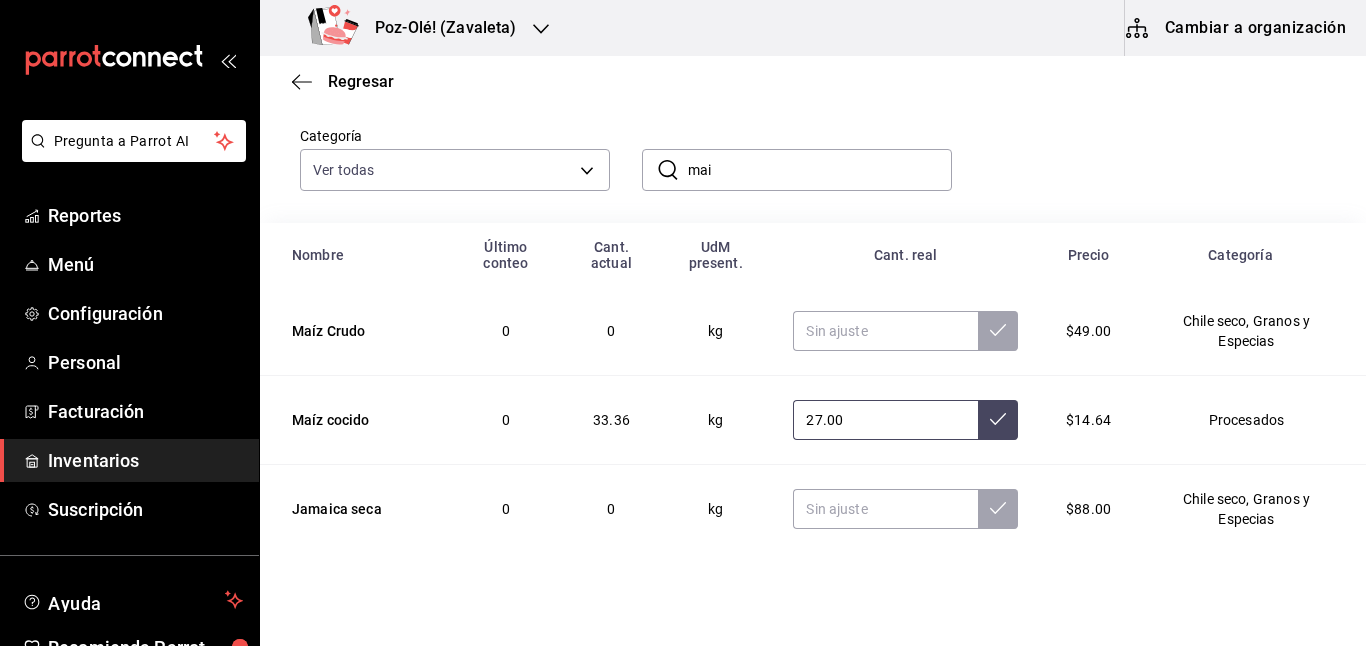 type on "27.00" 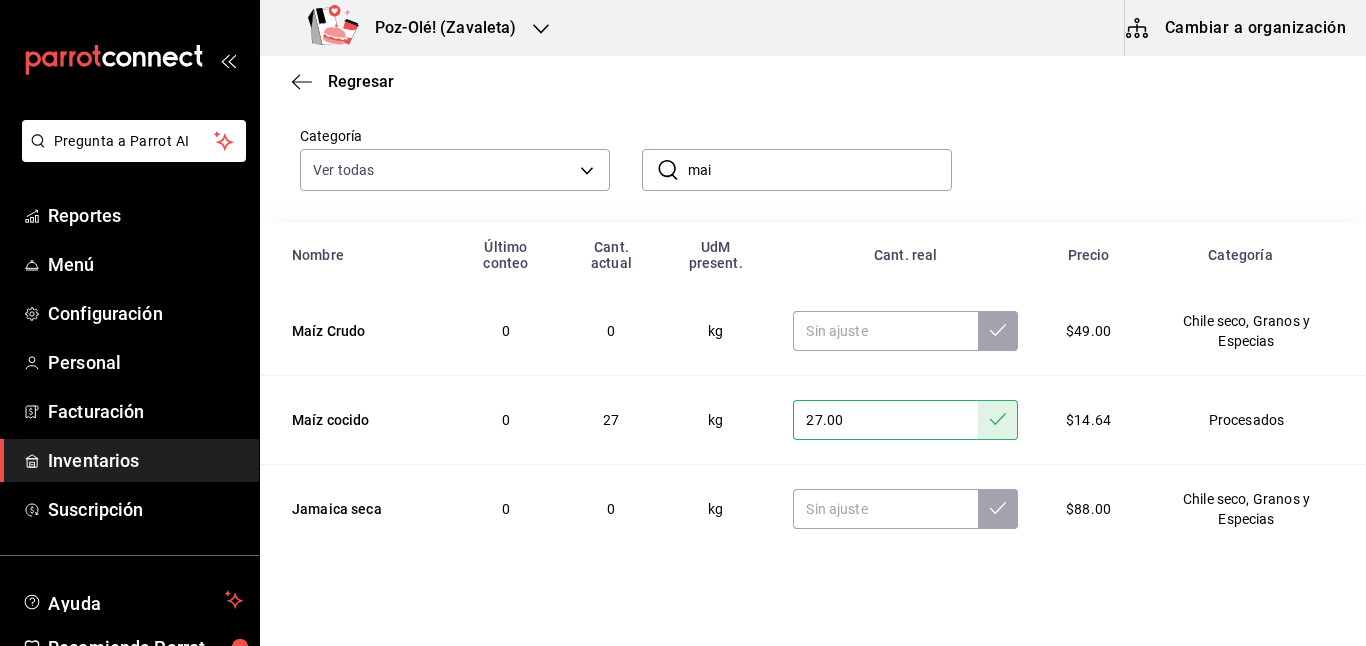 click on "mai" at bounding box center (820, 170) 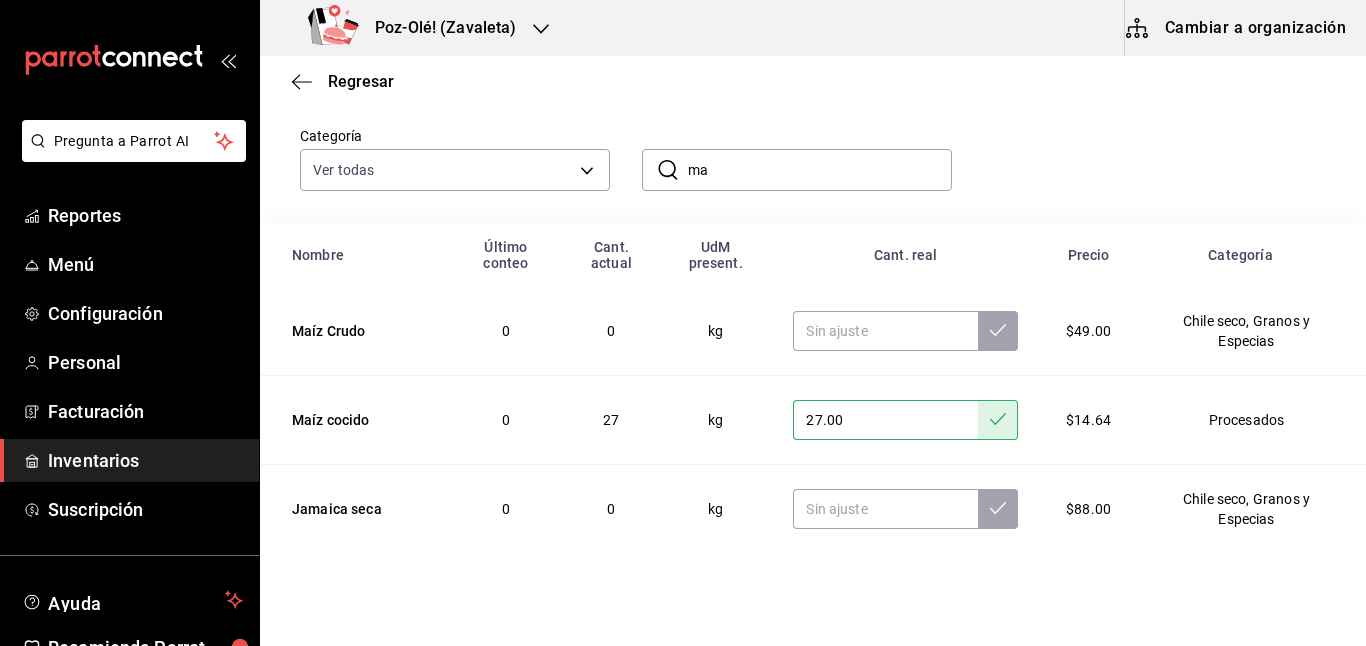 type on "m" 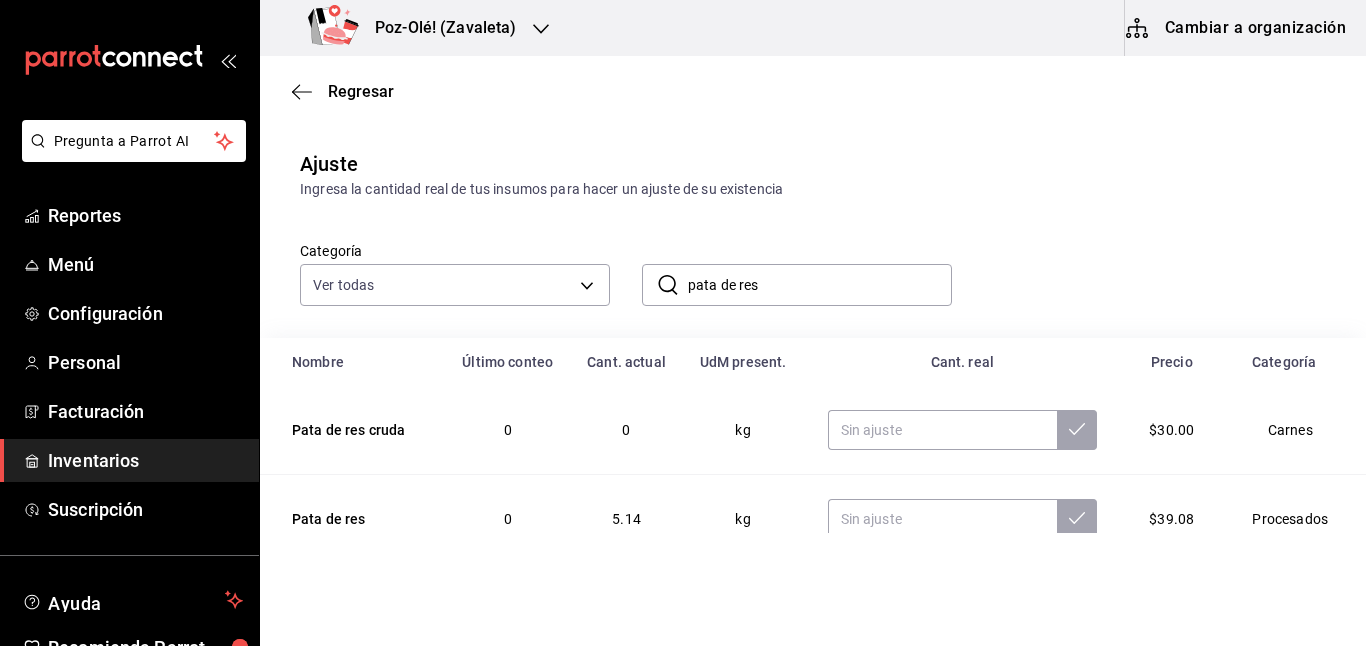 scroll, scrollTop: 44, scrollLeft: 0, axis: vertical 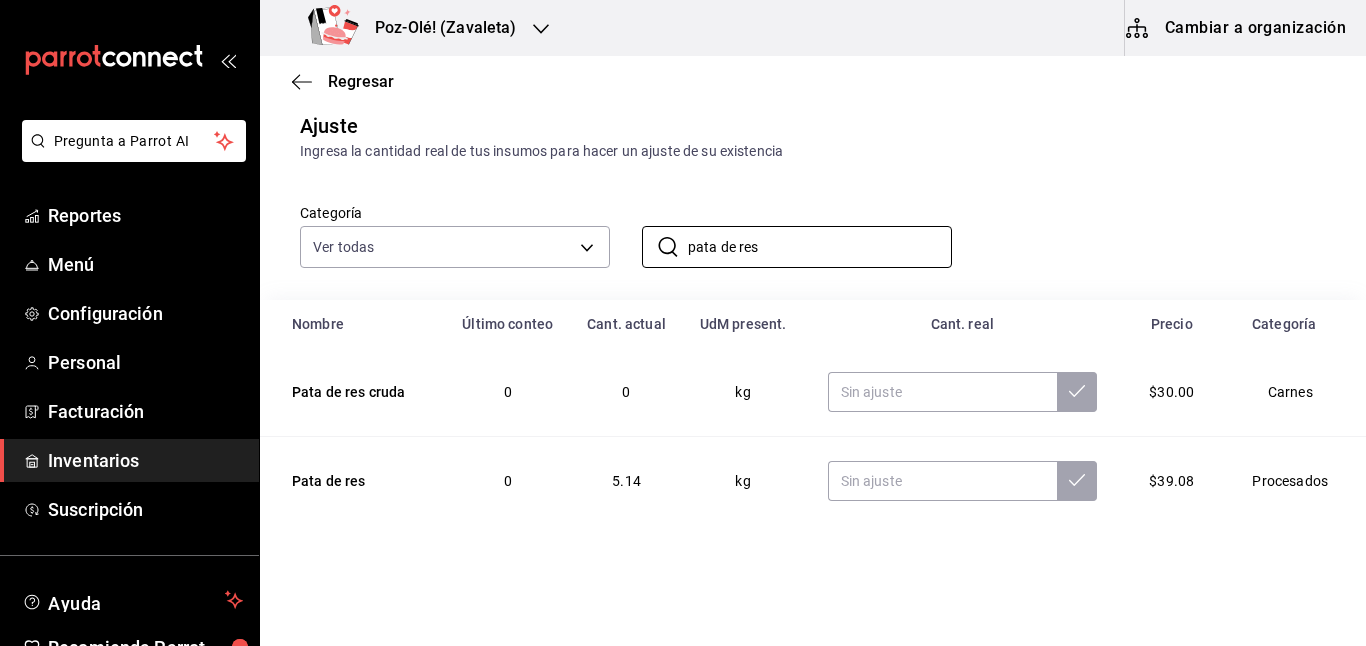 type on "pata de res" 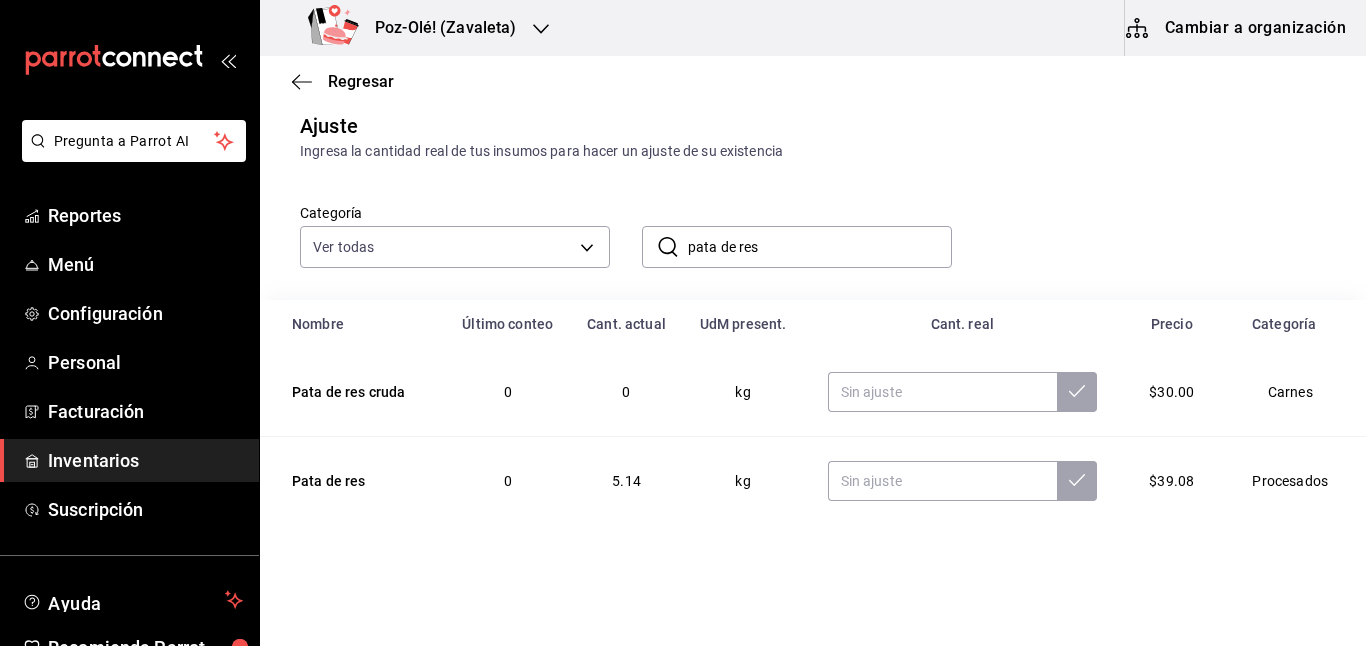 scroll, scrollTop: 44, scrollLeft: 0, axis: vertical 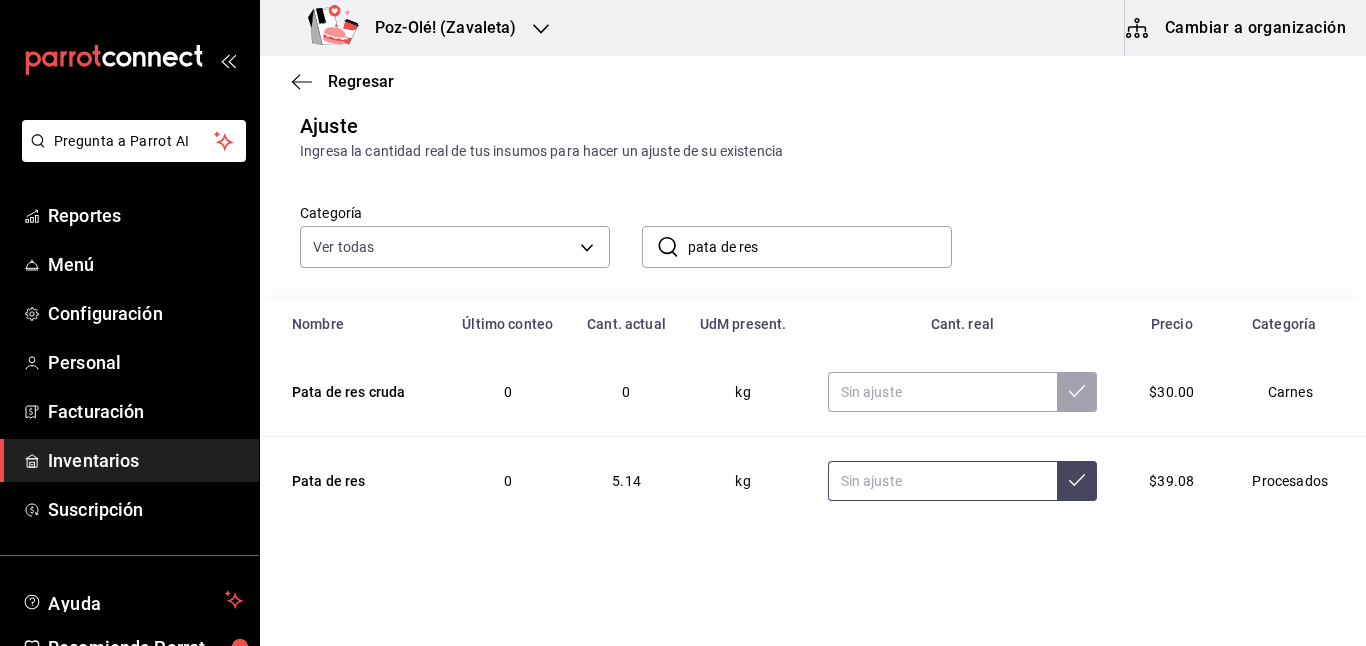 click at bounding box center (943, 481) 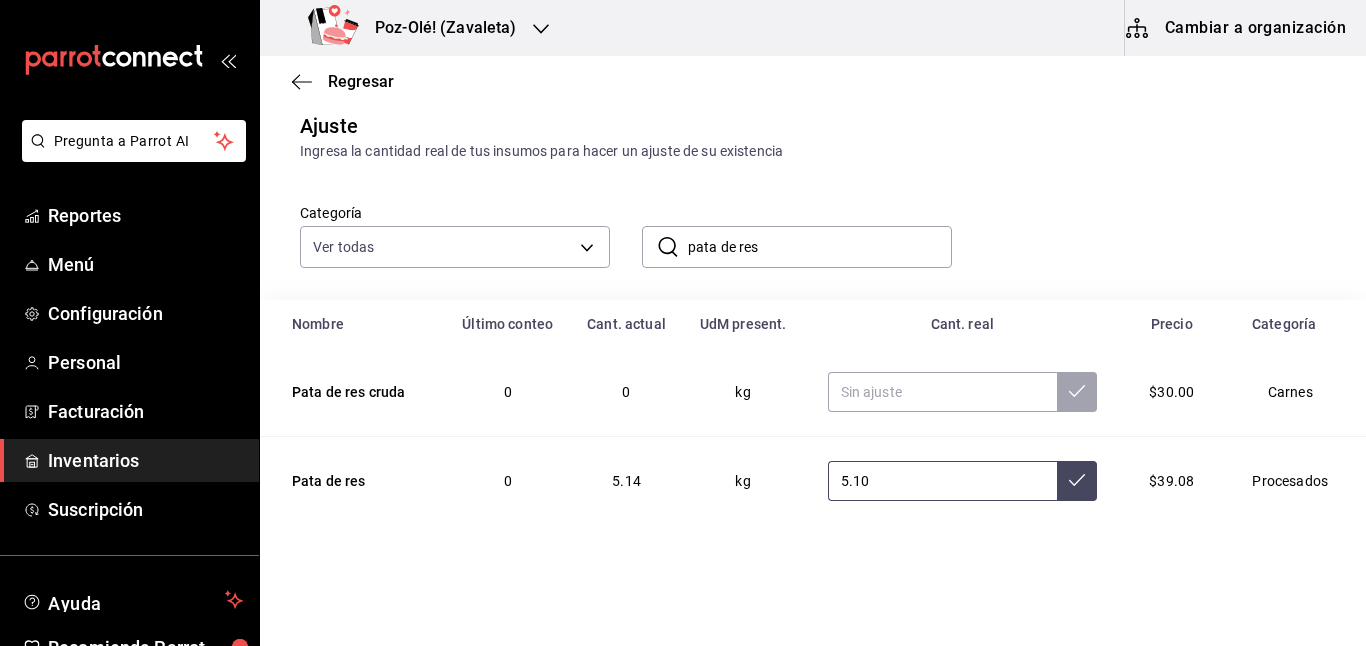 type on "5.10" 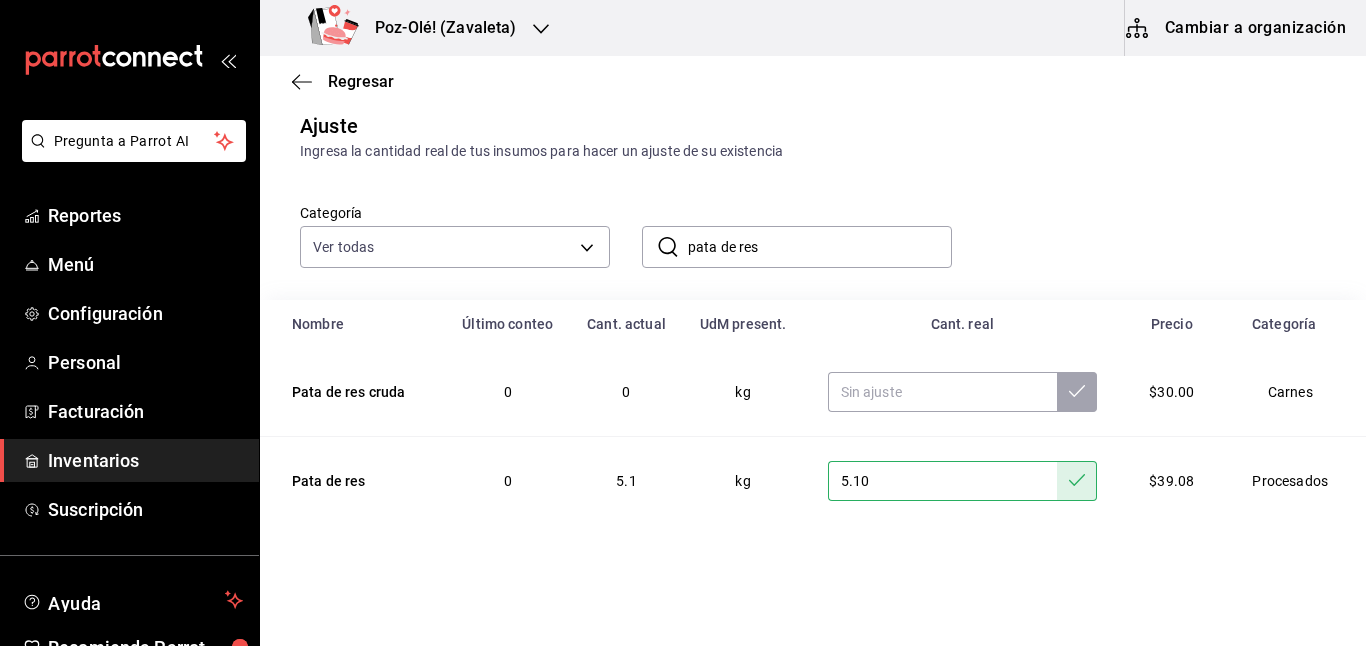 click on "pata de res" at bounding box center (820, 247) 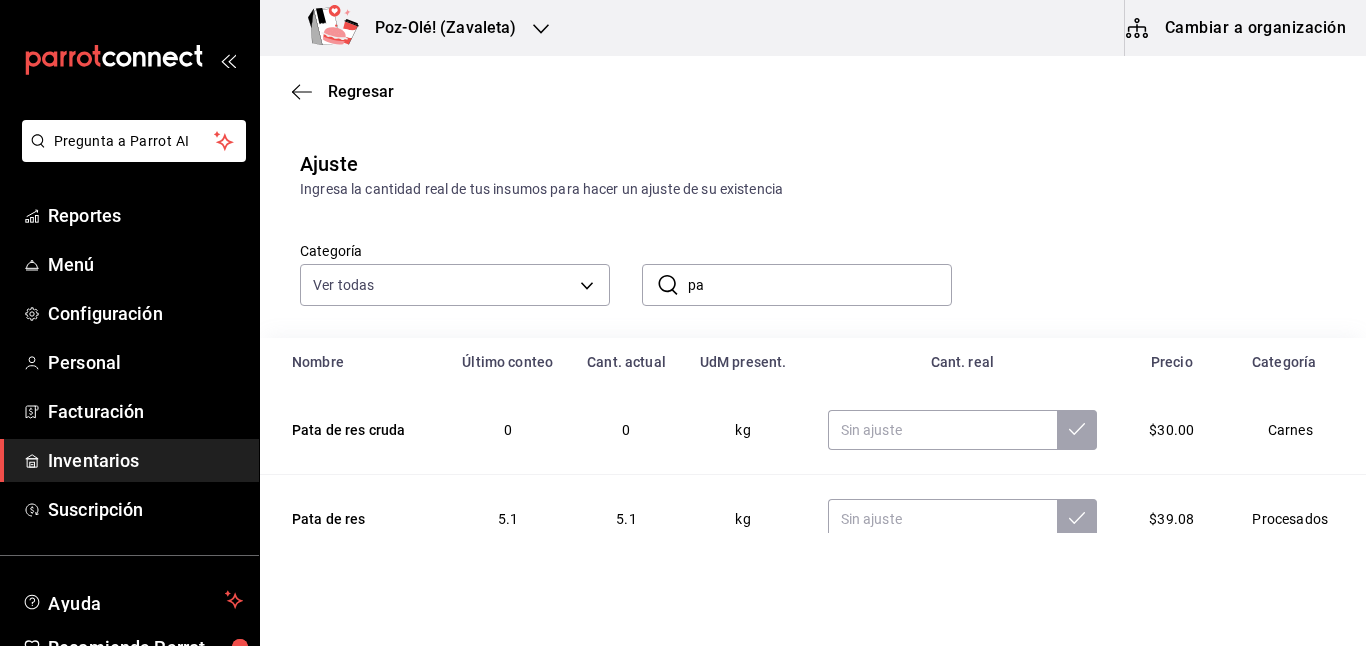 scroll, scrollTop: 44, scrollLeft: 0, axis: vertical 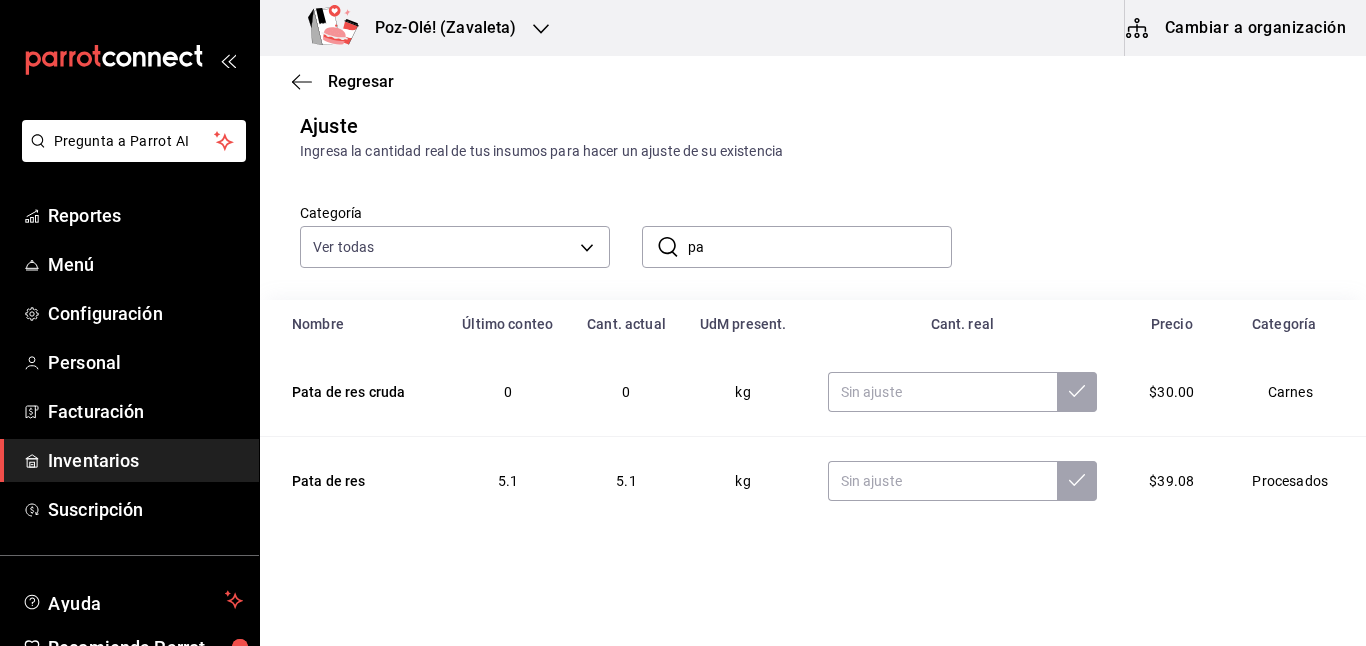 type on "p" 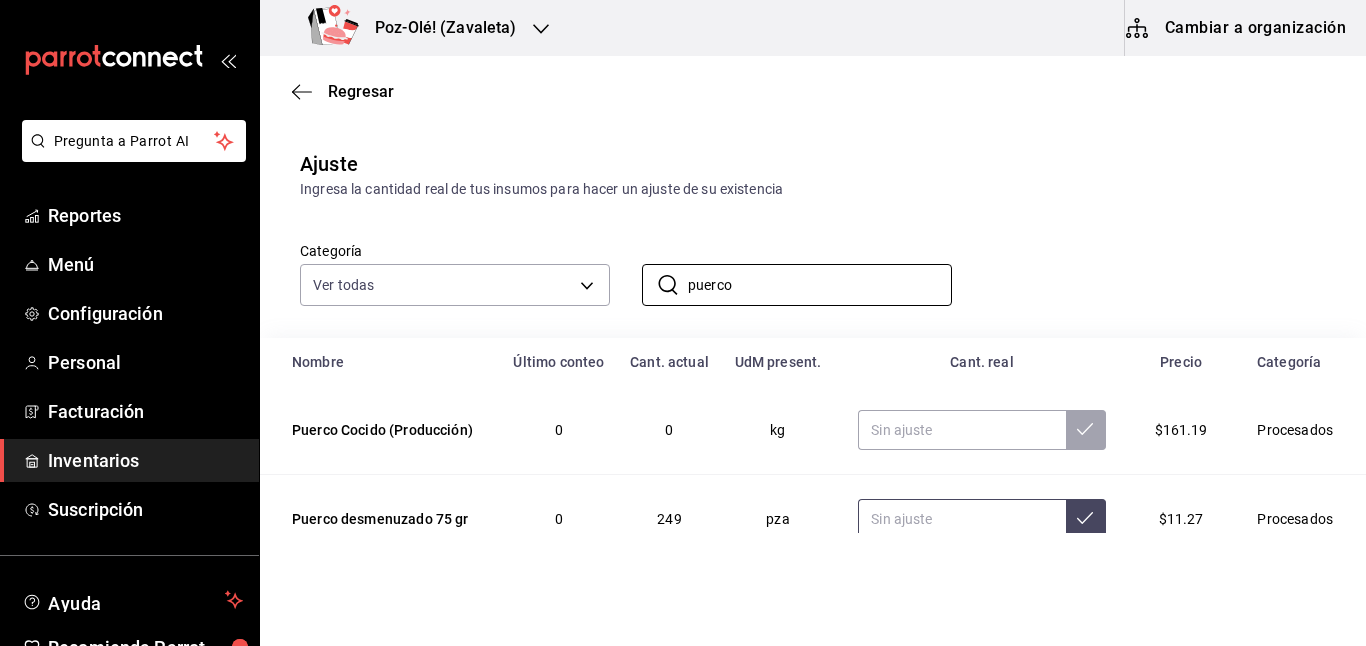 scroll, scrollTop: 44, scrollLeft: 0, axis: vertical 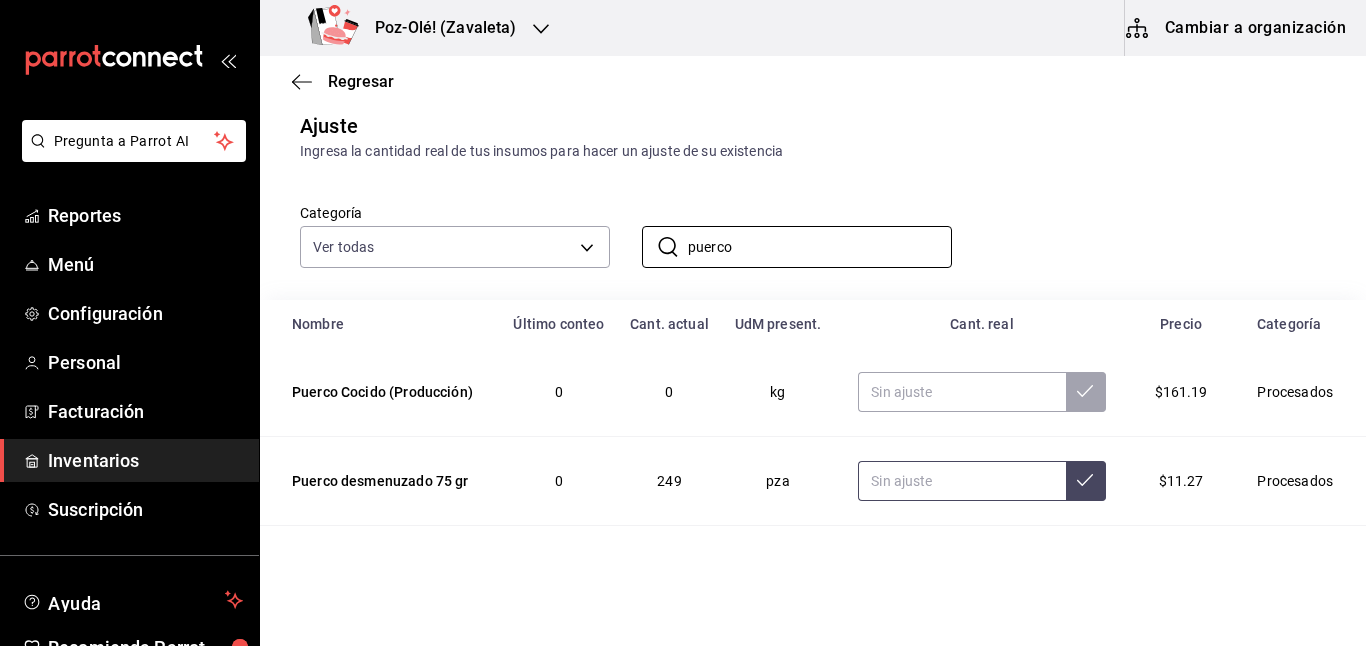 type on "puerco" 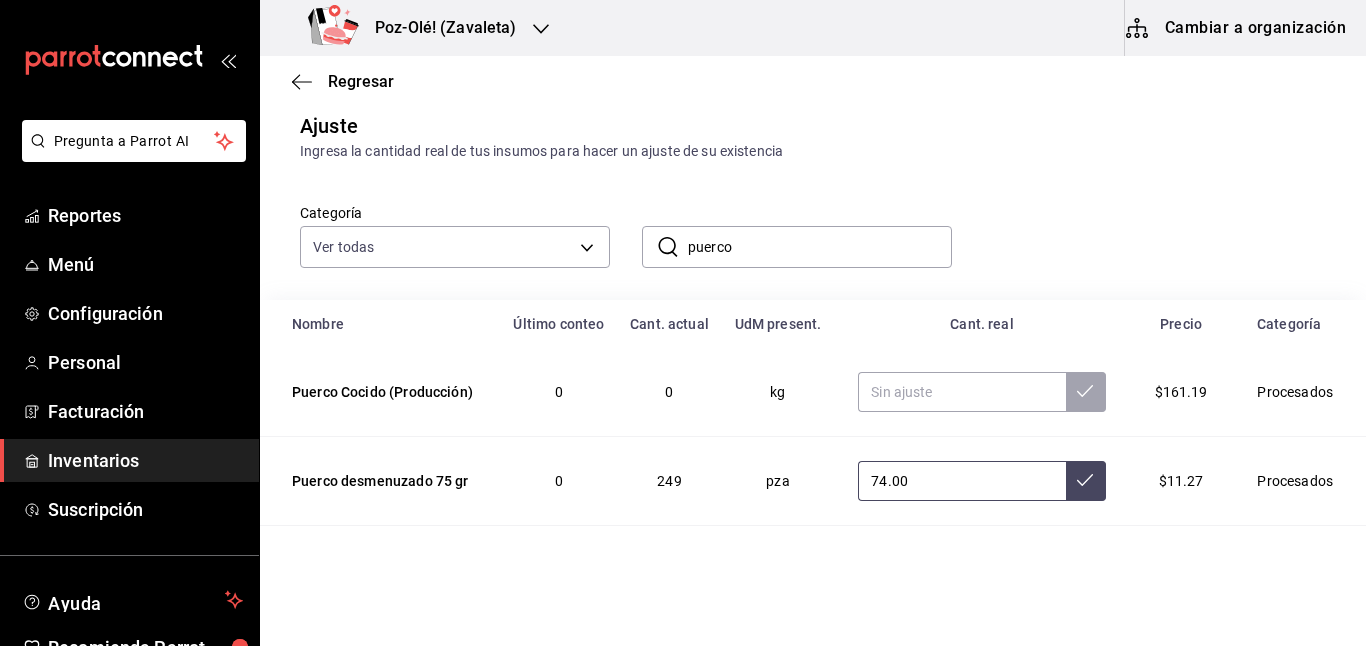 type on "74.00" 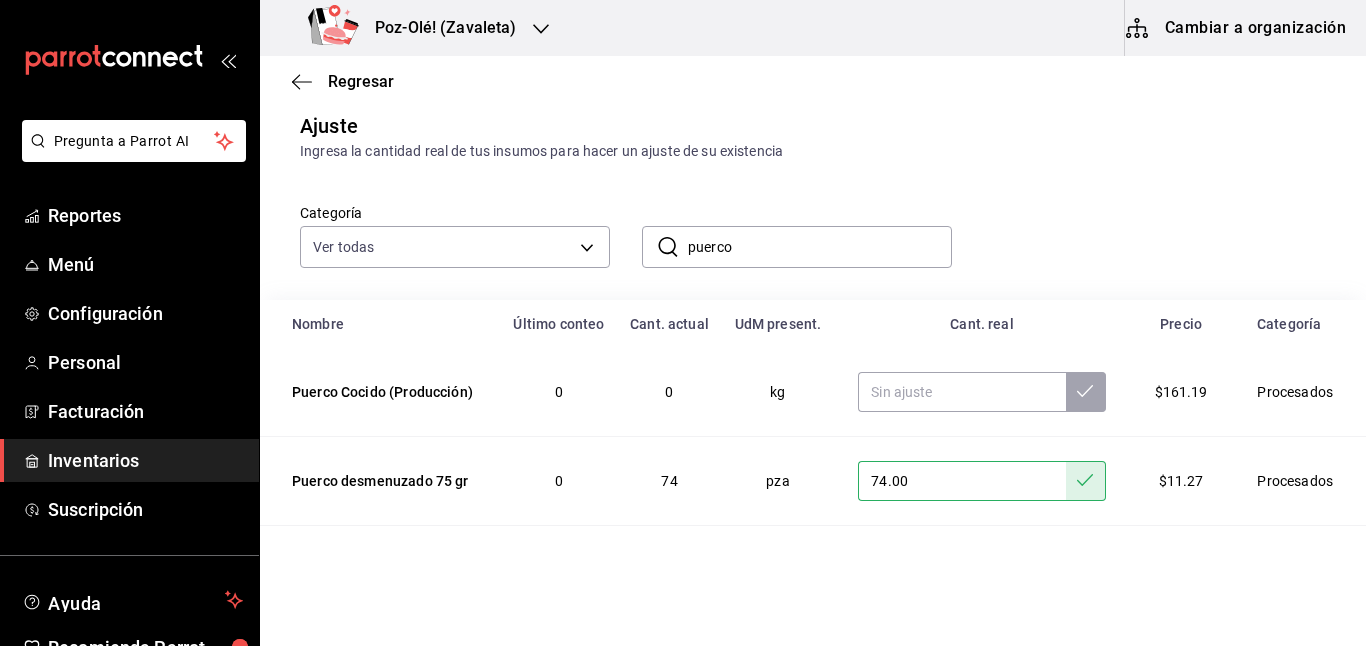 scroll, scrollTop: 46, scrollLeft: 0, axis: vertical 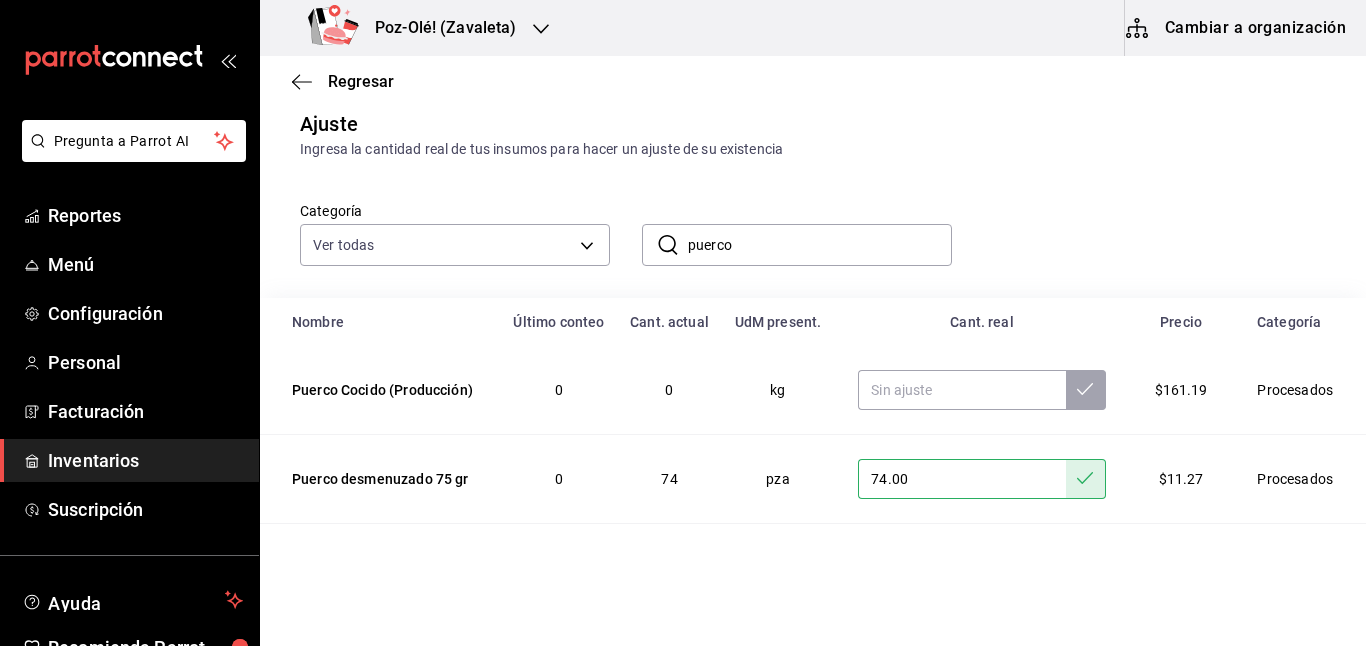 click on "puerco" at bounding box center (820, 245) 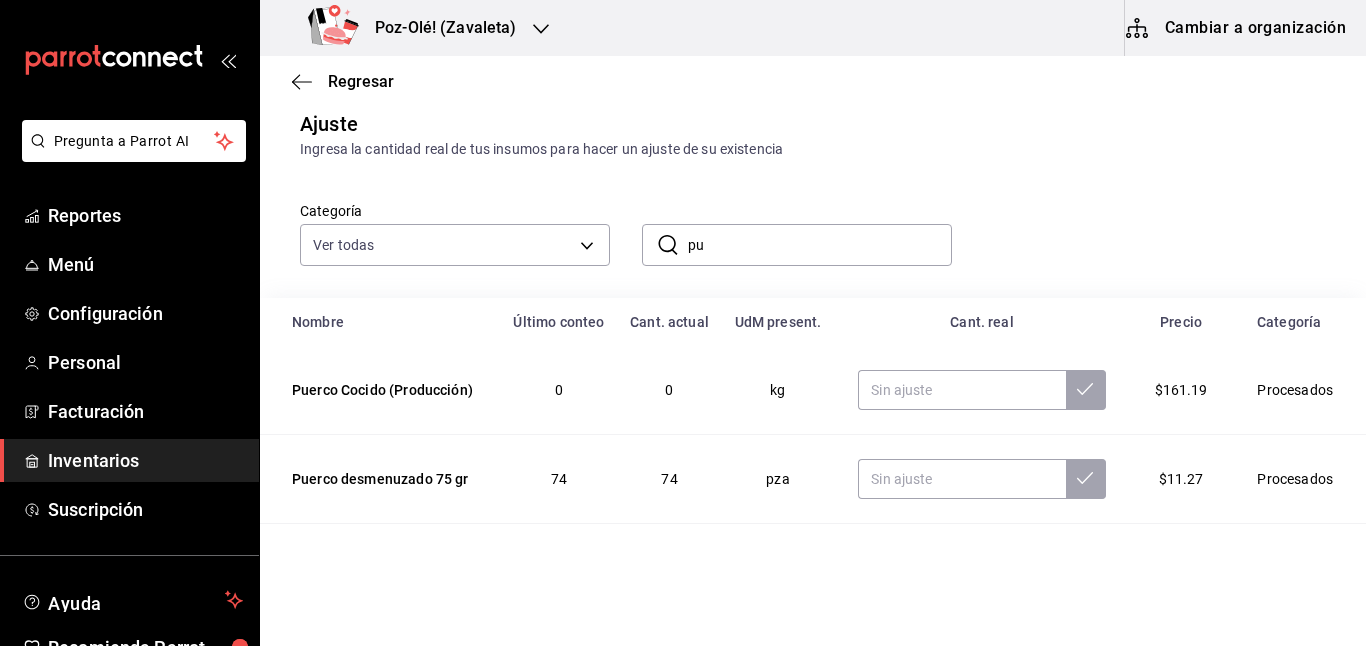 type on "p" 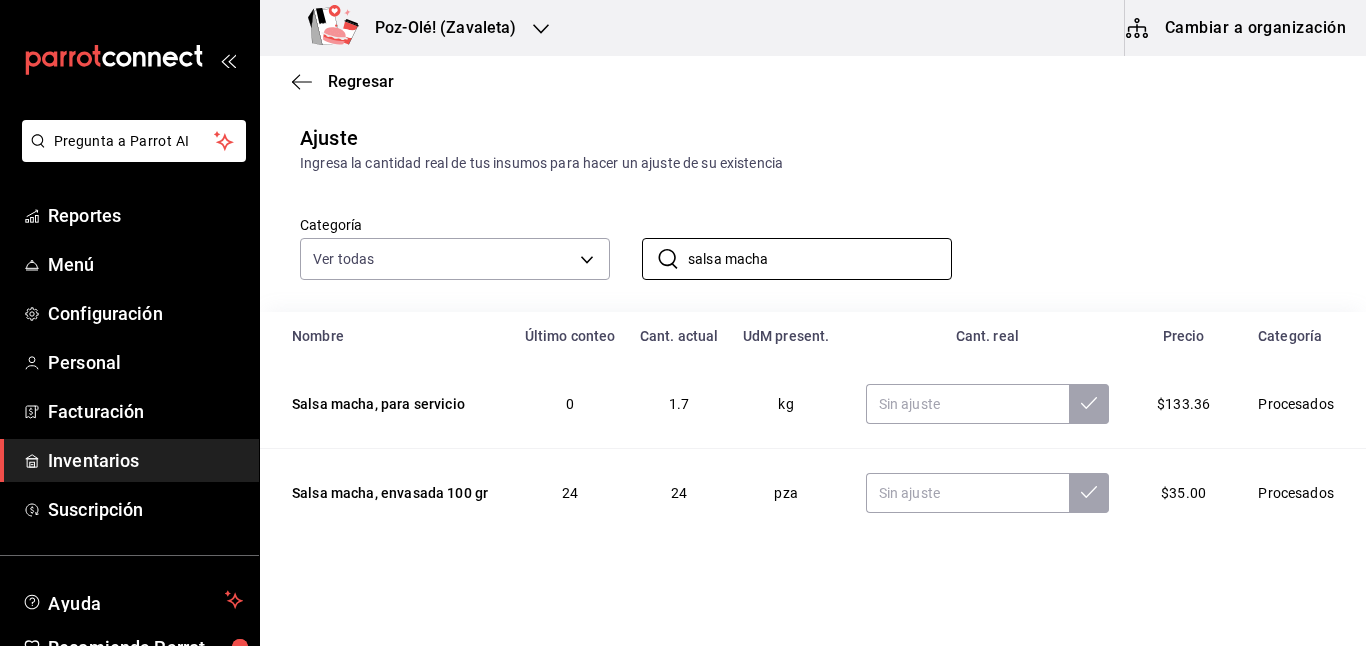 scroll, scrollTop: 36, scrollLeft: 0, axis: vertical 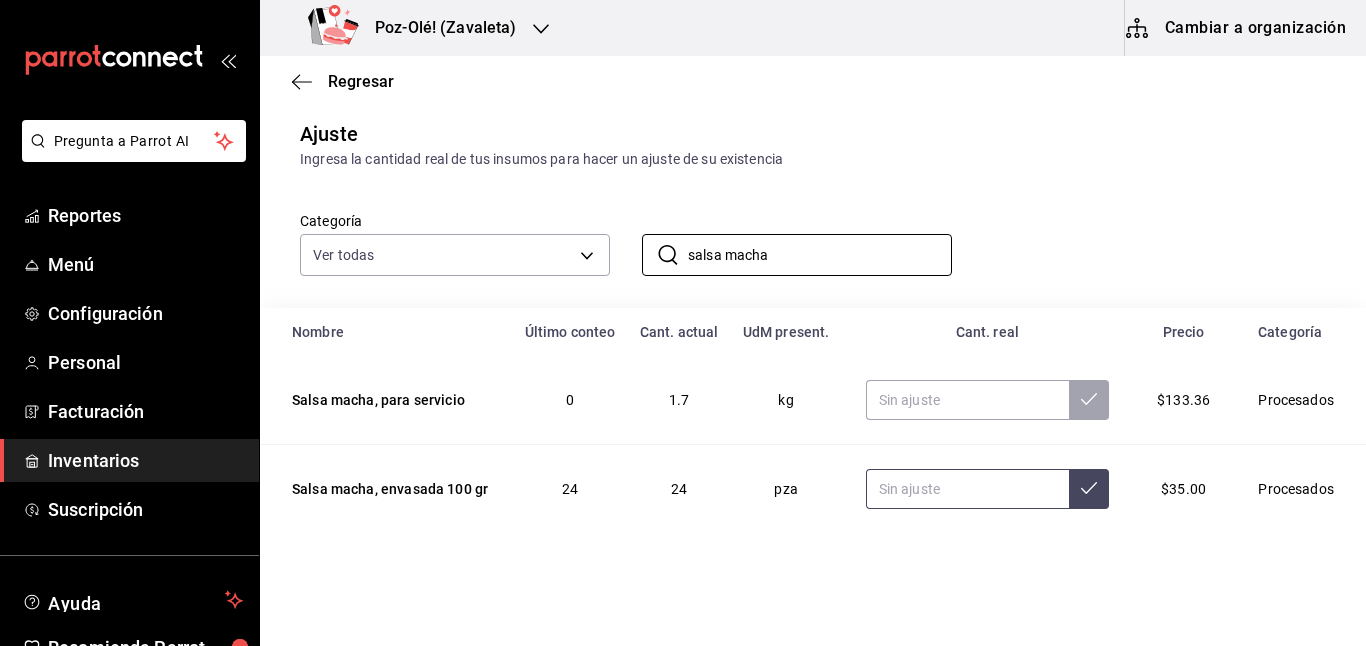 type on "salsa macha" 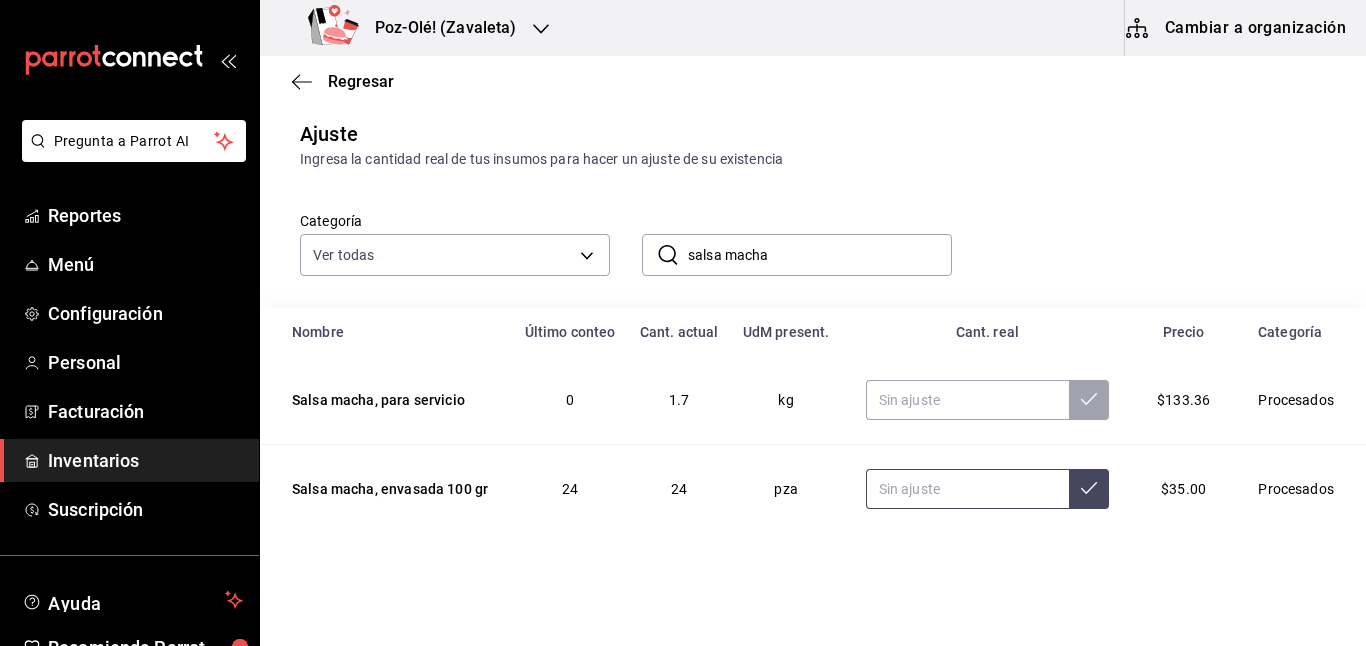 click at bounding box center [967, 489] 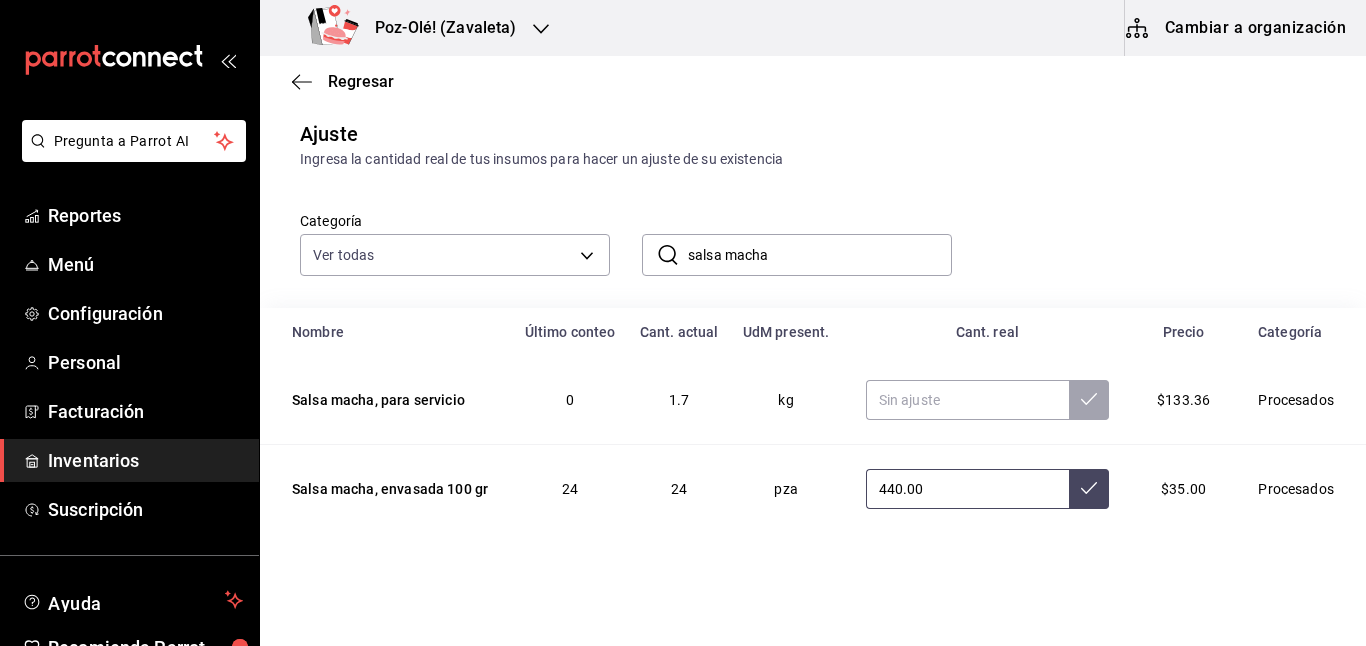 type on "440.00" 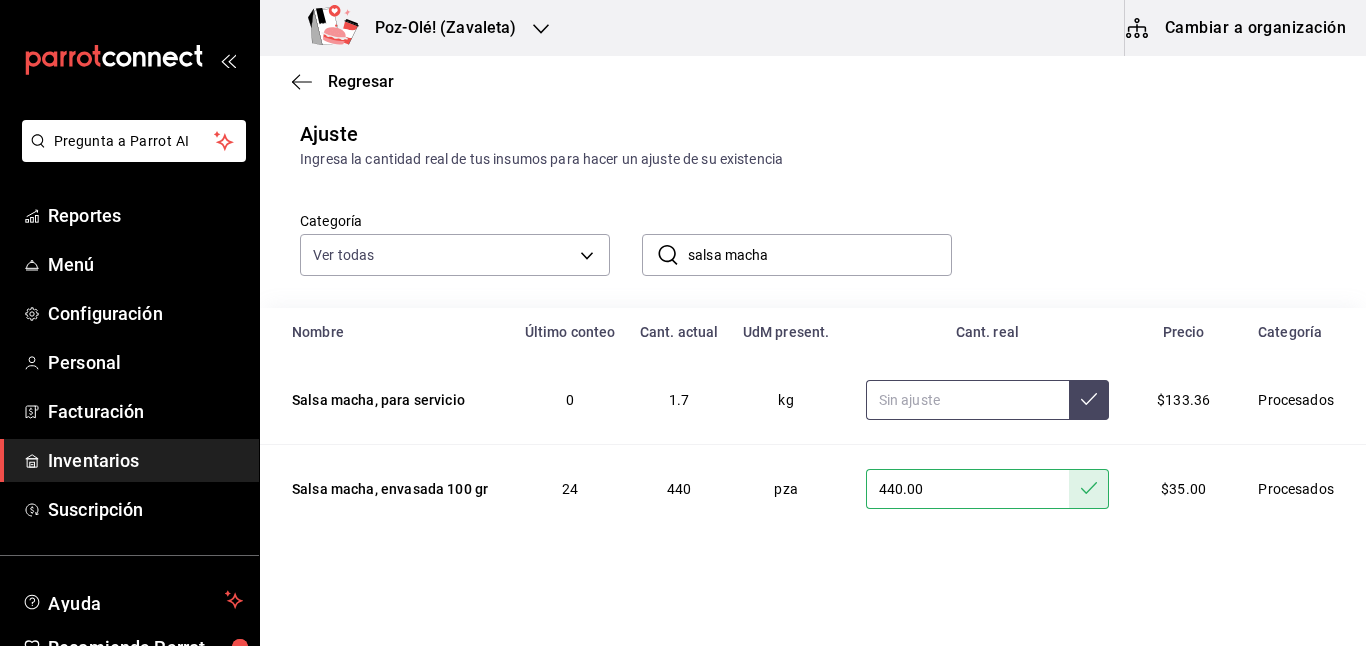 click at bounding box center (967, 400) 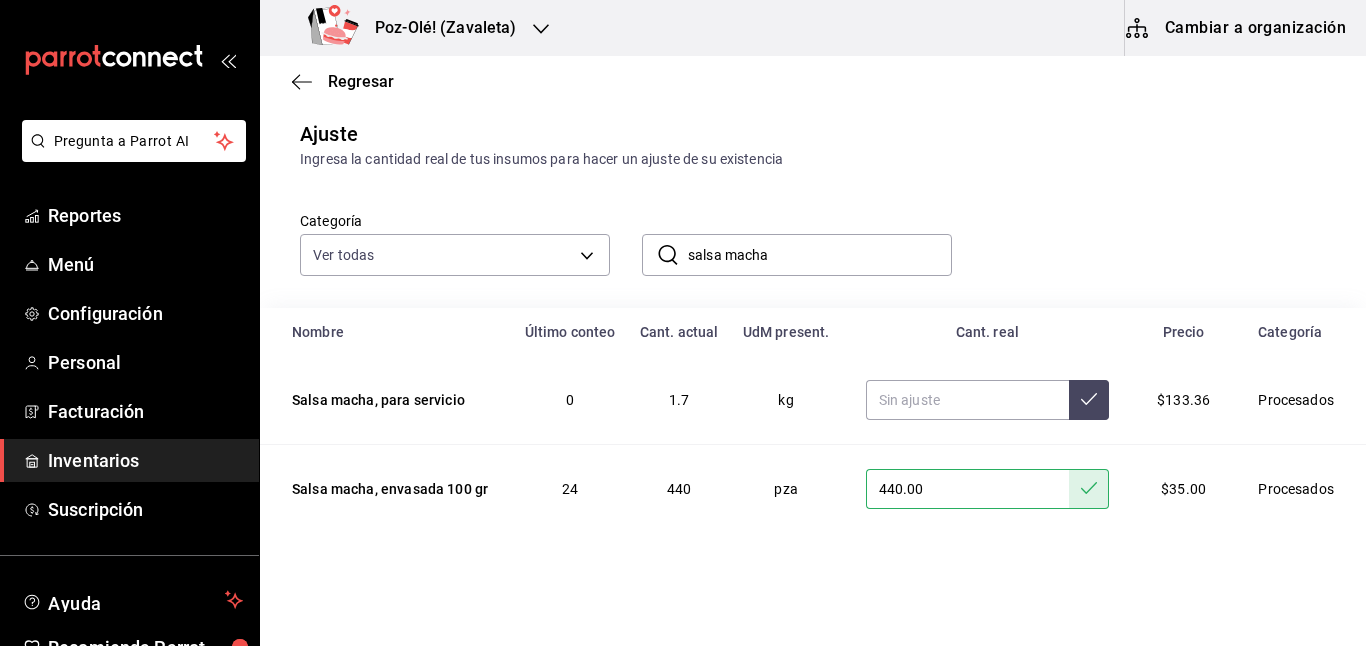 click on "salsa macha" at bounding box center (820, 255) 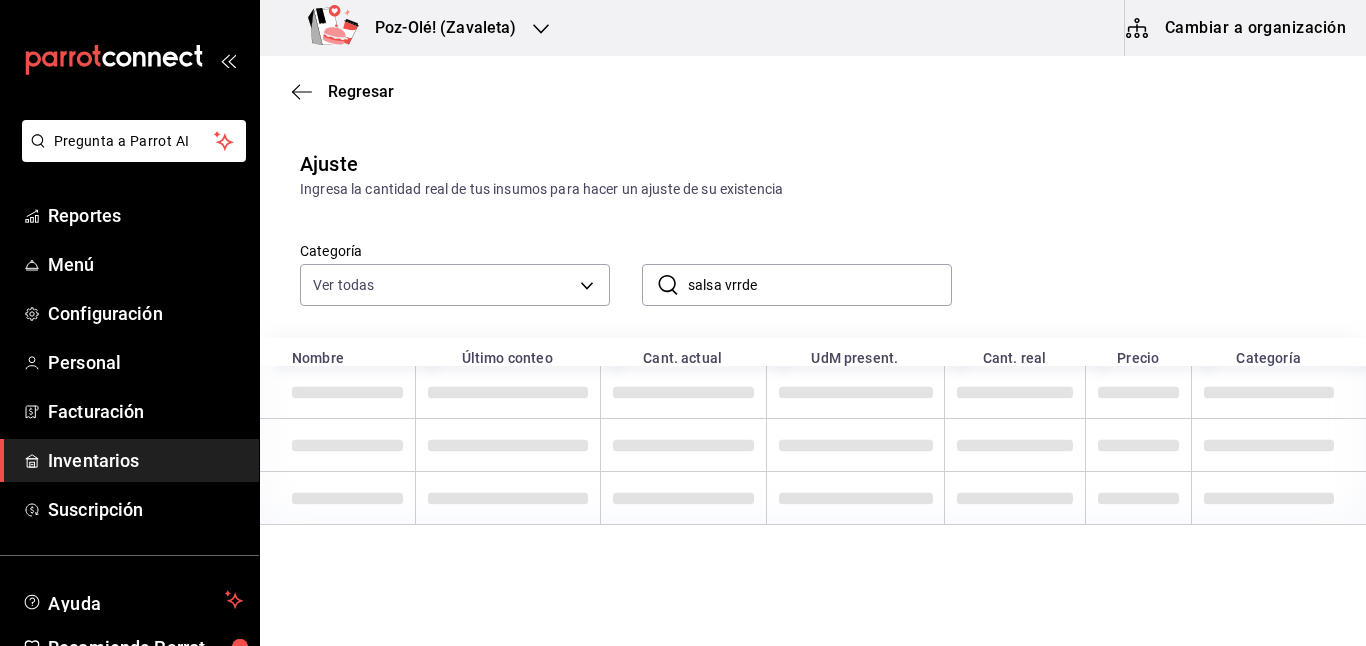 scroll, scrollTop: 0, scrollLeft: 0, axis: both 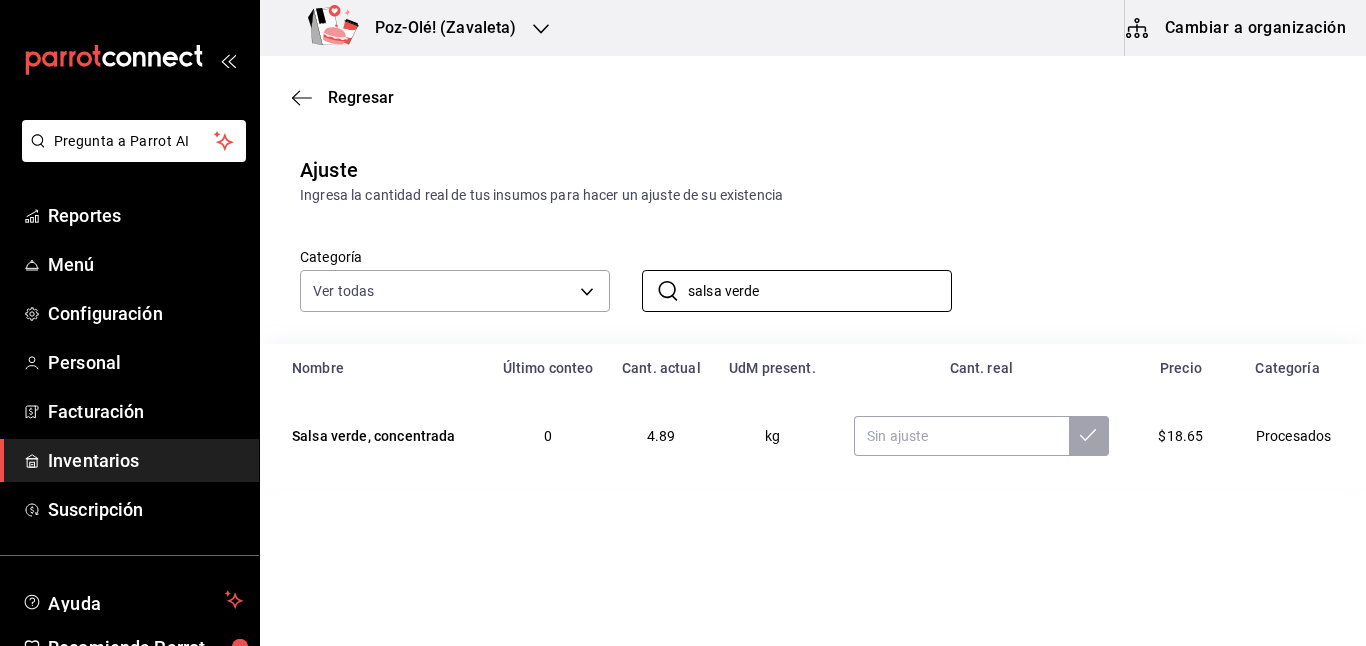 type on "salsa verde" 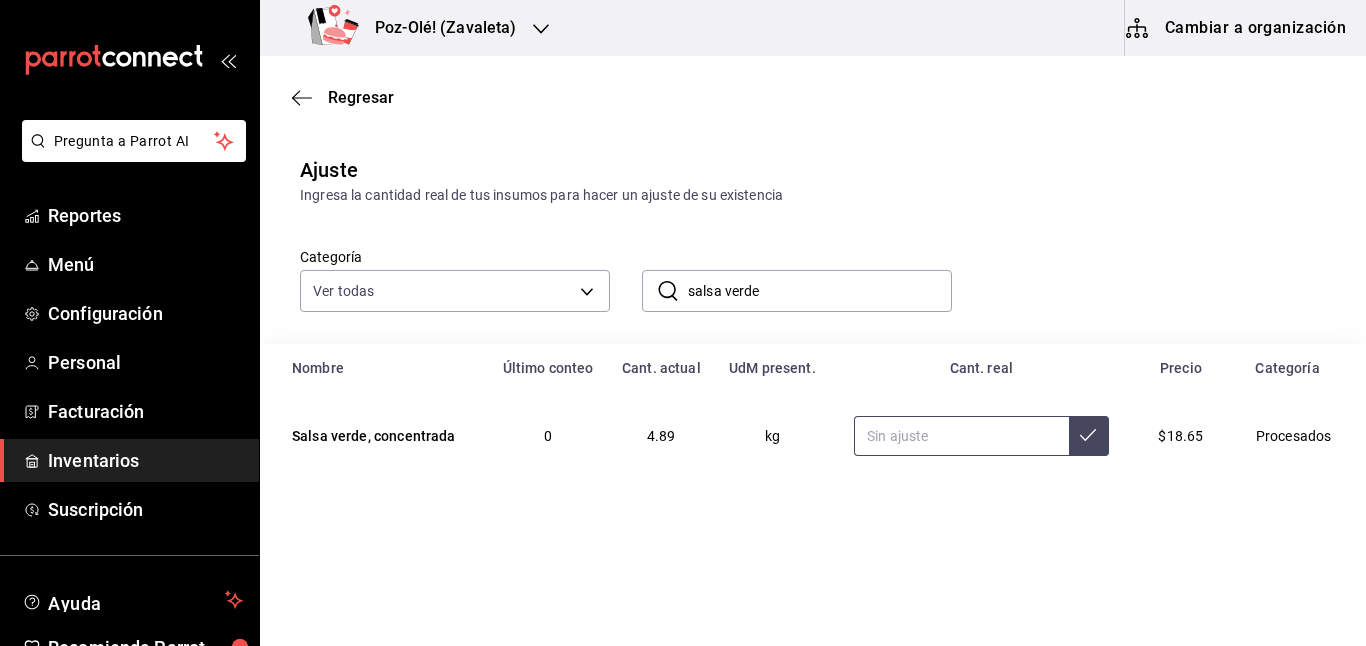 click at bounding box center (961, 436) 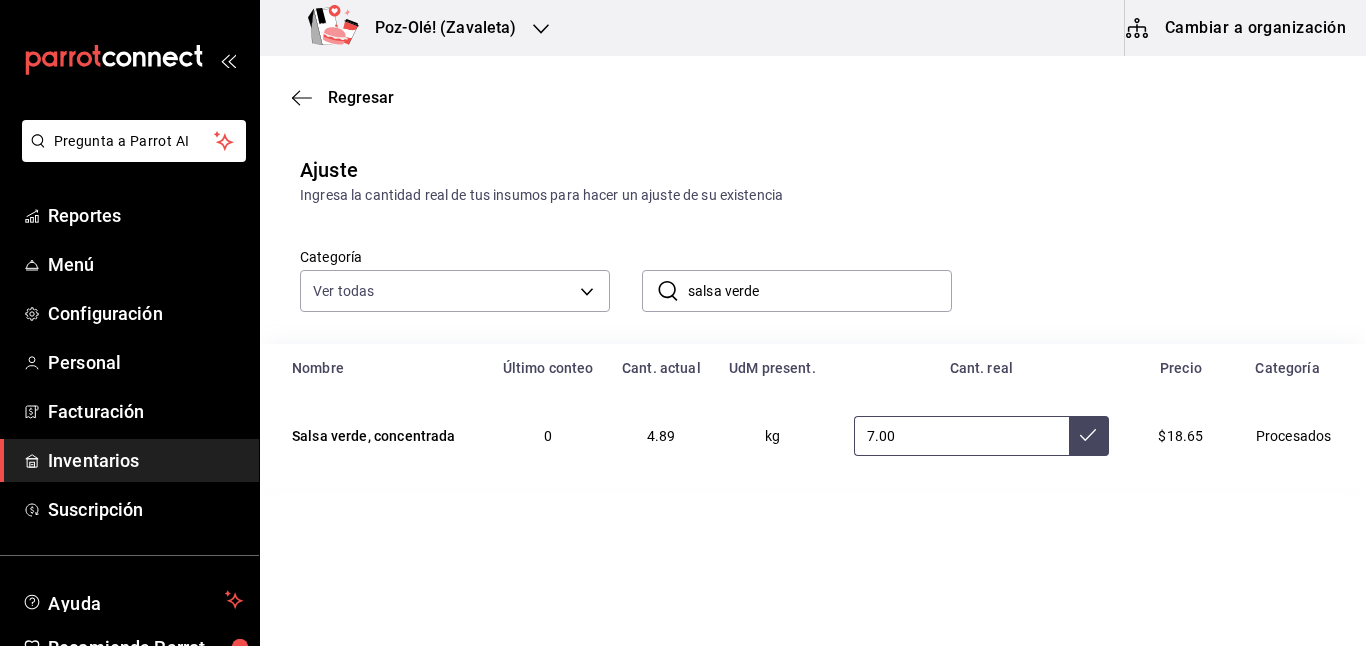 type on "7.00" 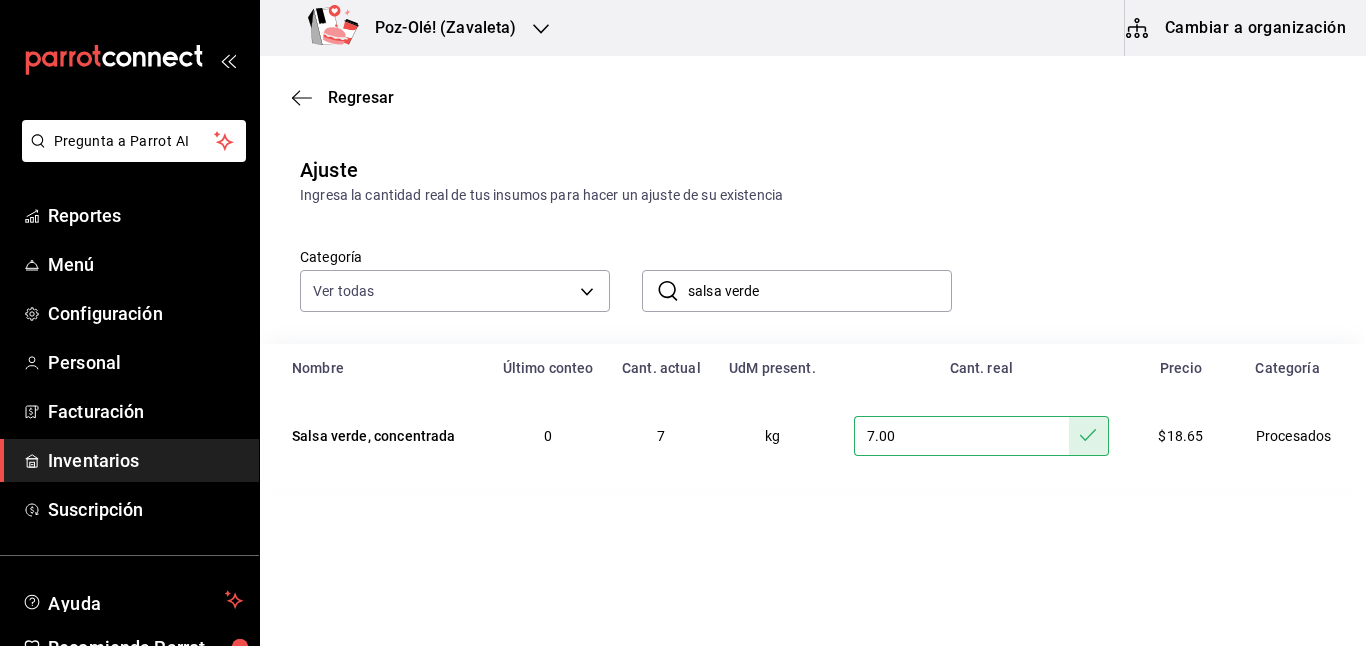 click on "salsa verde" at bounding box center [820, 291] 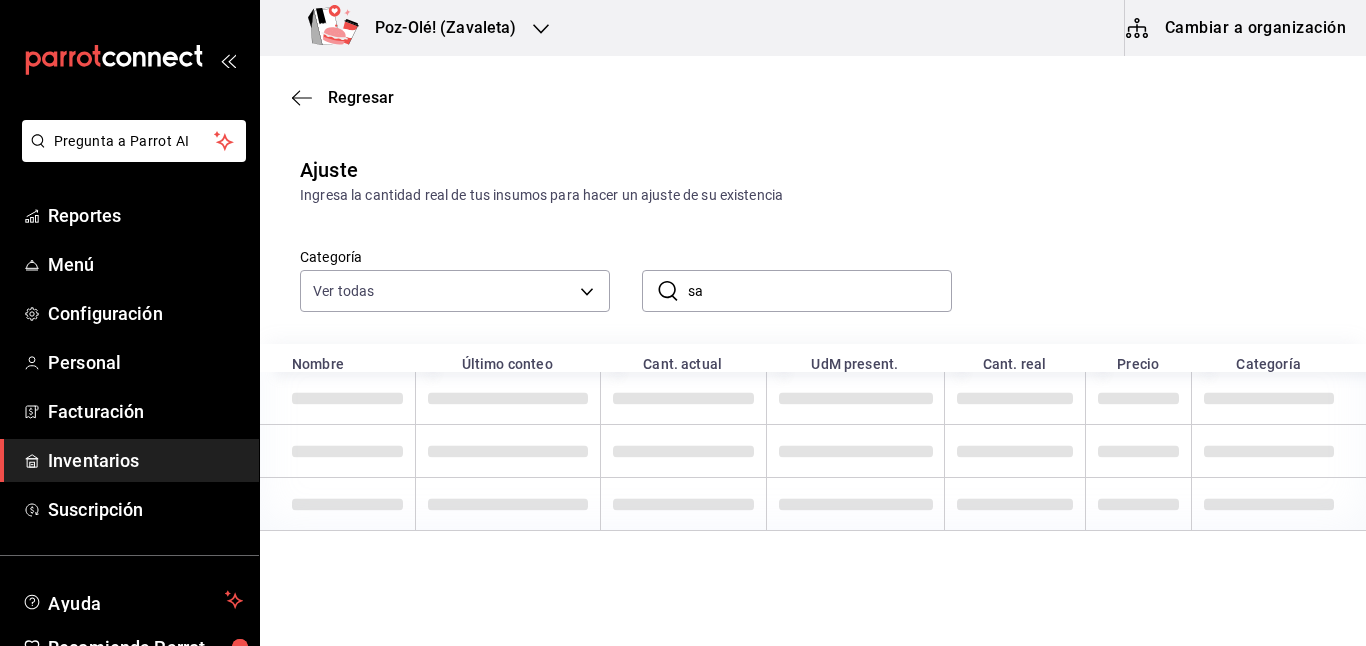 type on "s" 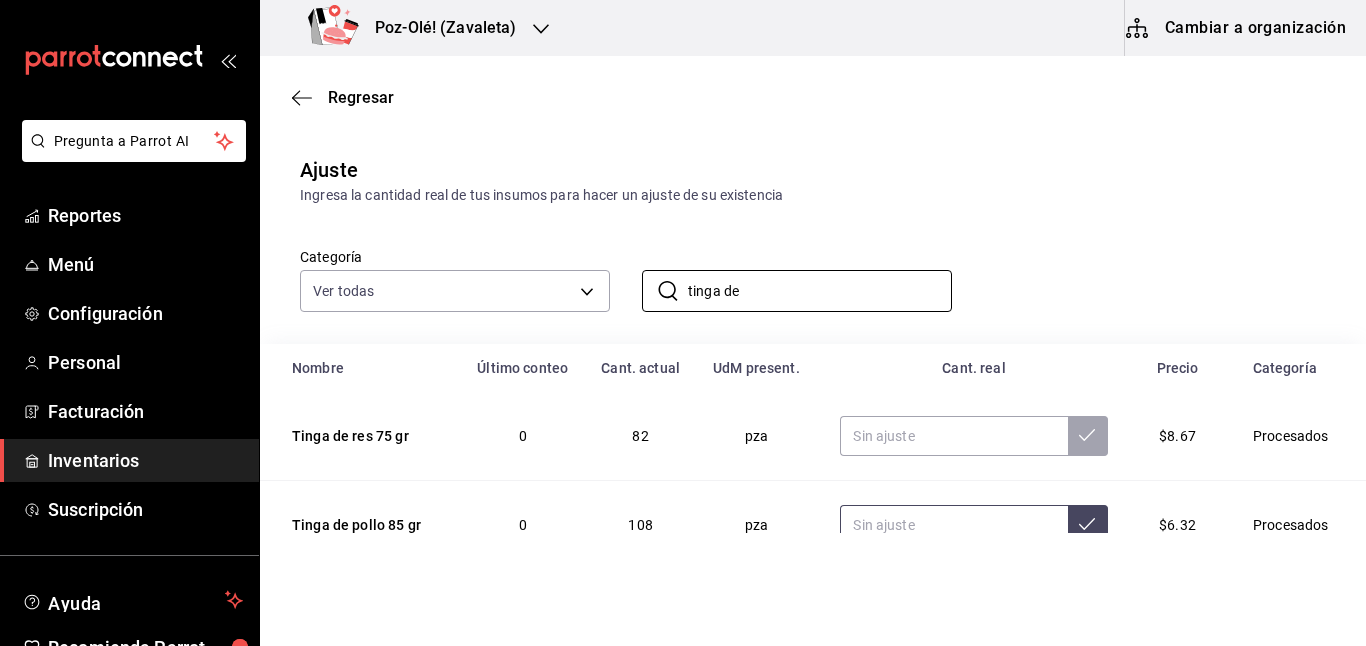 type on "tinga de" 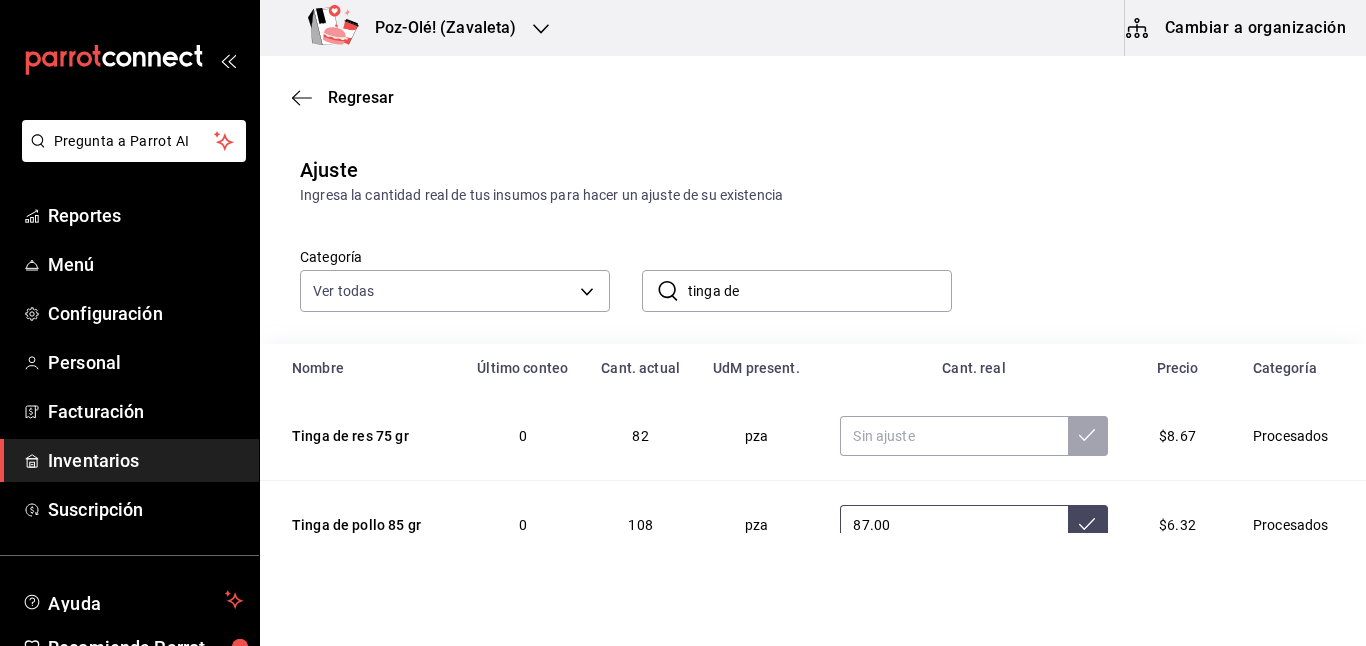 type on "87.00" 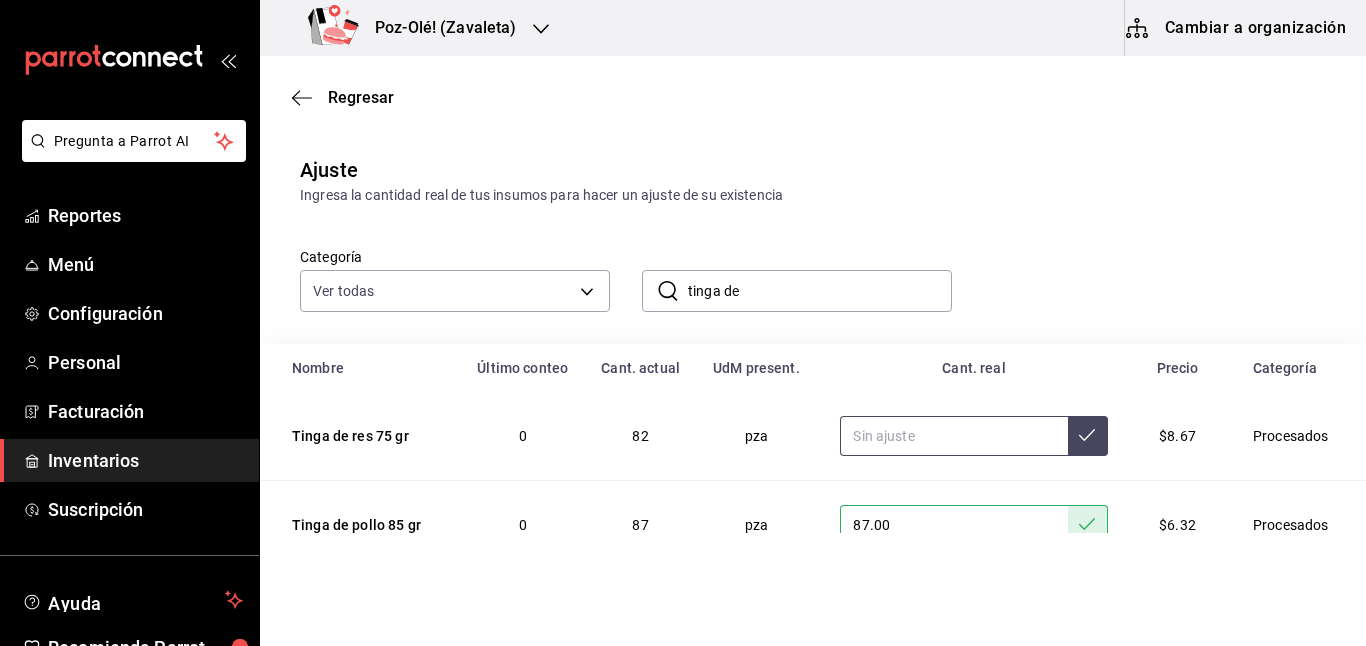 click at bounding box center (953, 436) 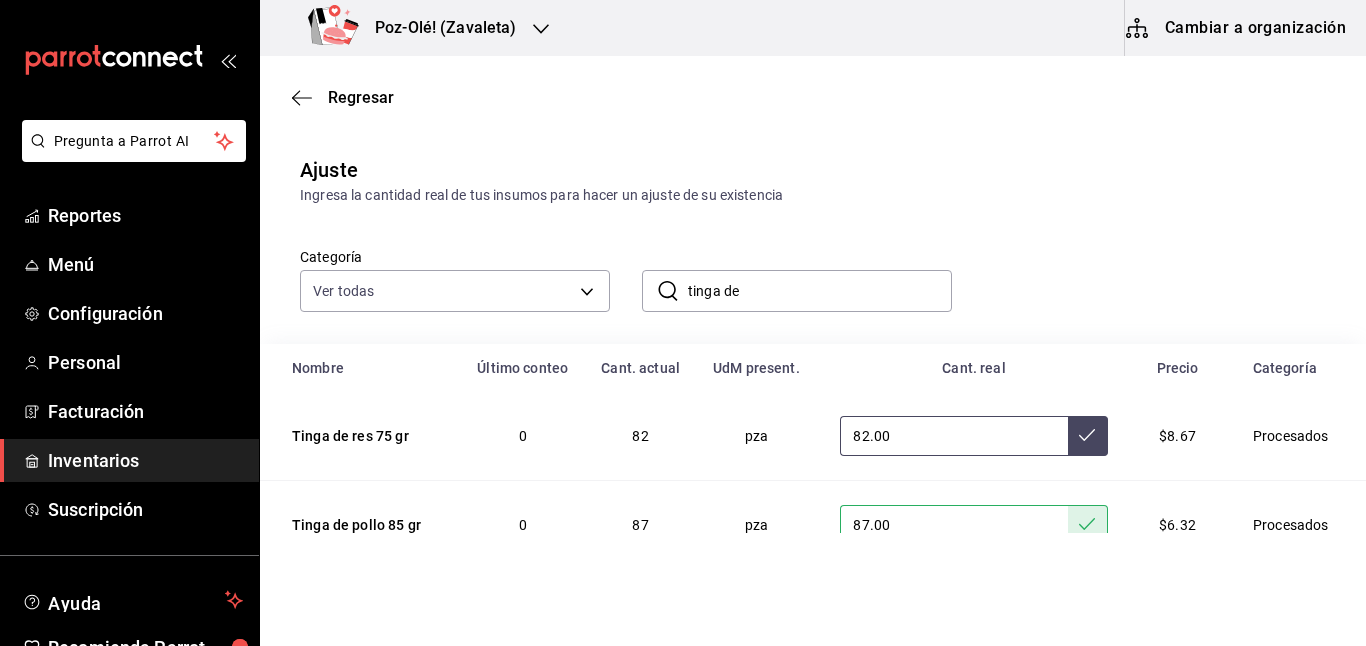 type on "82.00" 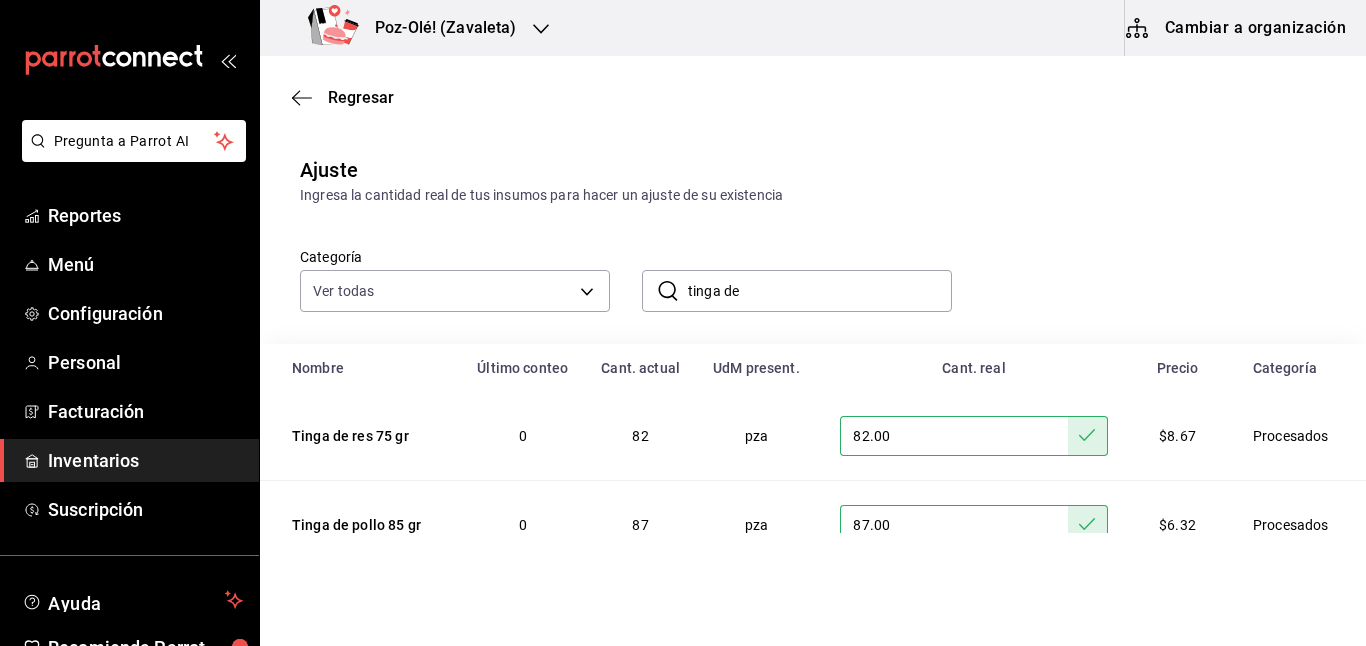 click on "tinga de" at bounding box center (820, 291) 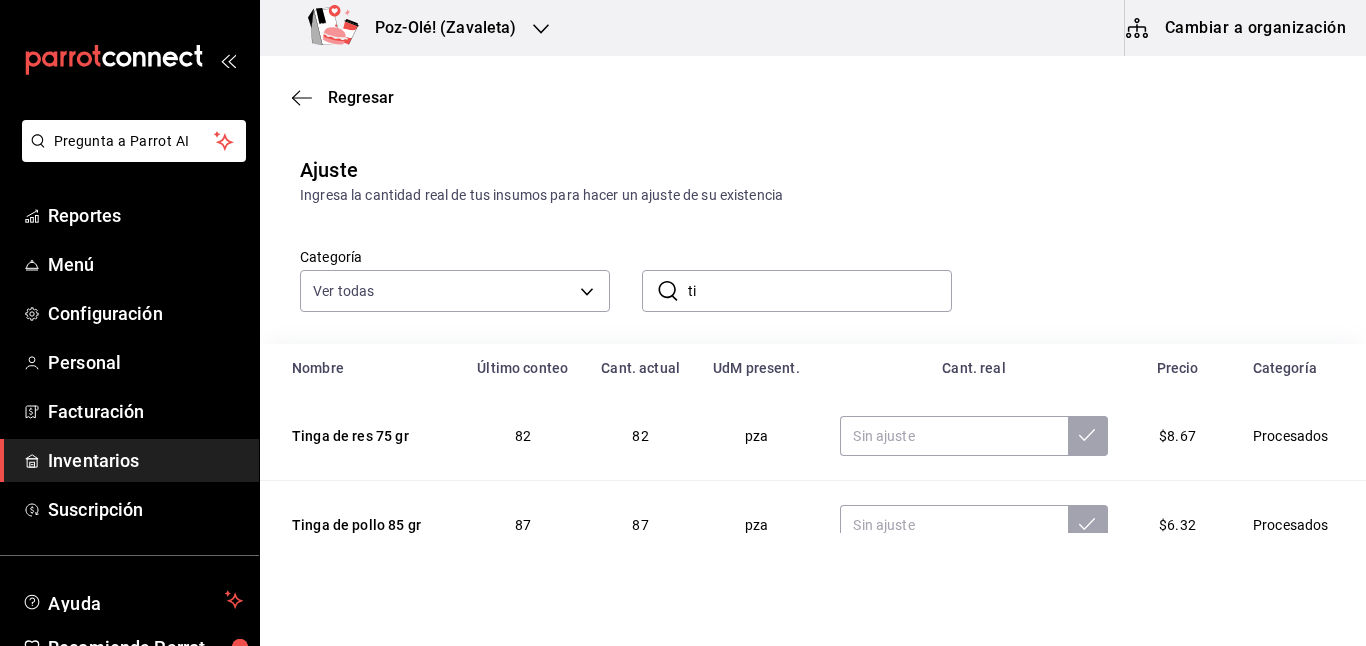 type on "t" 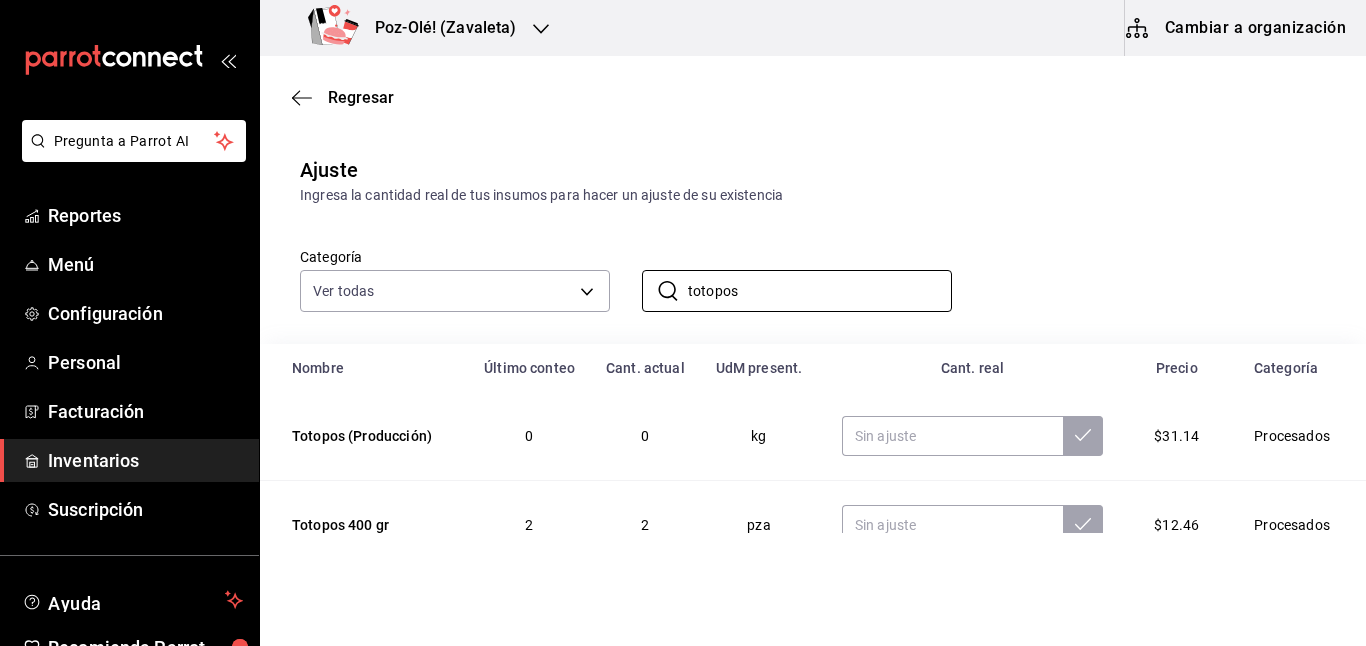 type on "totopos" 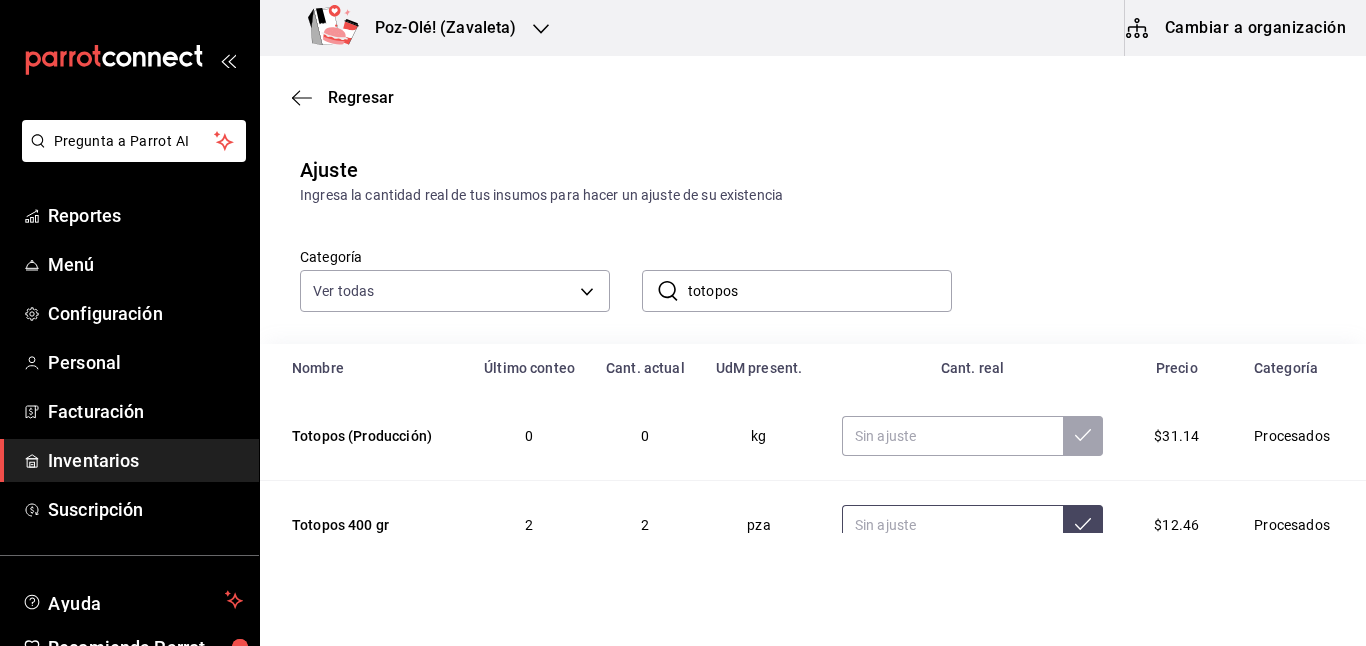 click at bounding box center [952, 525] 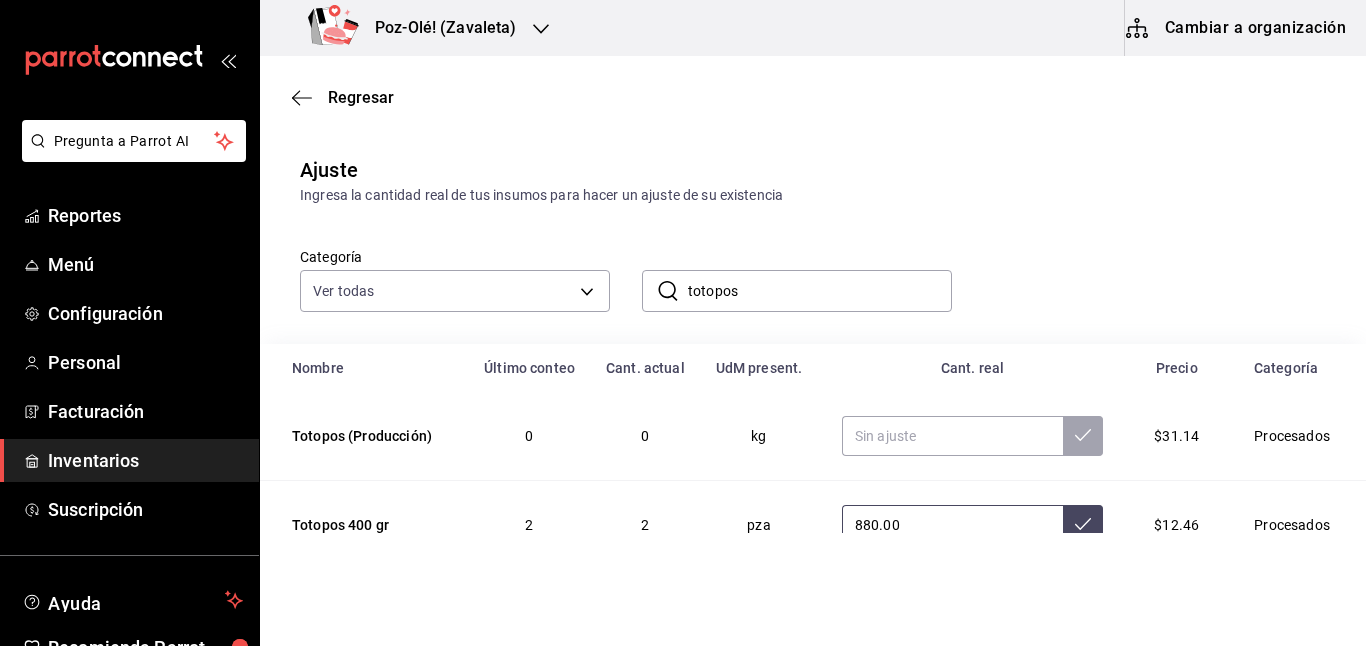 type on "880.00" 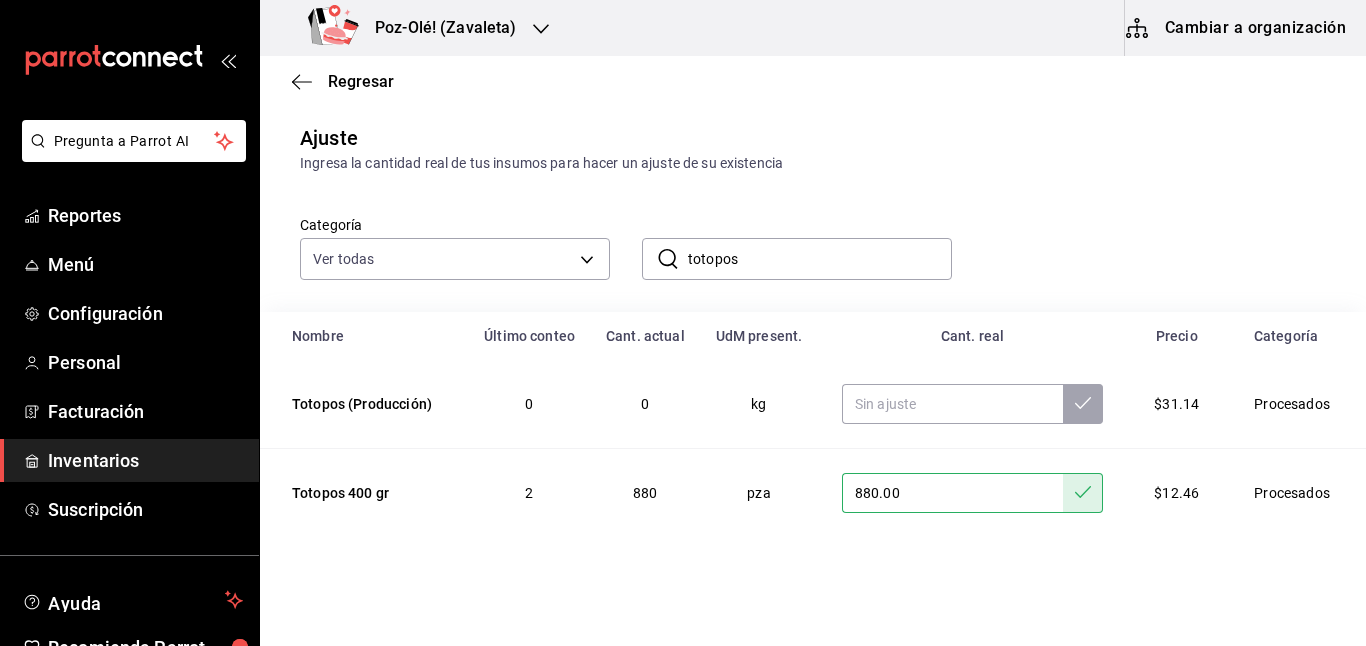 scroll, scrollTop: 24, scrollLeft: 0, axis: vertical 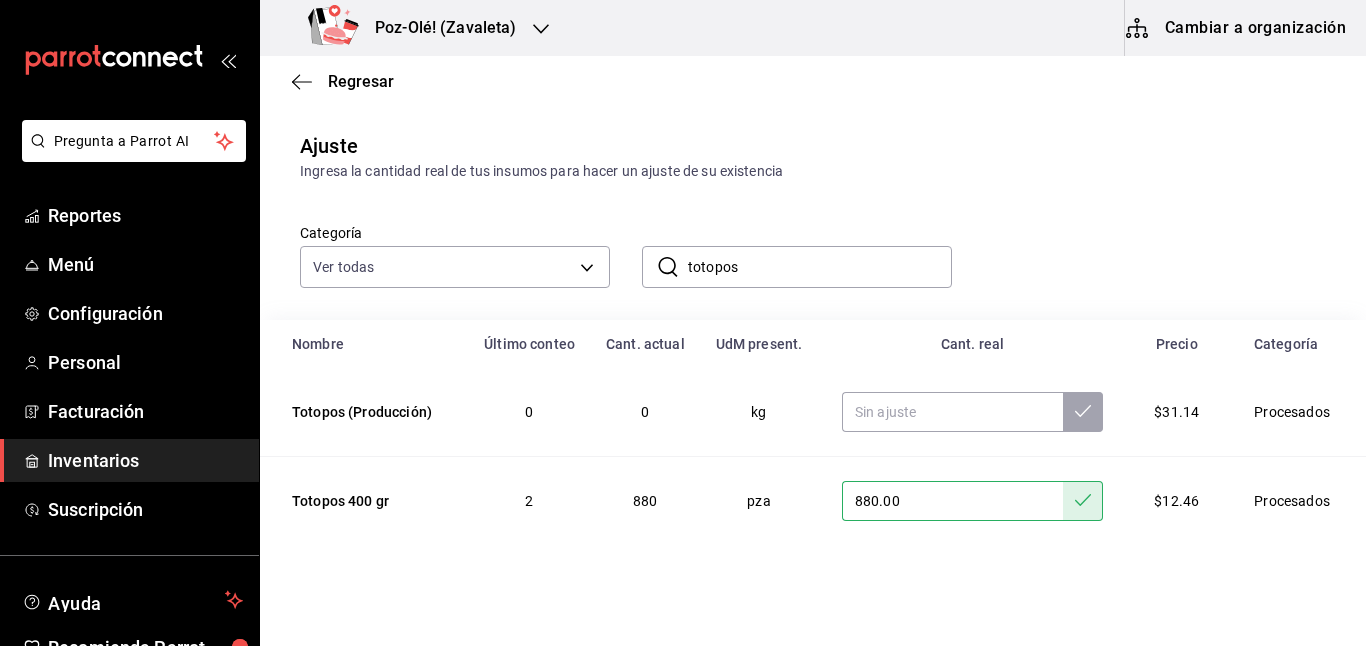 click on "totopos" at bounding box center (820, 267) 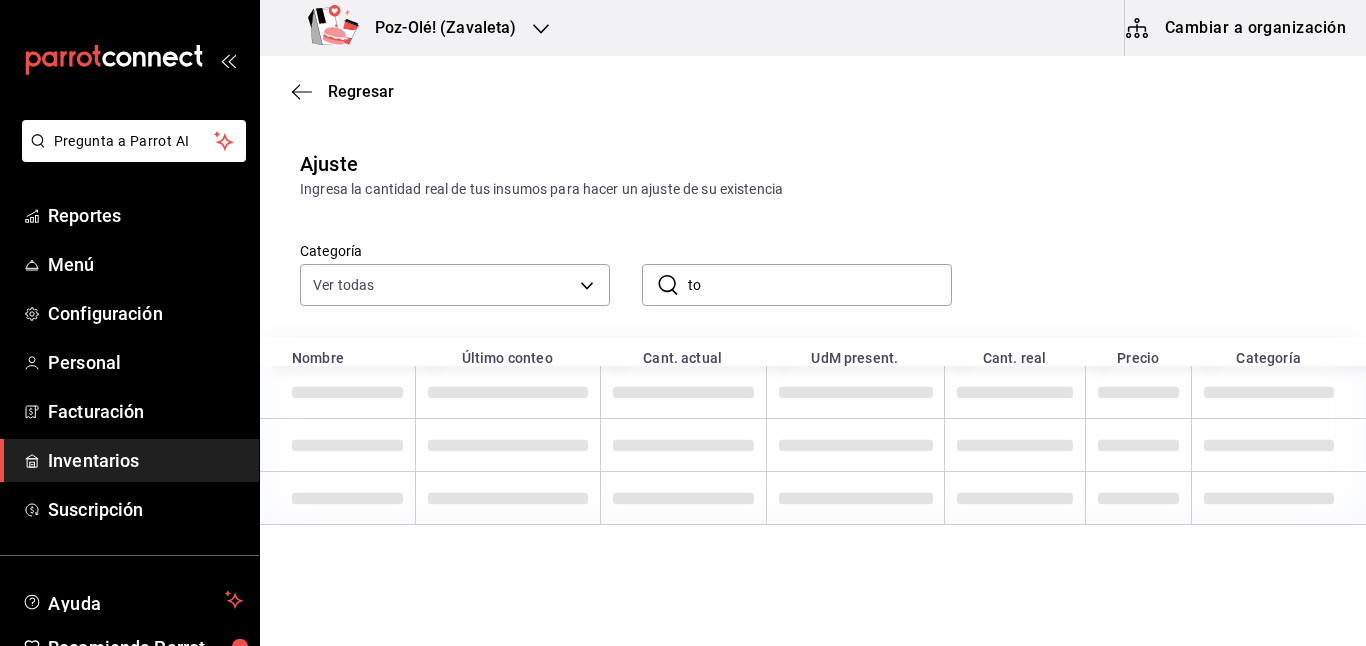 type on "t" 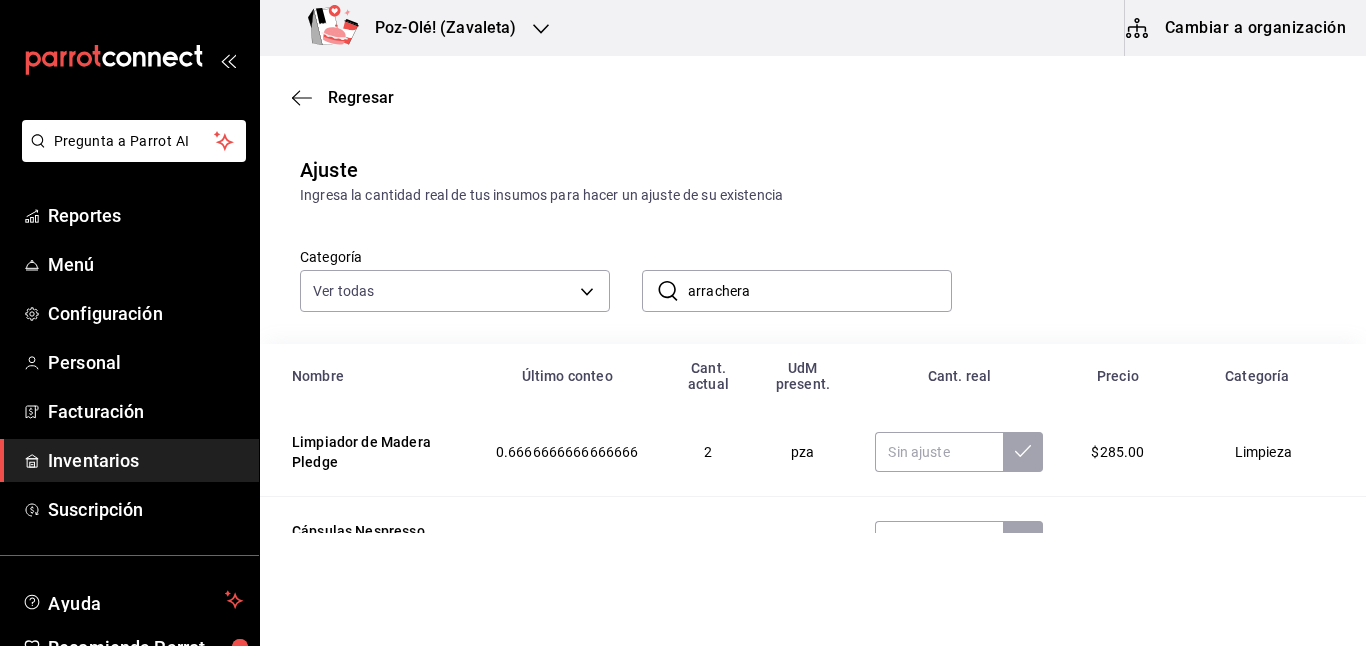 scroll, scrollTop: 3, scrollLeft: 0, axis: vertical 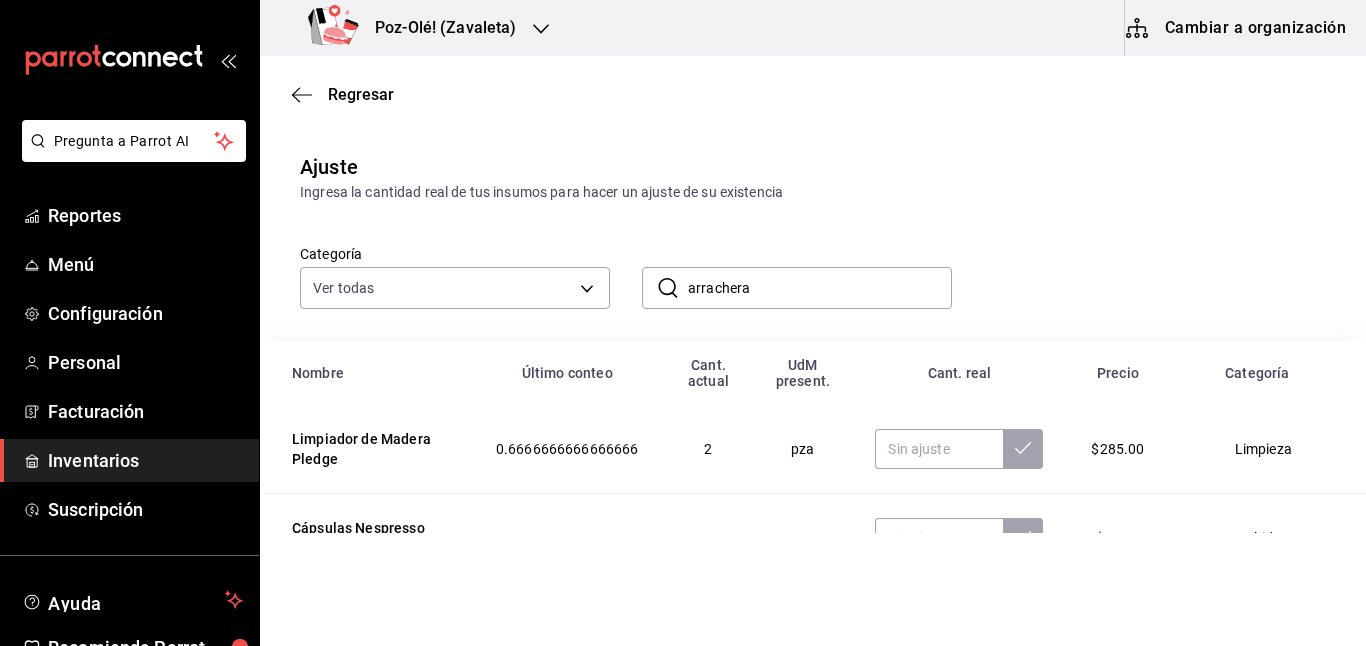 click on "arrachera" at bounding box center (820, 288) 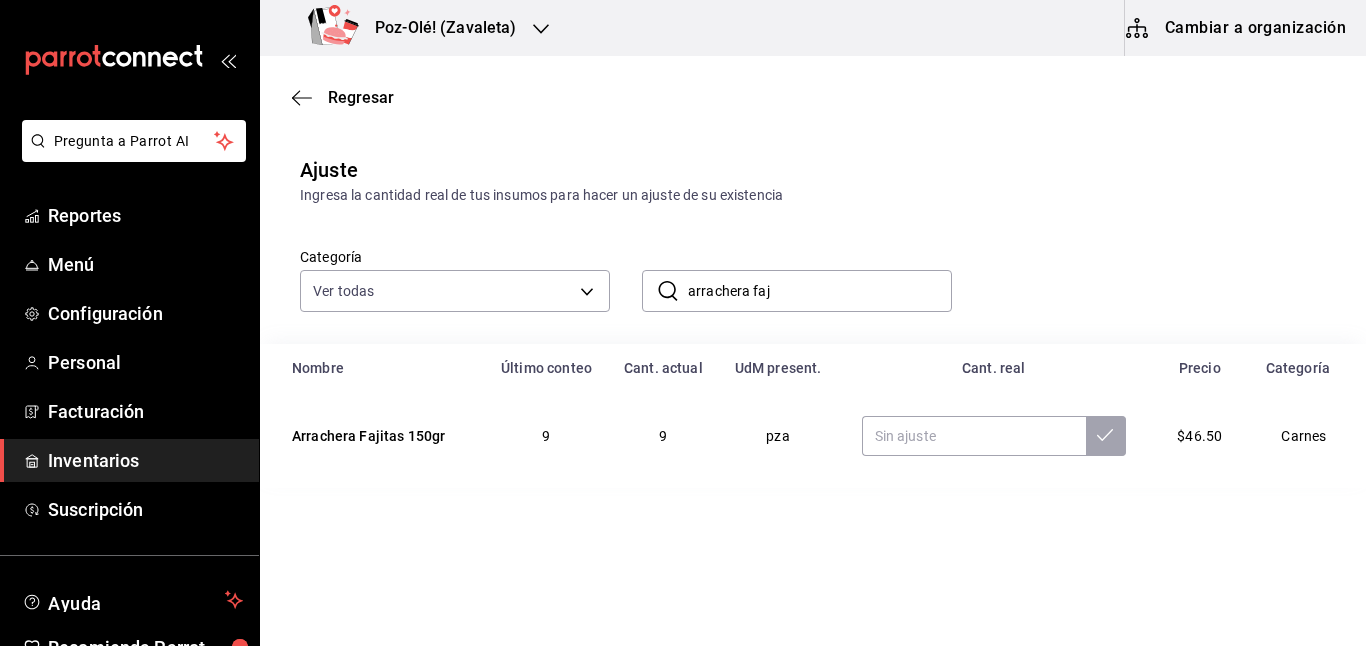scroll, scrollTop: 0, scrollLeft: 0, axis: both 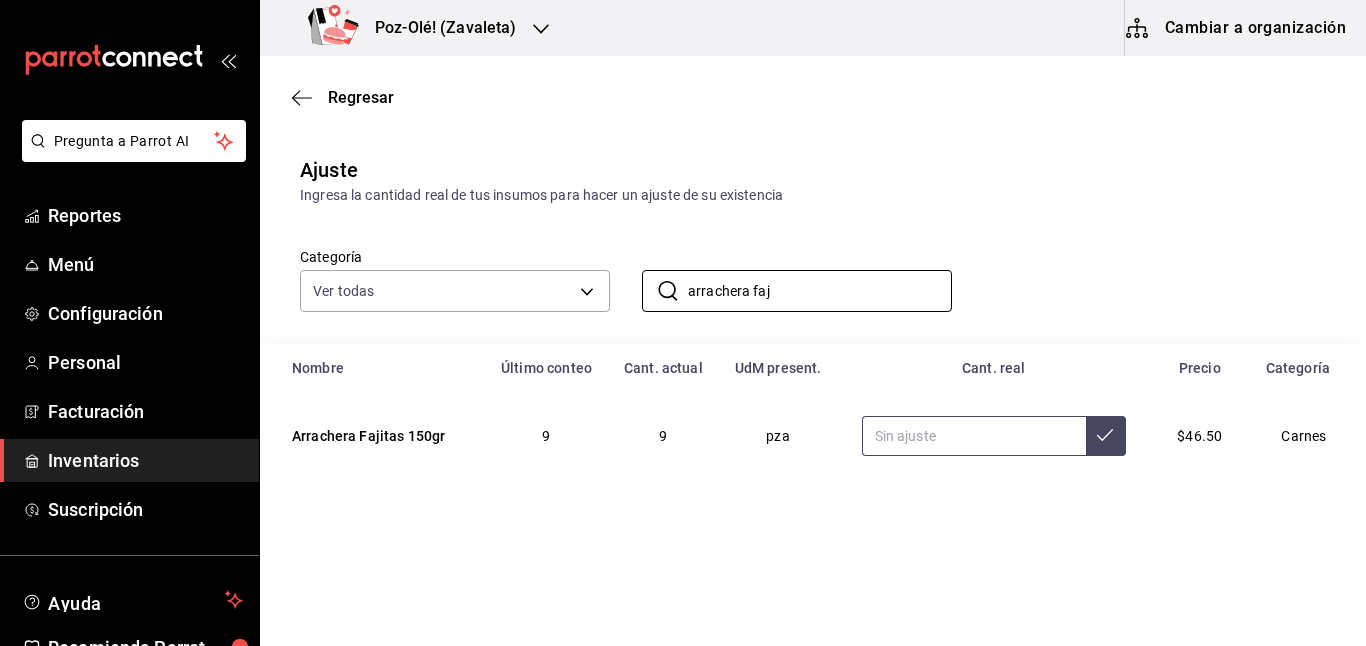 type on "arrachera faj" 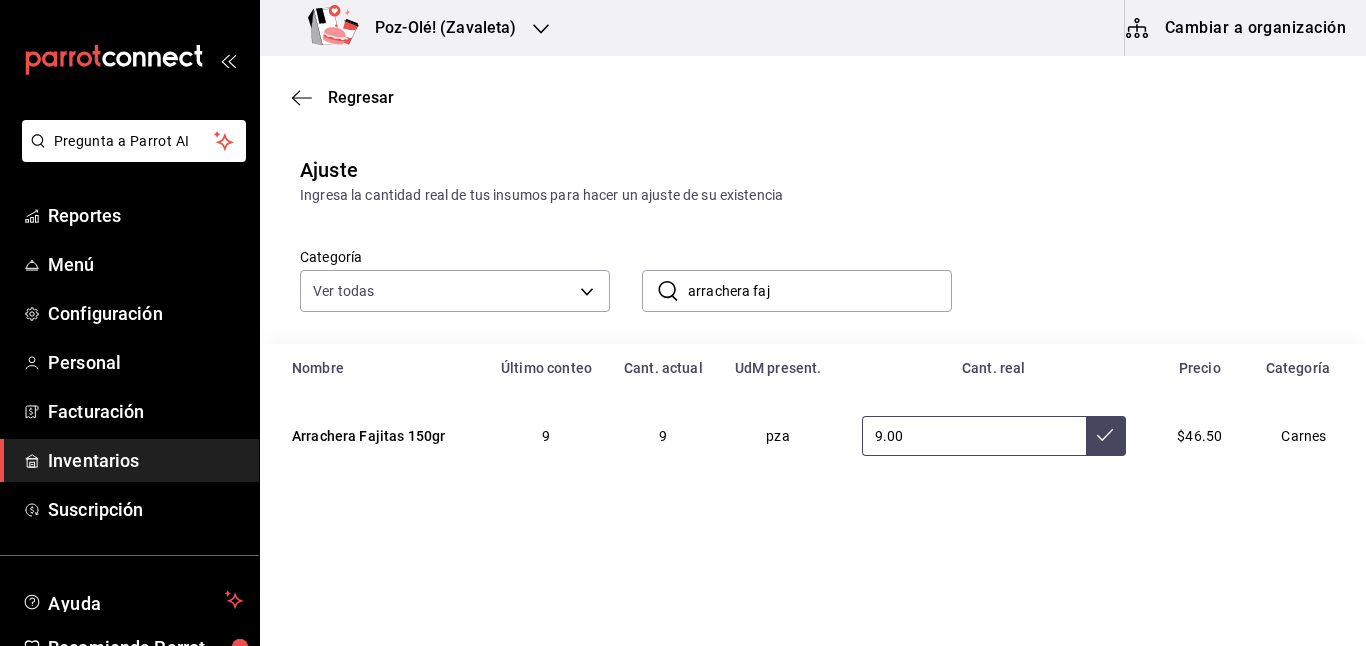 type on "9.00" 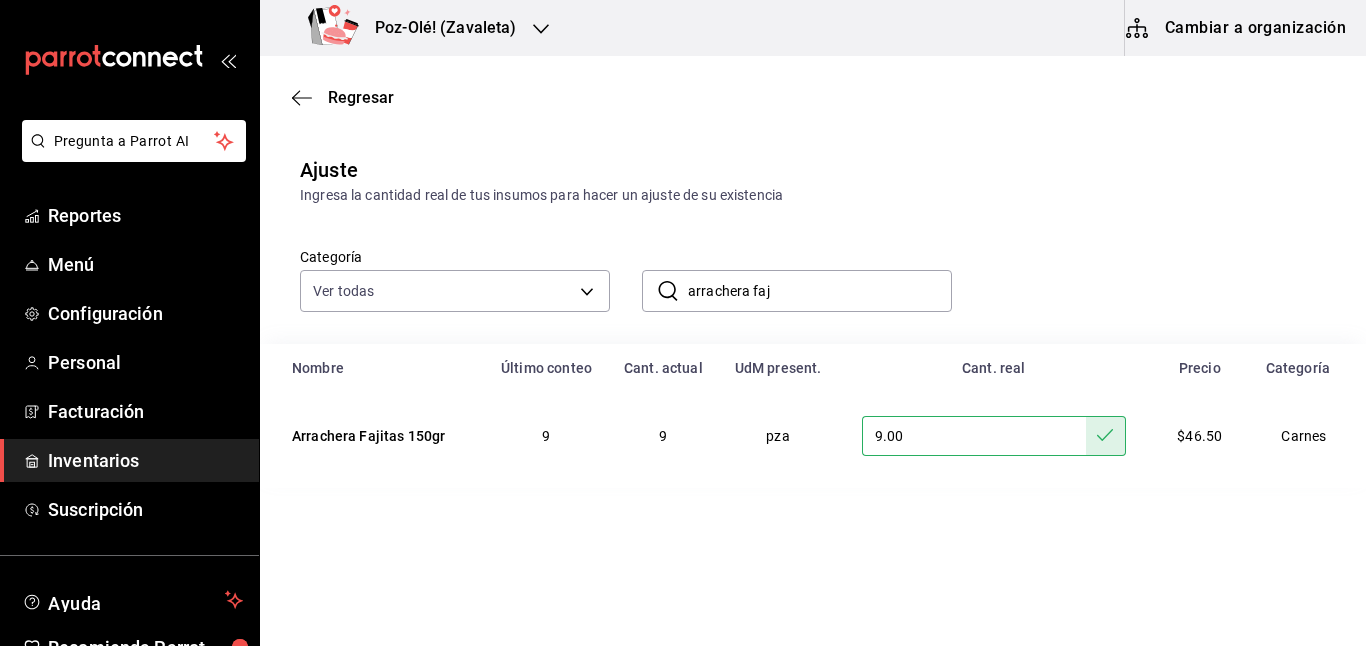click on "arrachera faj" at bounding box center (820, 291) 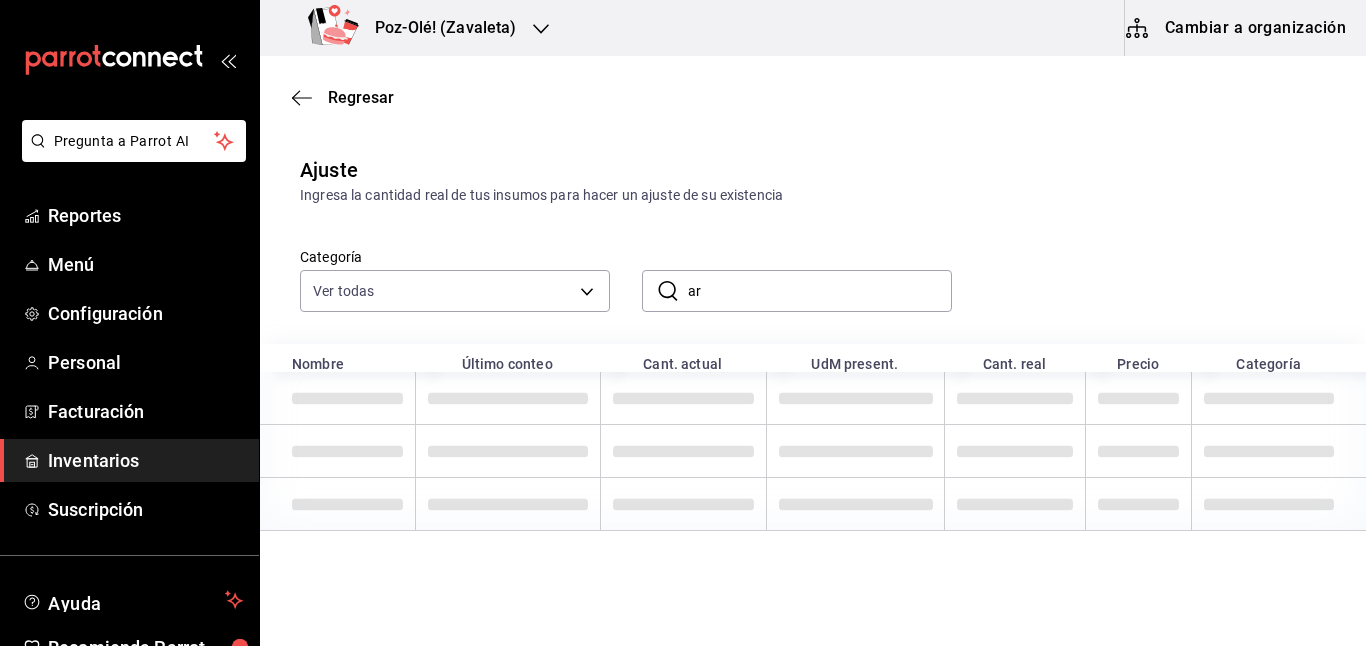 type on "a" 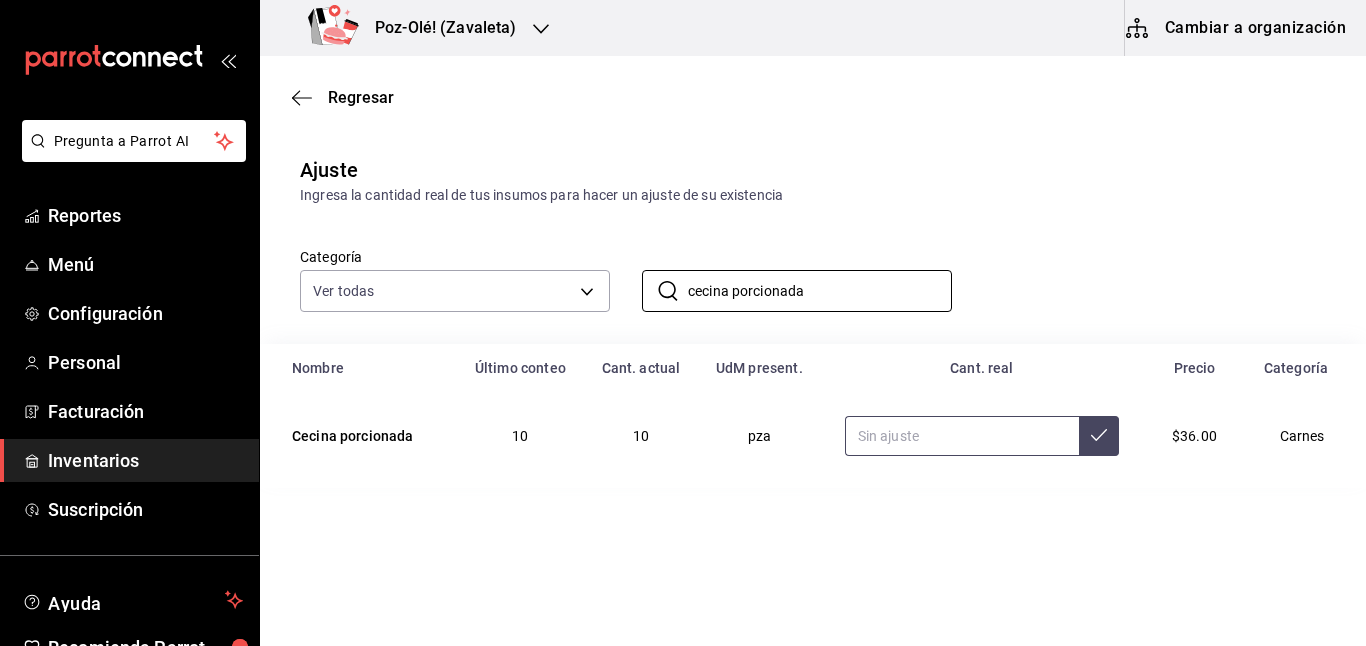 type on "cecina porcionada" 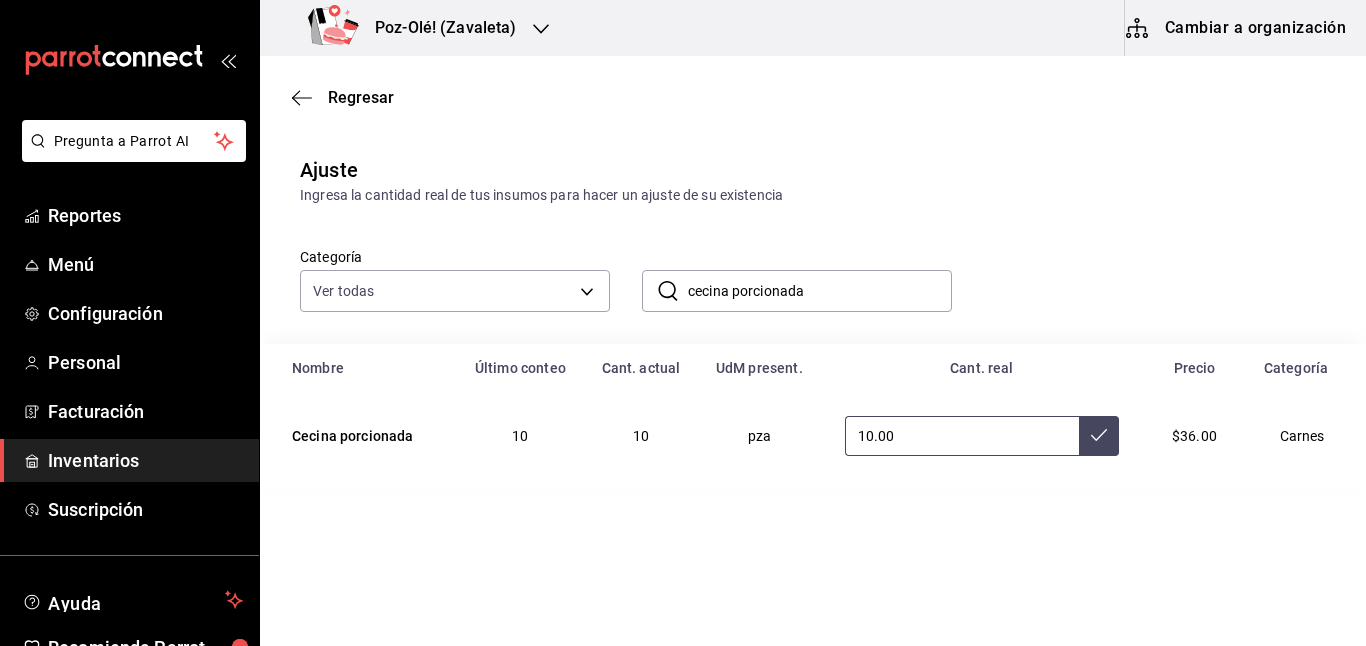 type on "10.00" 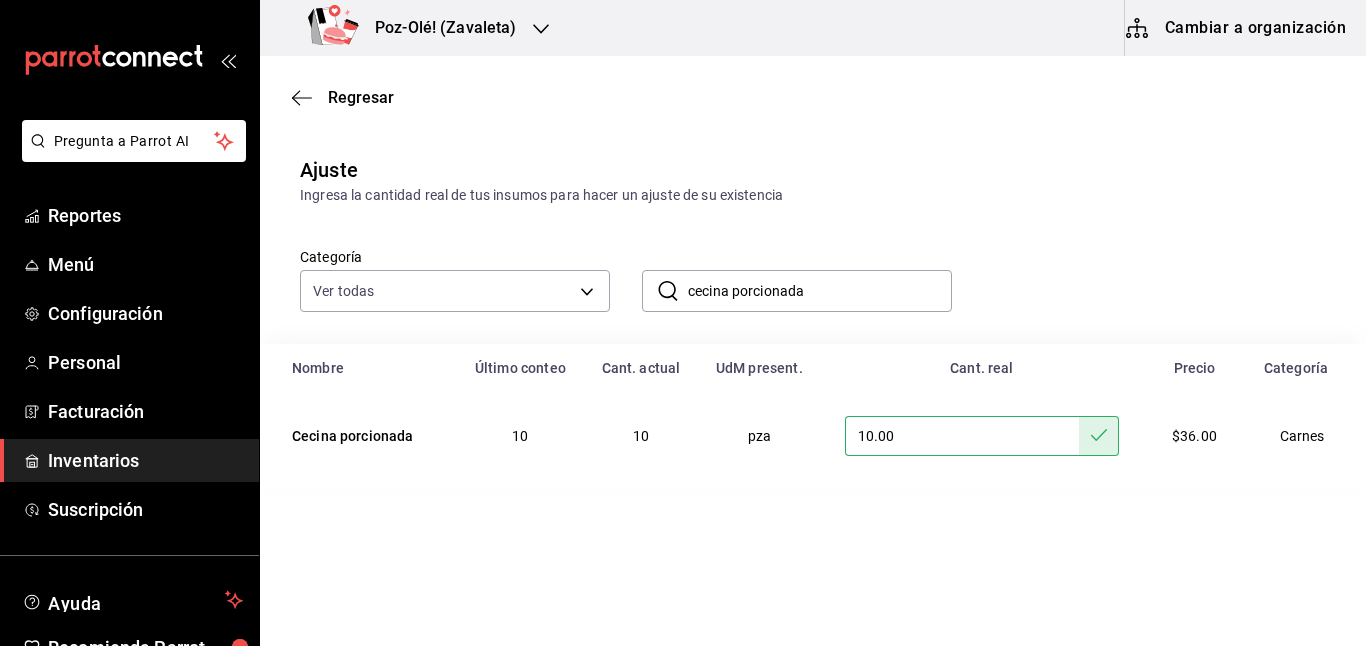 click on "cecina porcionada" at bounding box center (820, 291) 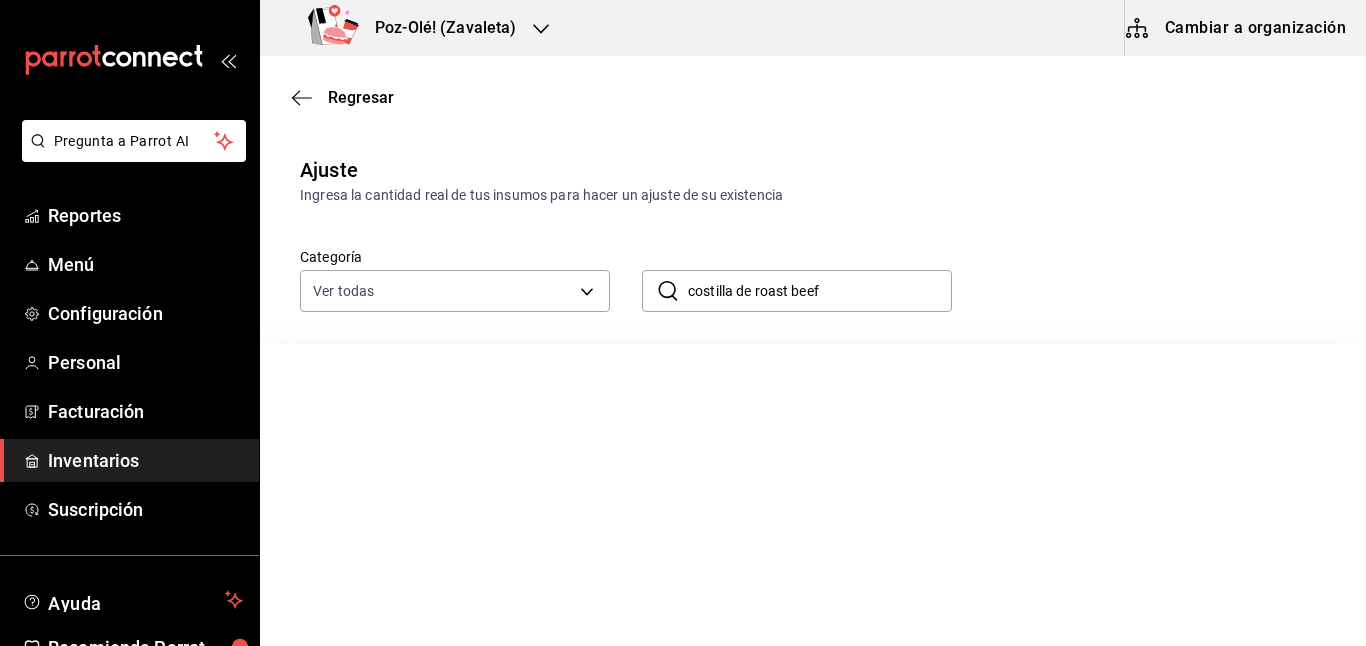click on "costilla de roast beef" at bounding box center (820, 291) 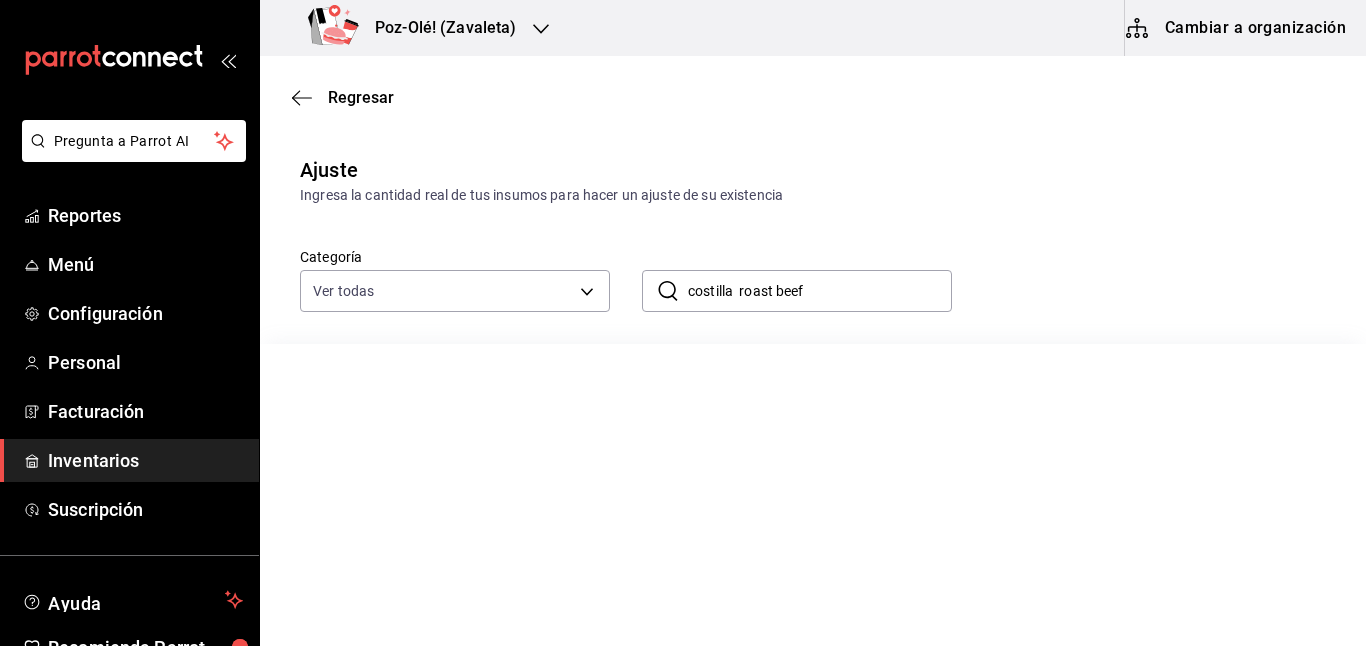 click on "costilla  roast beef" at bounding box center [820, 291] 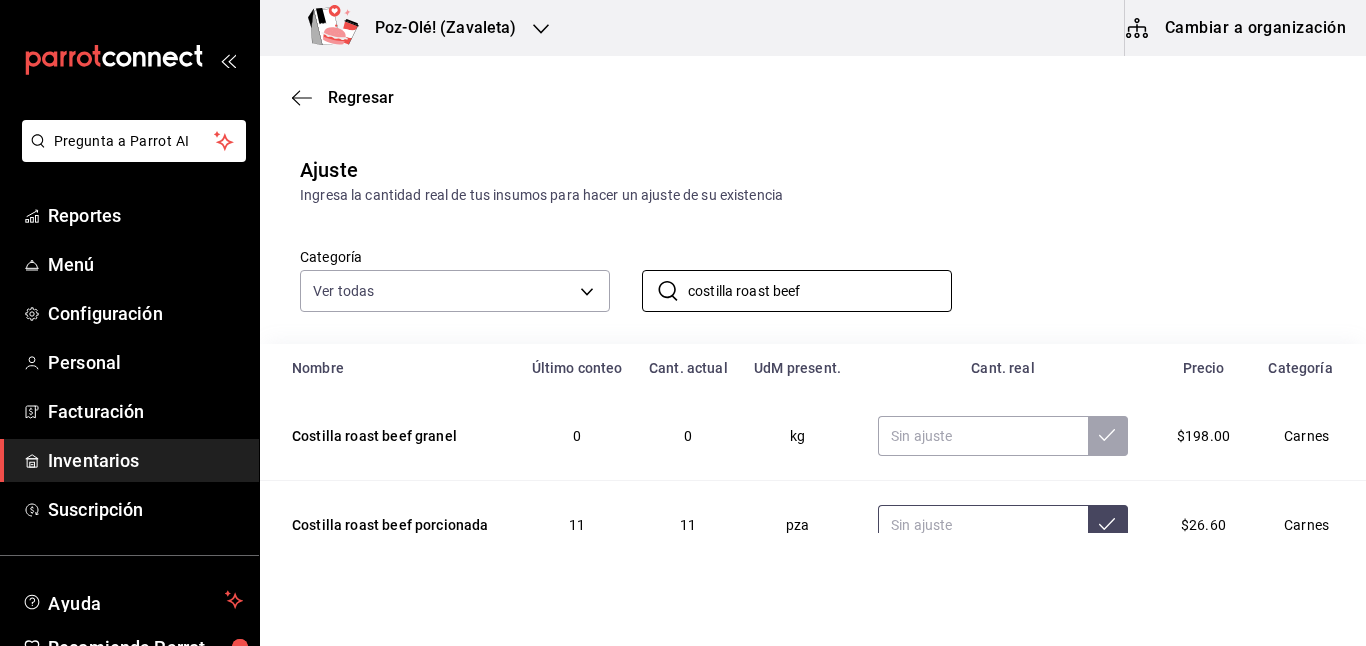 type on "costilla roast beef" 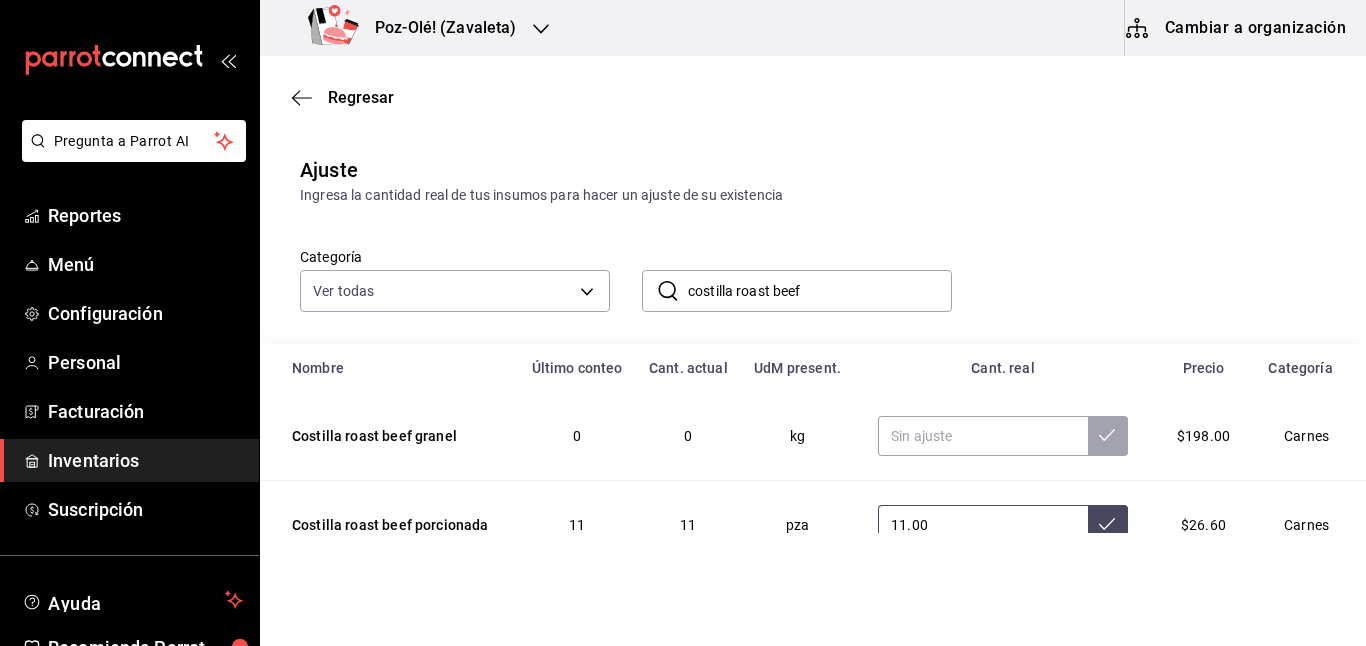 type on "11.00" 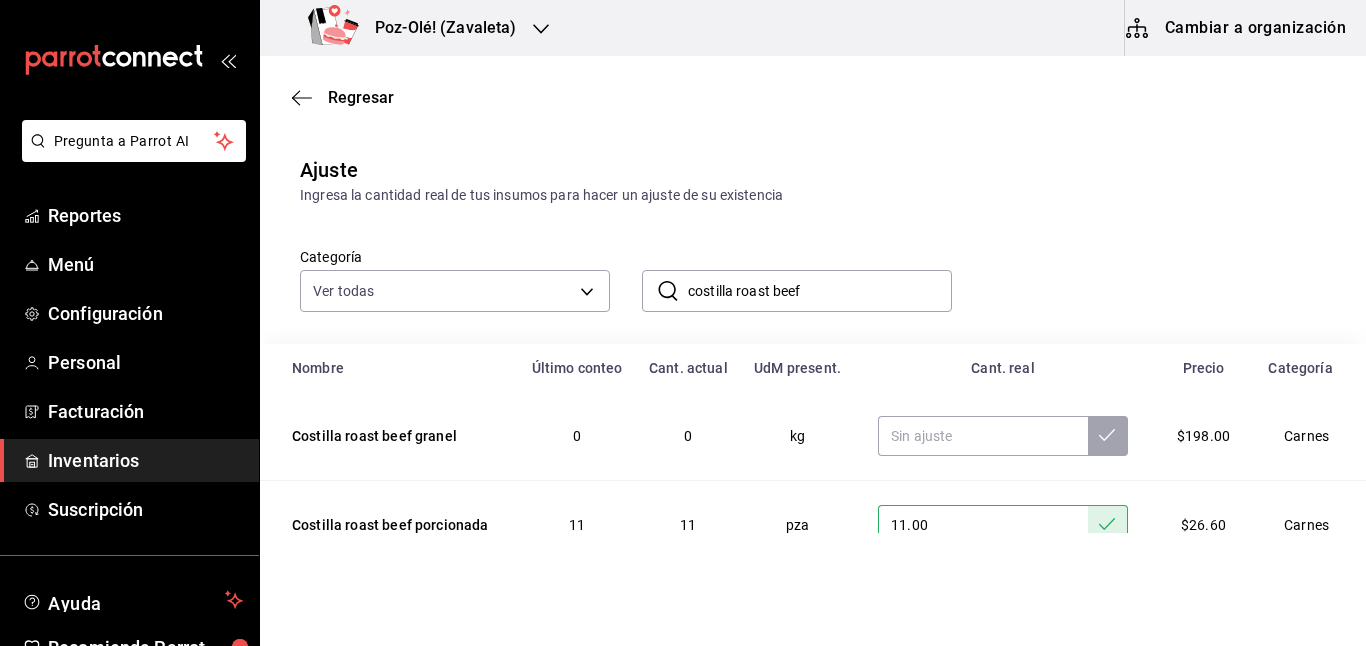 click on "costilla roast beef" at bounding box center [820, 291] 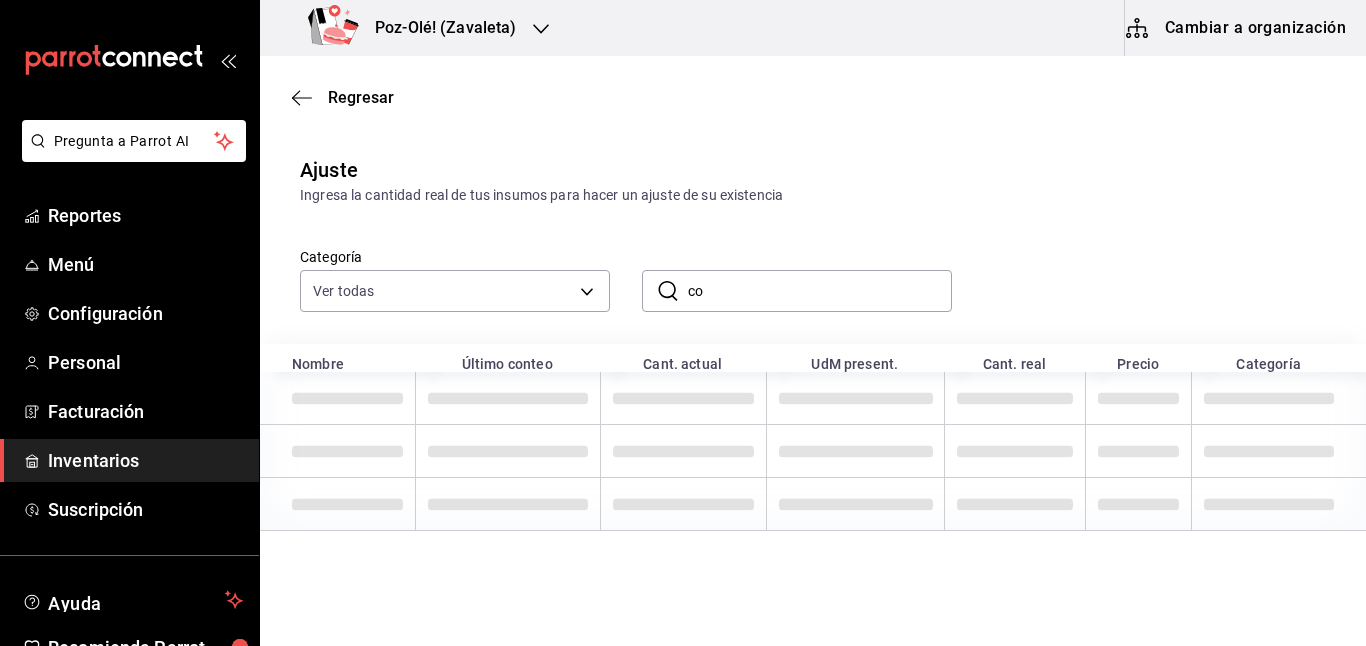 type on "c" 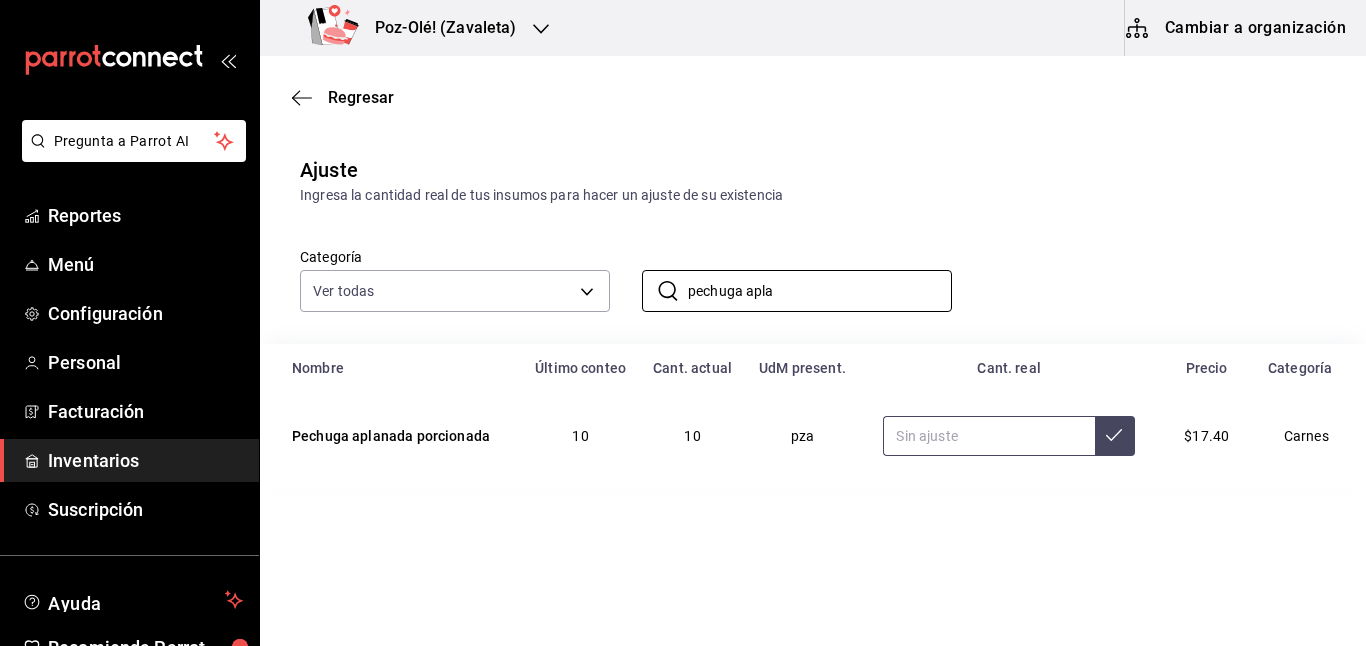 type on "pechuga apla" 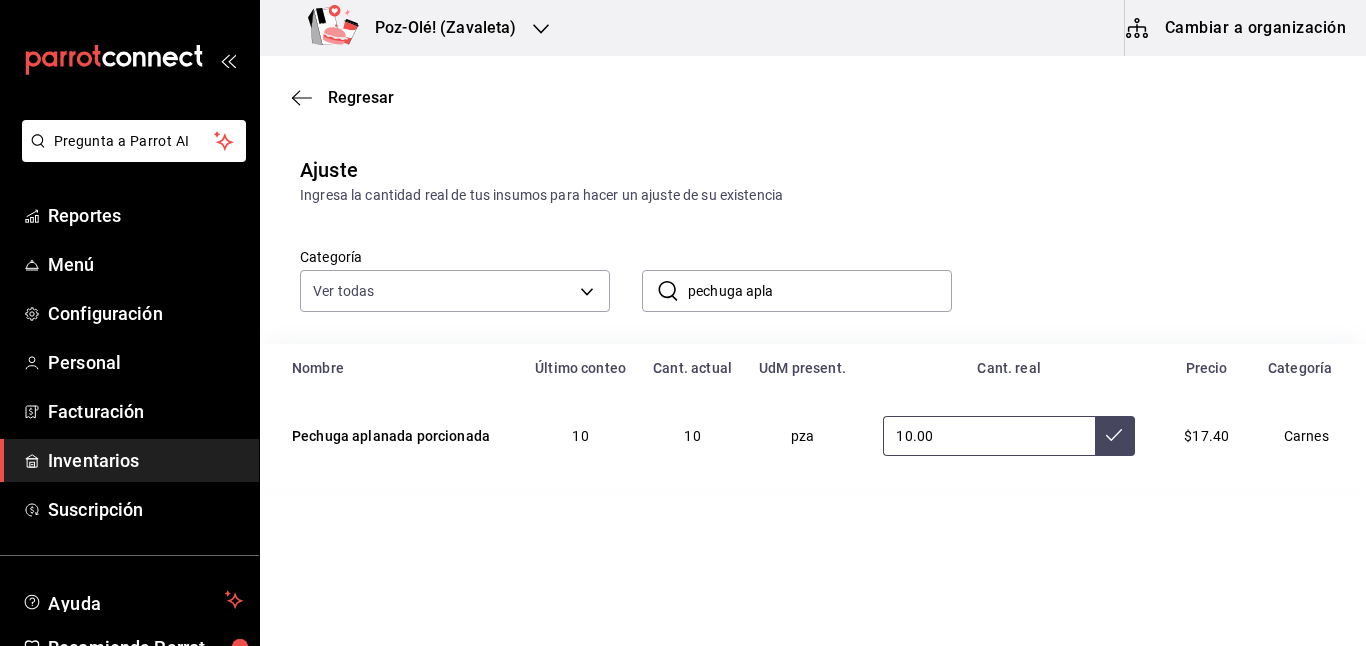 type on "10.00" 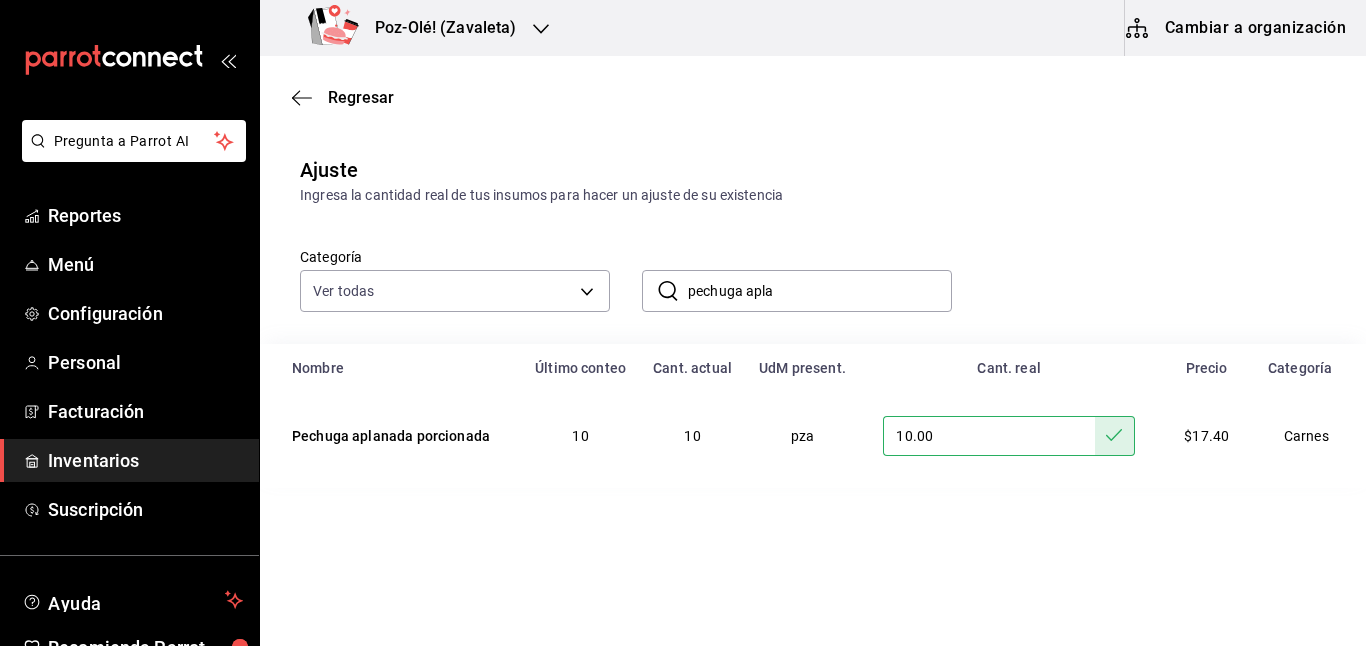 click on "pechuga apla" at bounding box center (820, 291) 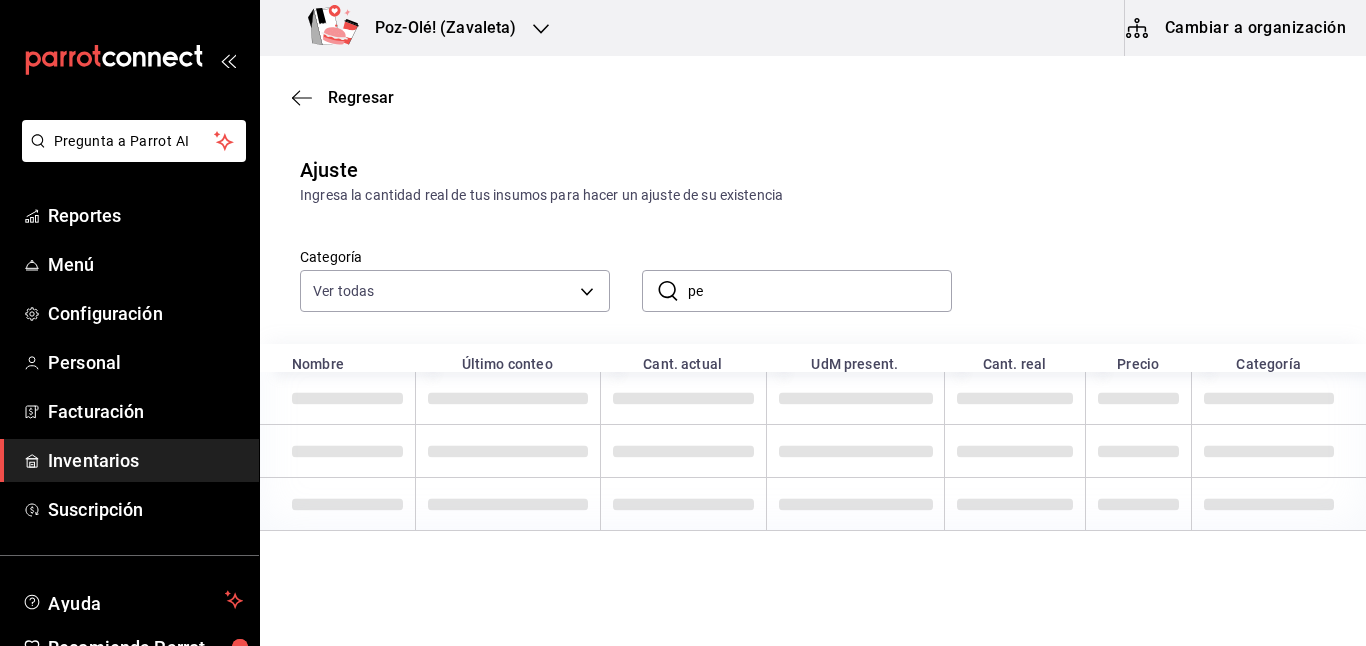 type on "p" 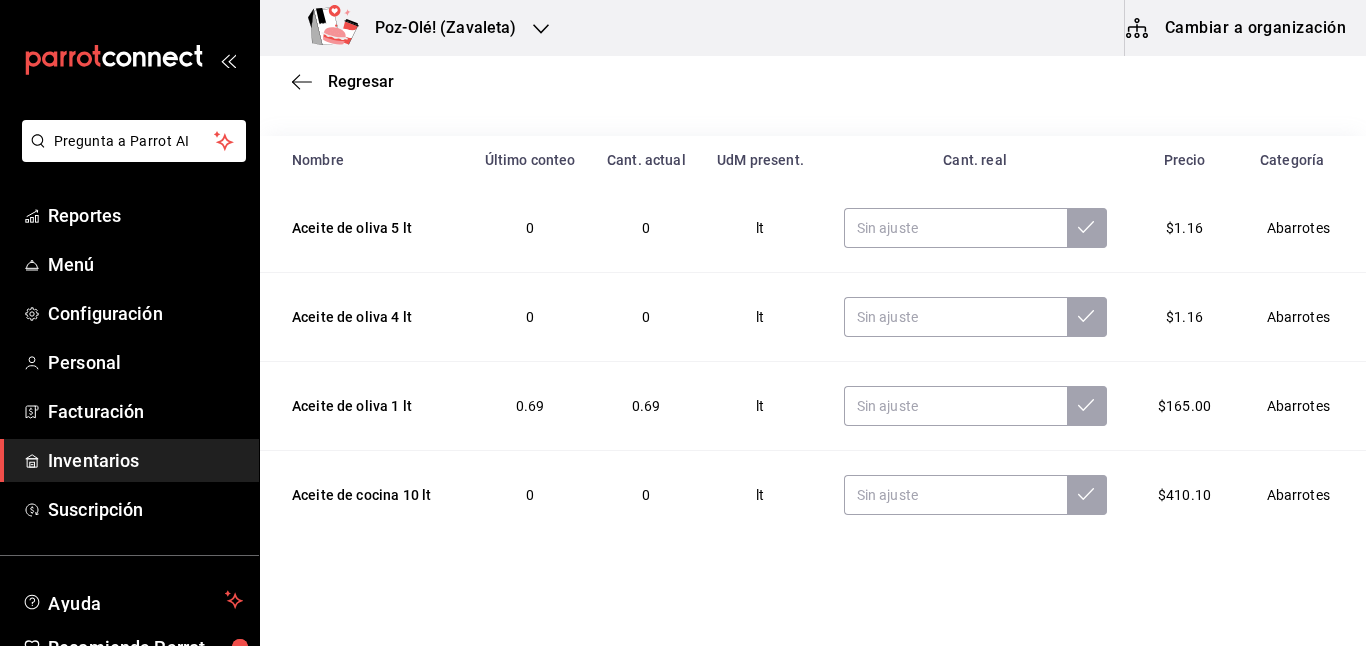 scroll, scrollTop: 222, scrollLeft: 0, axis: vertical 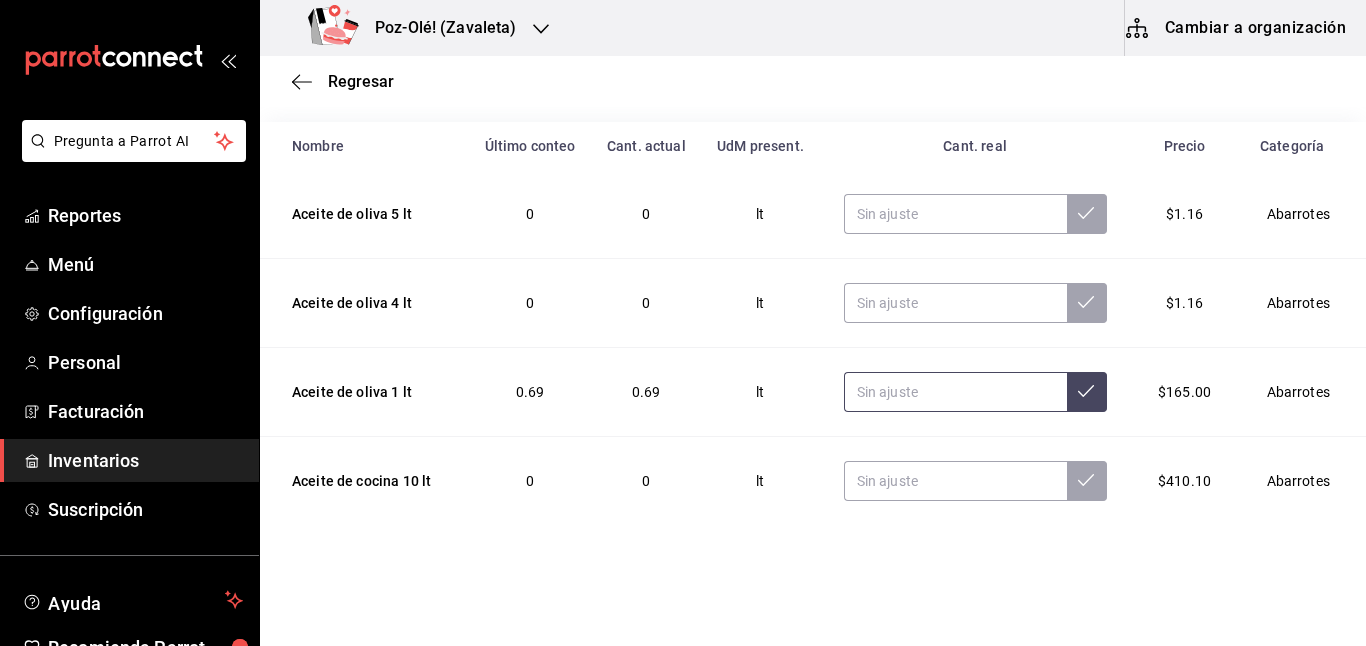 type on "aceite de" 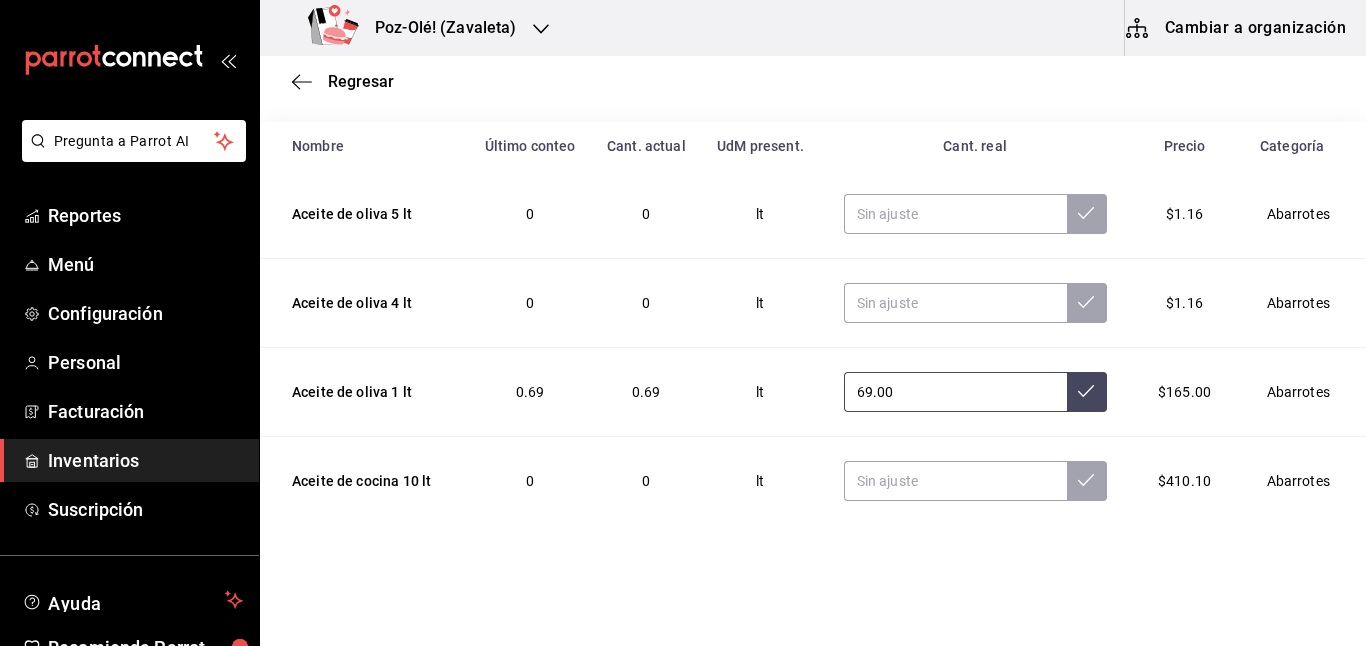 type on "69.00" 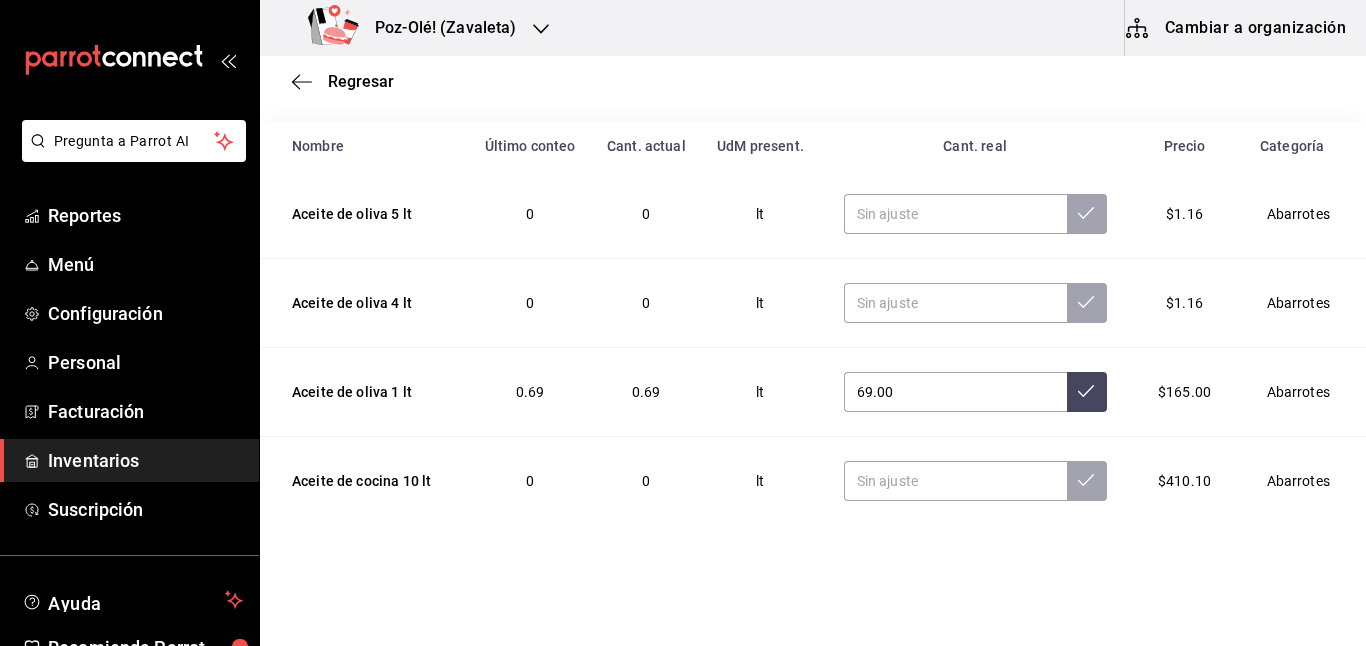 click on "69.00" at bounding box center (975, 392) 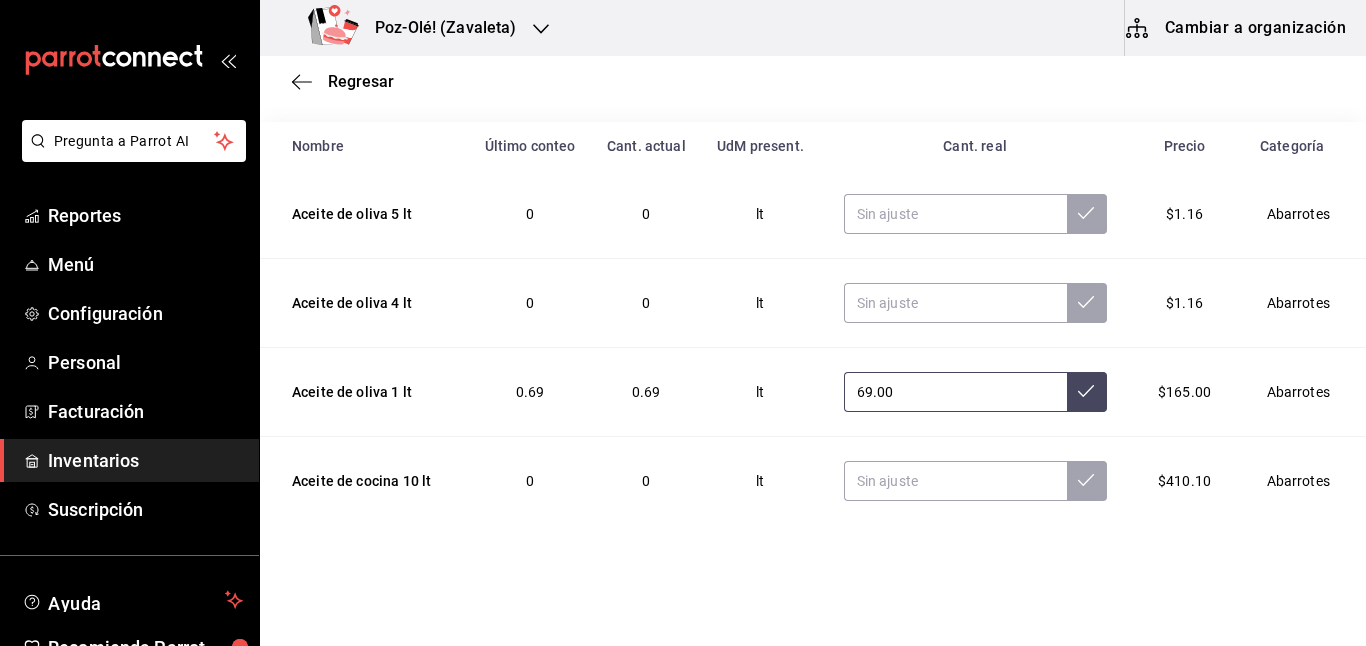 click at bounding box center [1087, 392] 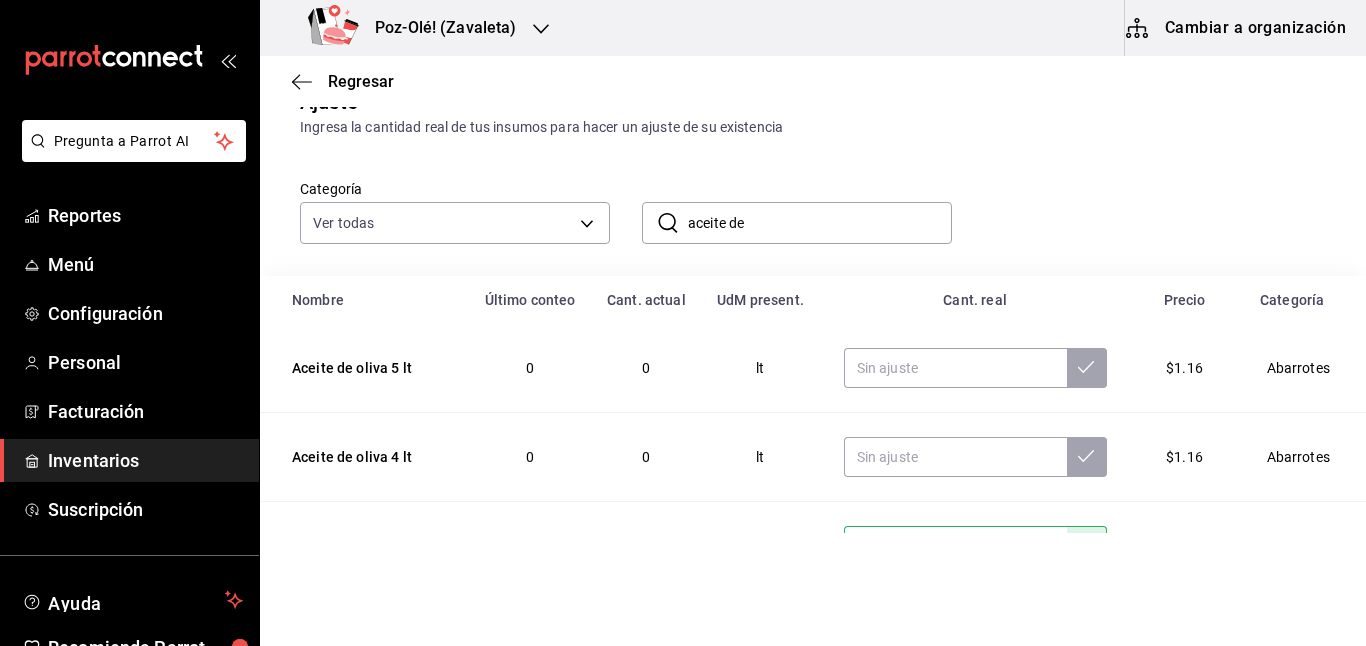 scroll, scrollTop: 63, scrollLeft: 0, axis: vertical 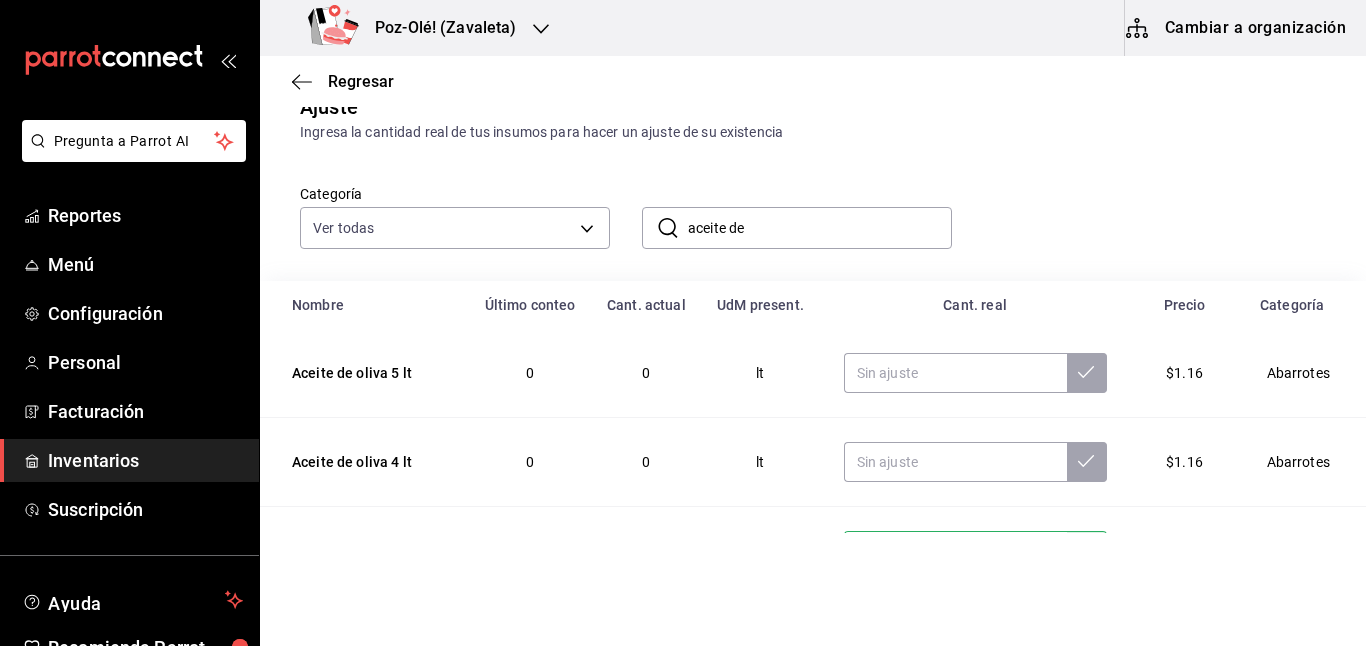 click on "aceite de" at bounding box center (820, 228) 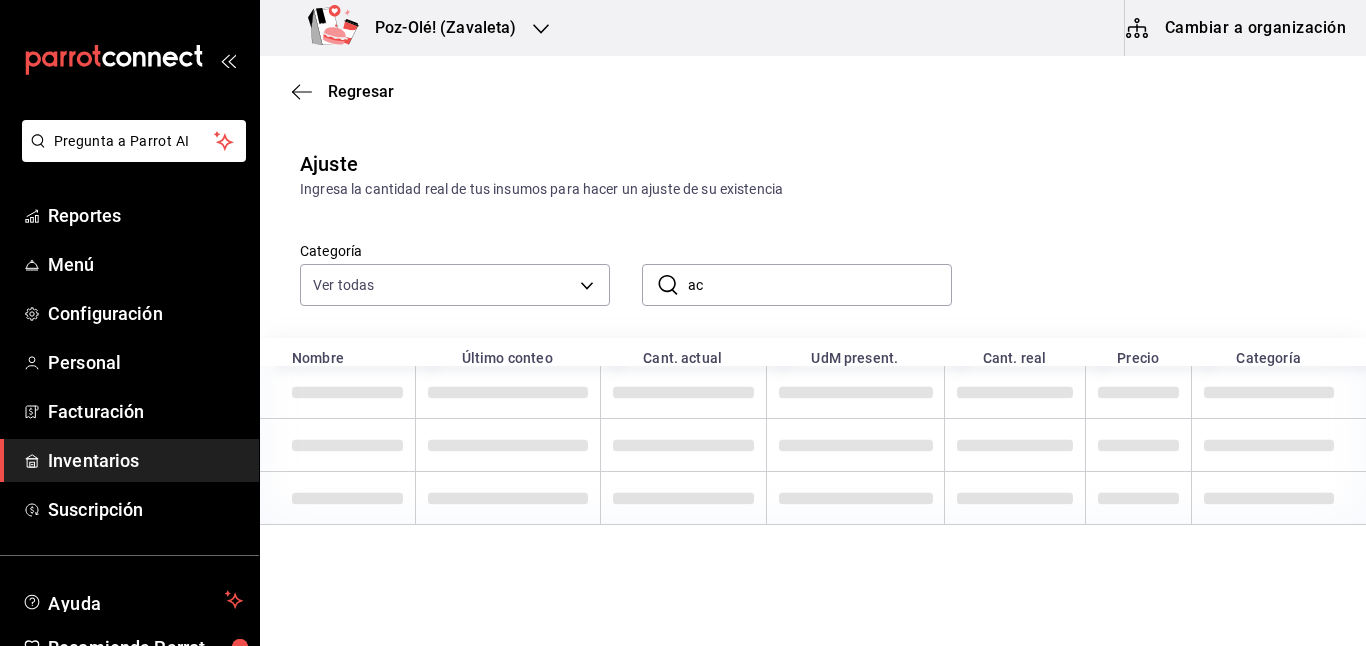 type on "a" 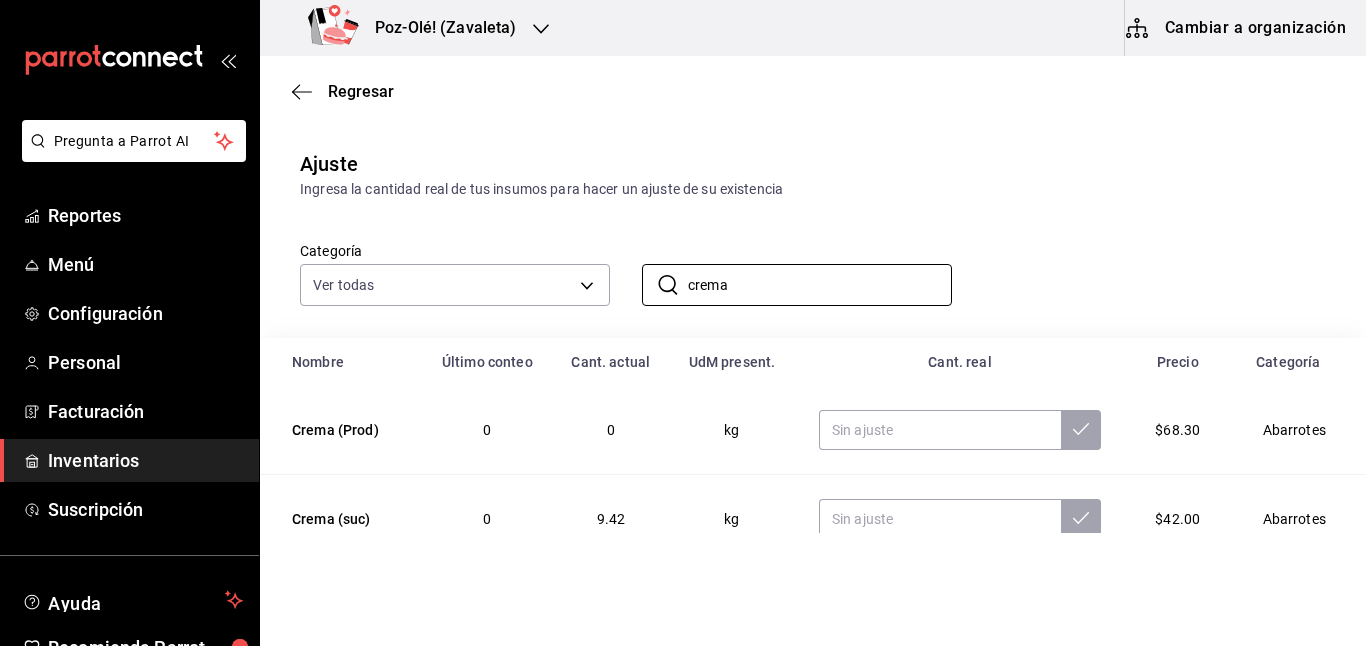 scroll, scrollTop: 44, scrollLeft: 0, axis: vertical 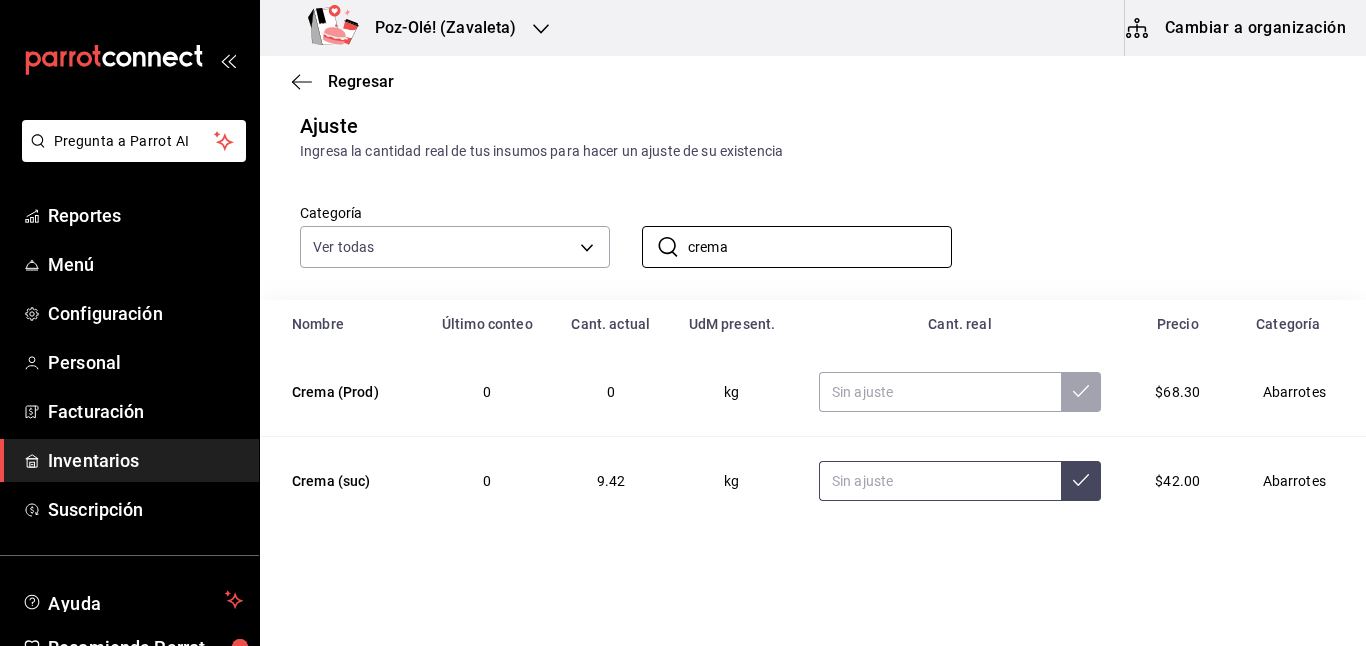 type on "crema" 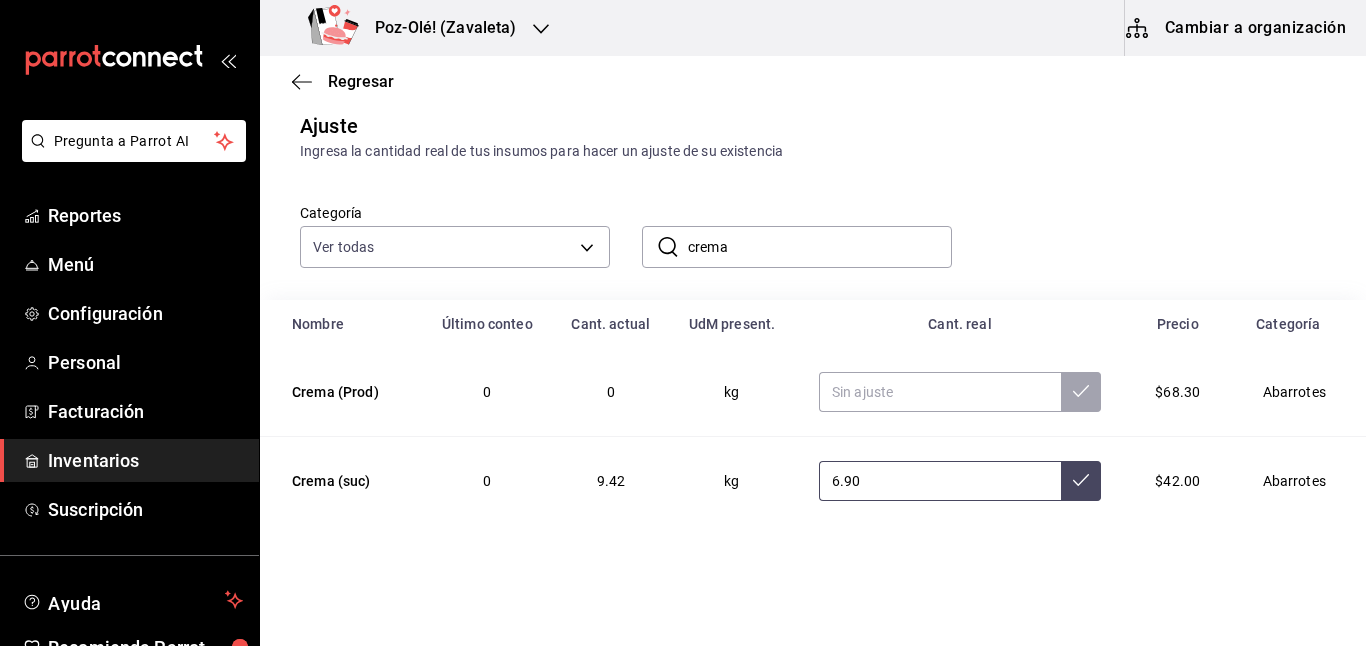 type on "6.90" 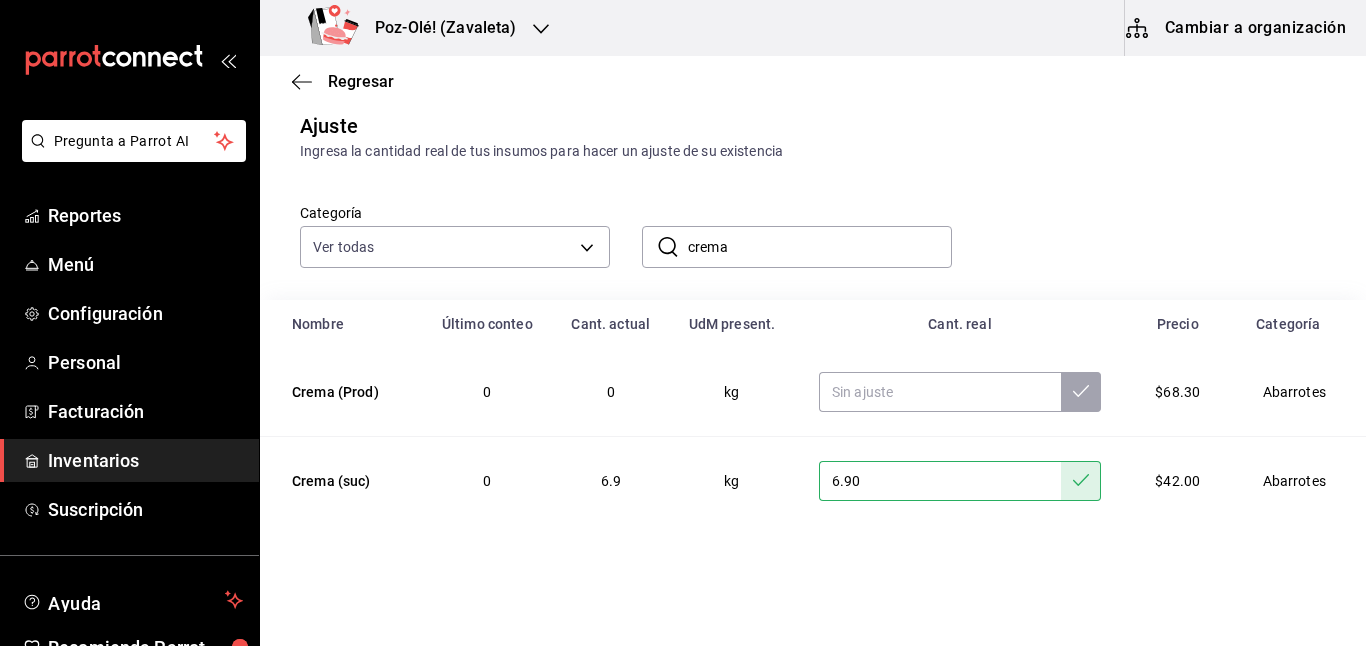 click on "crema" at bounding box center [820, 247] 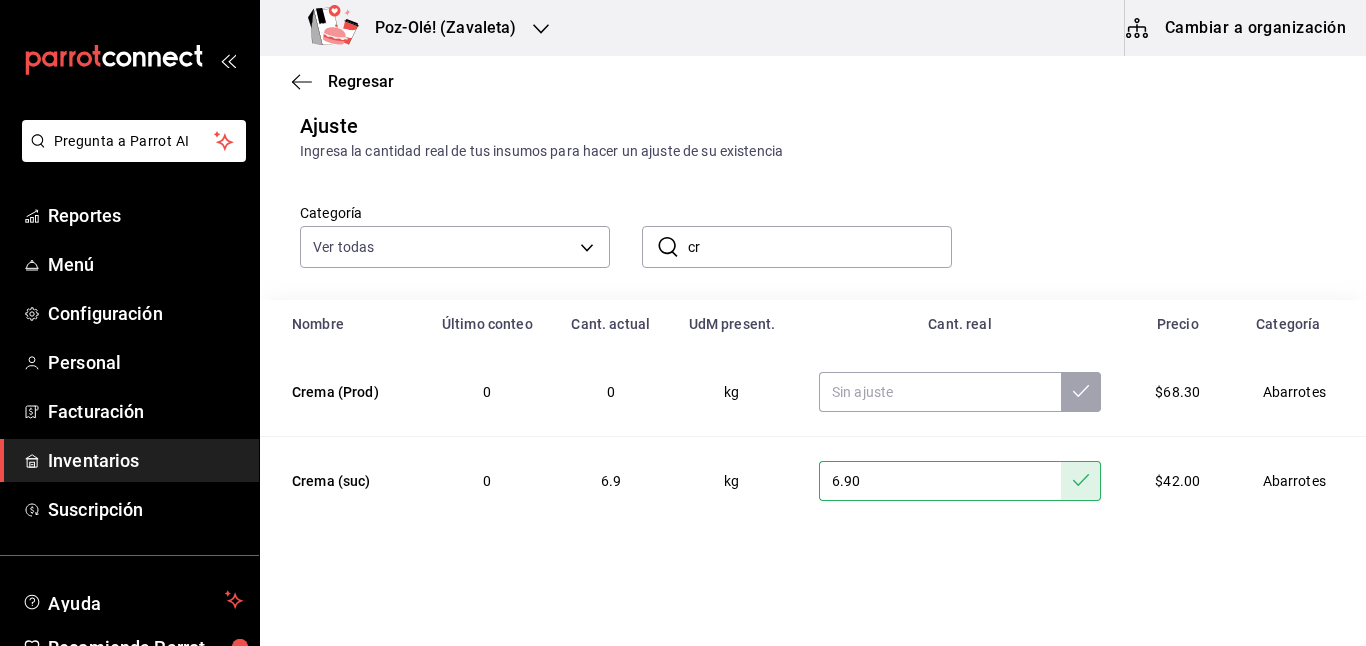 type on "c" 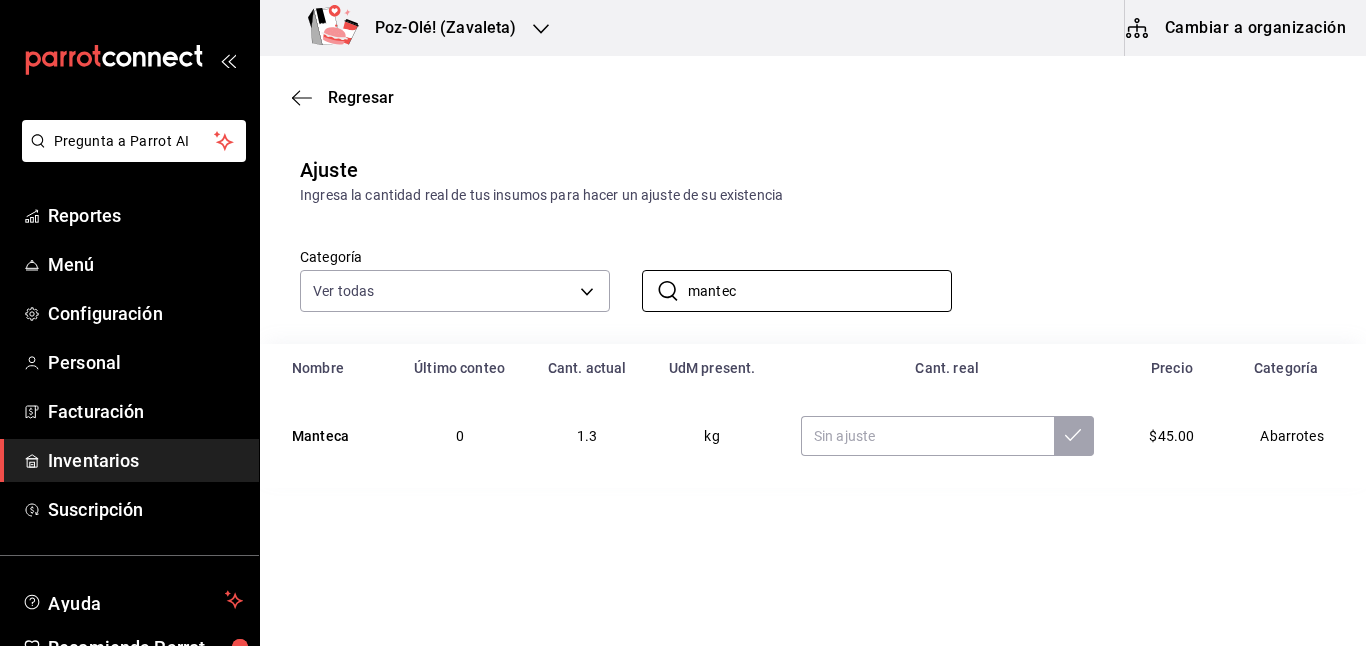 scroll, scrollTop: 0, scrollLeft: 0, axis: both 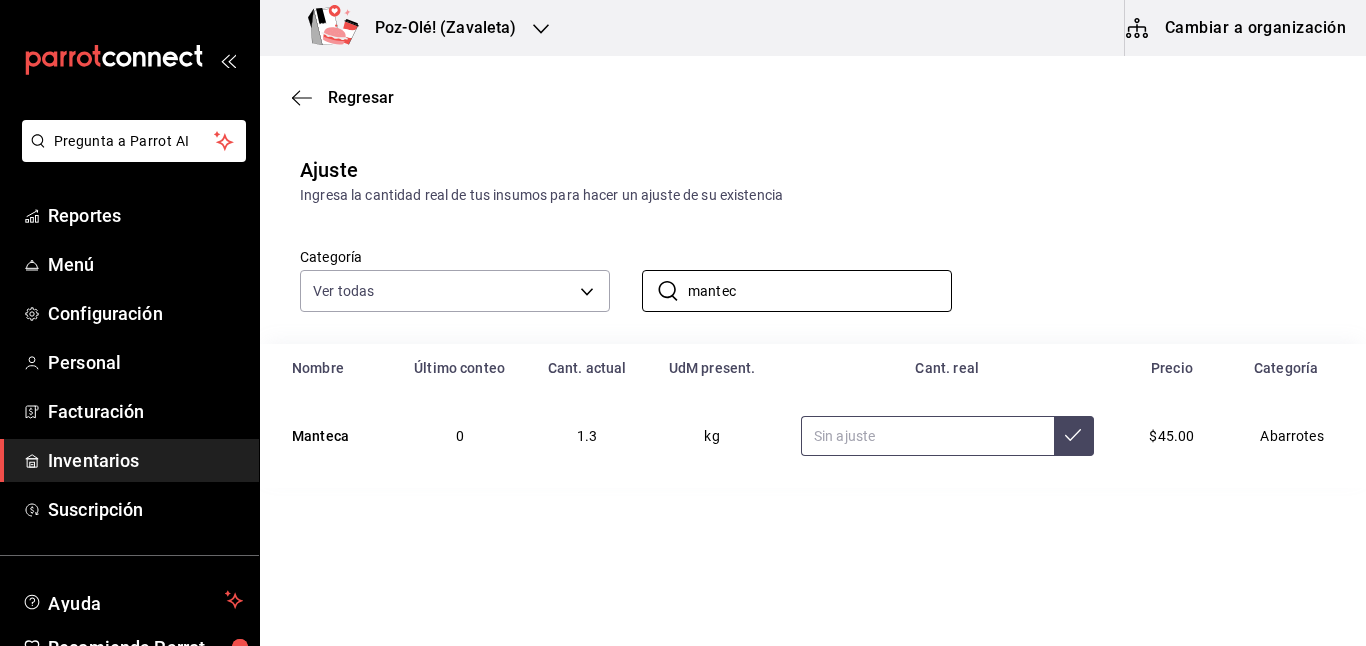 type on "mantec" 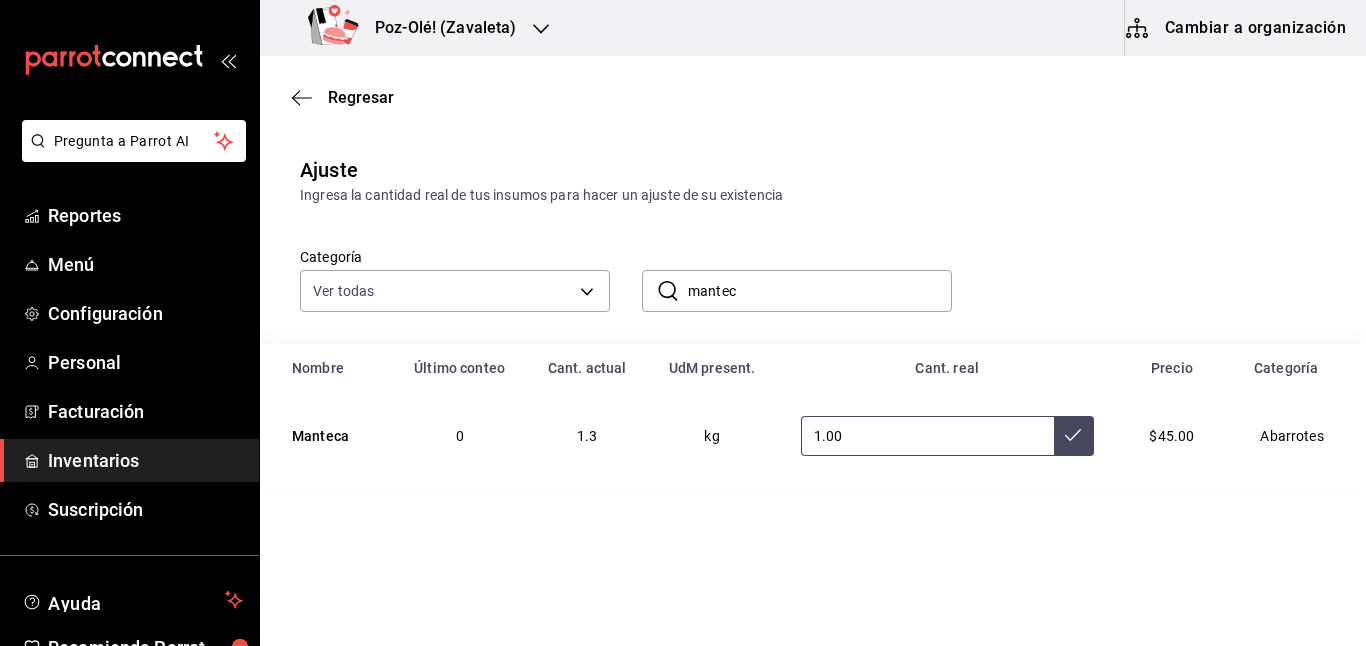 type on "1.00" 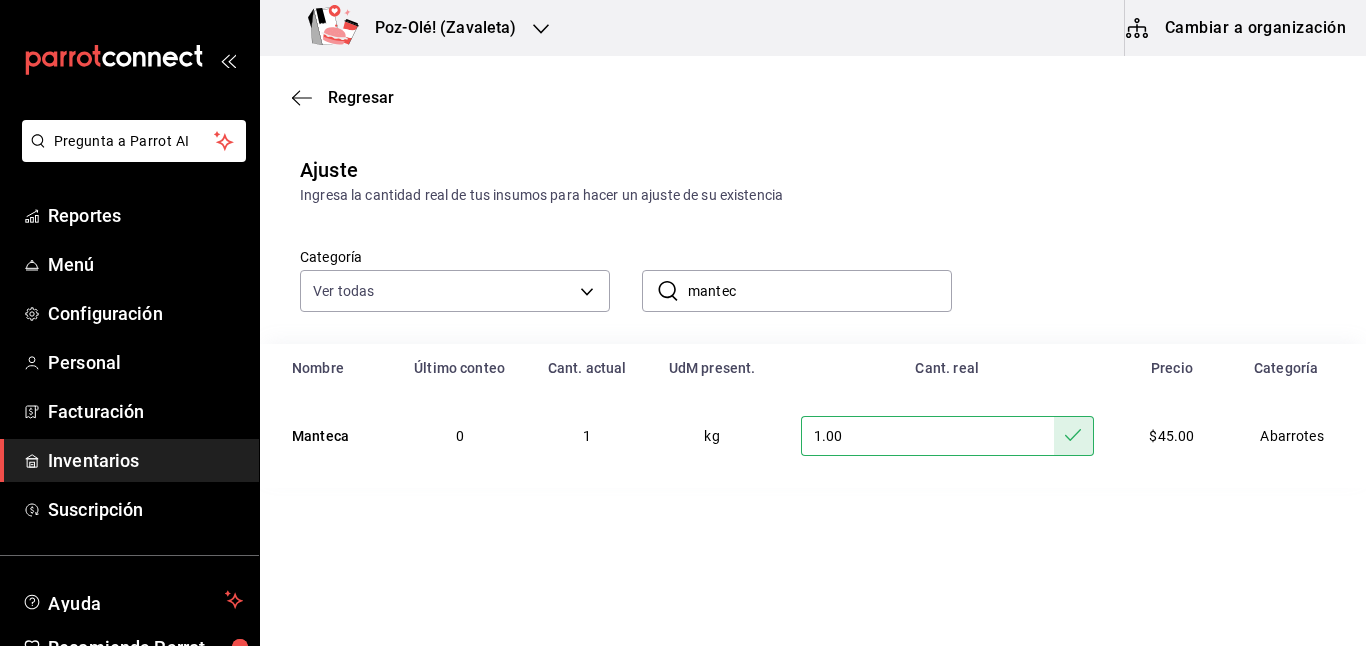 click on "mantec" at bounding box center (820, 291) 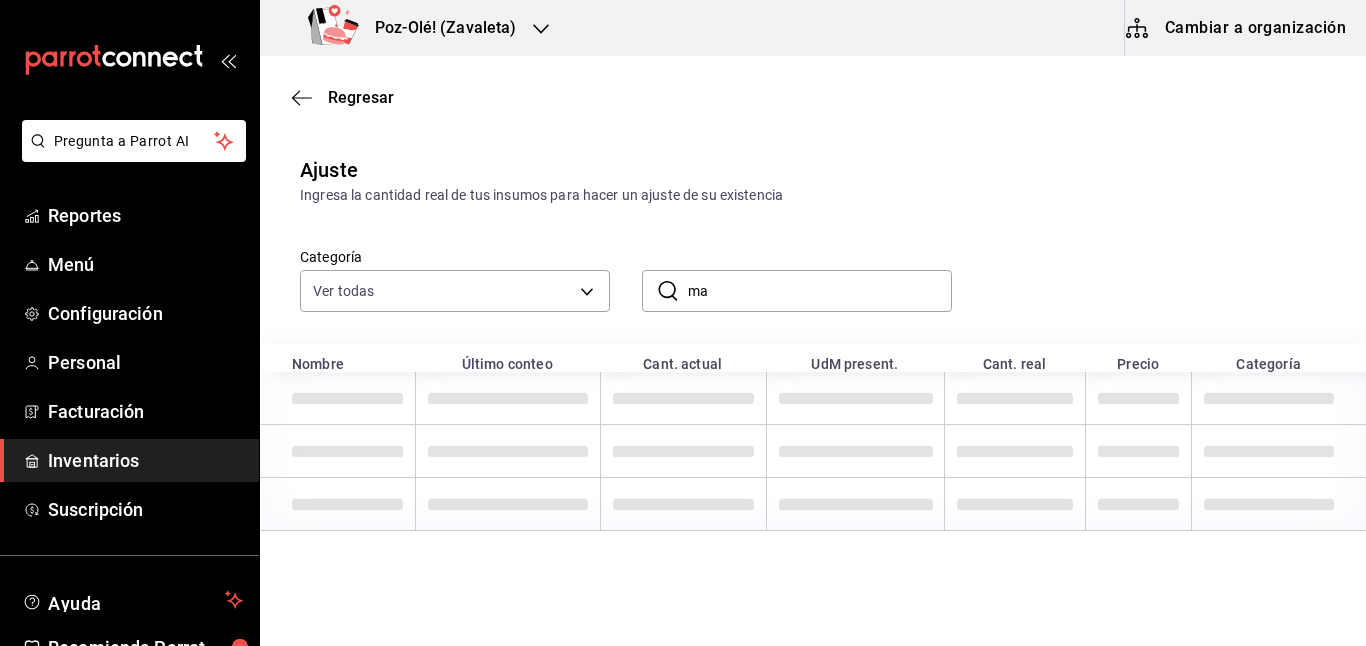 type on "m" 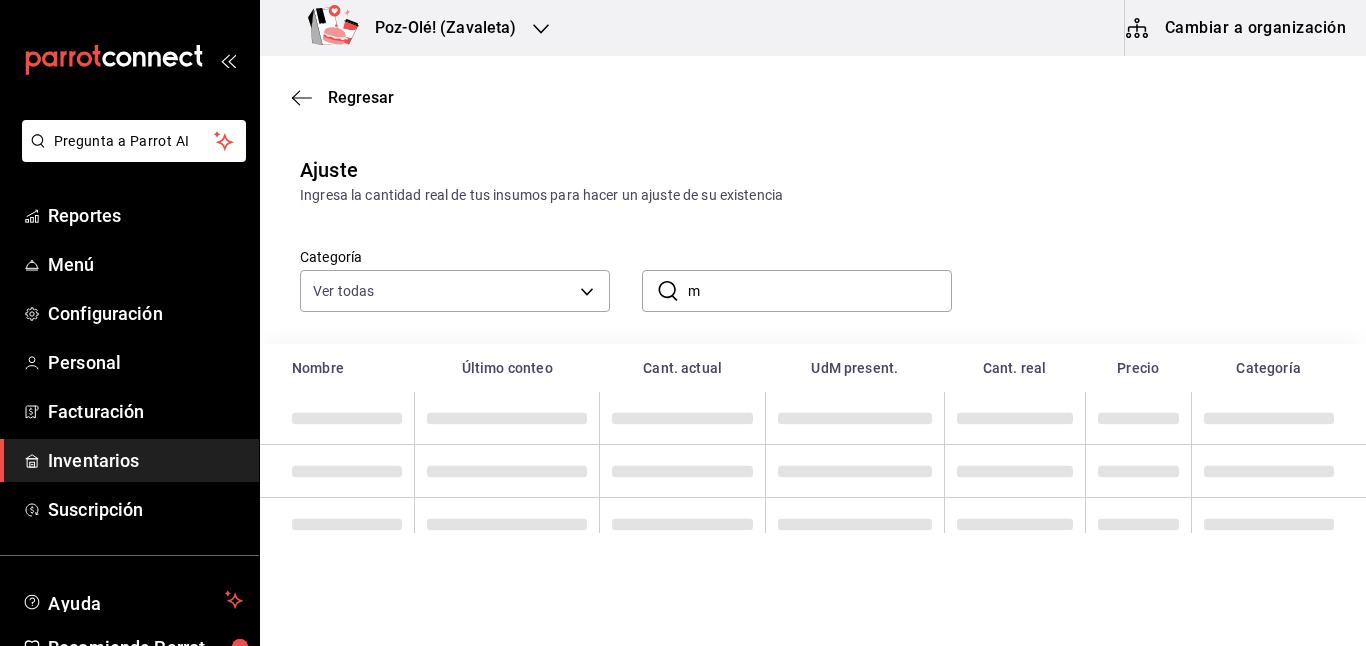 type 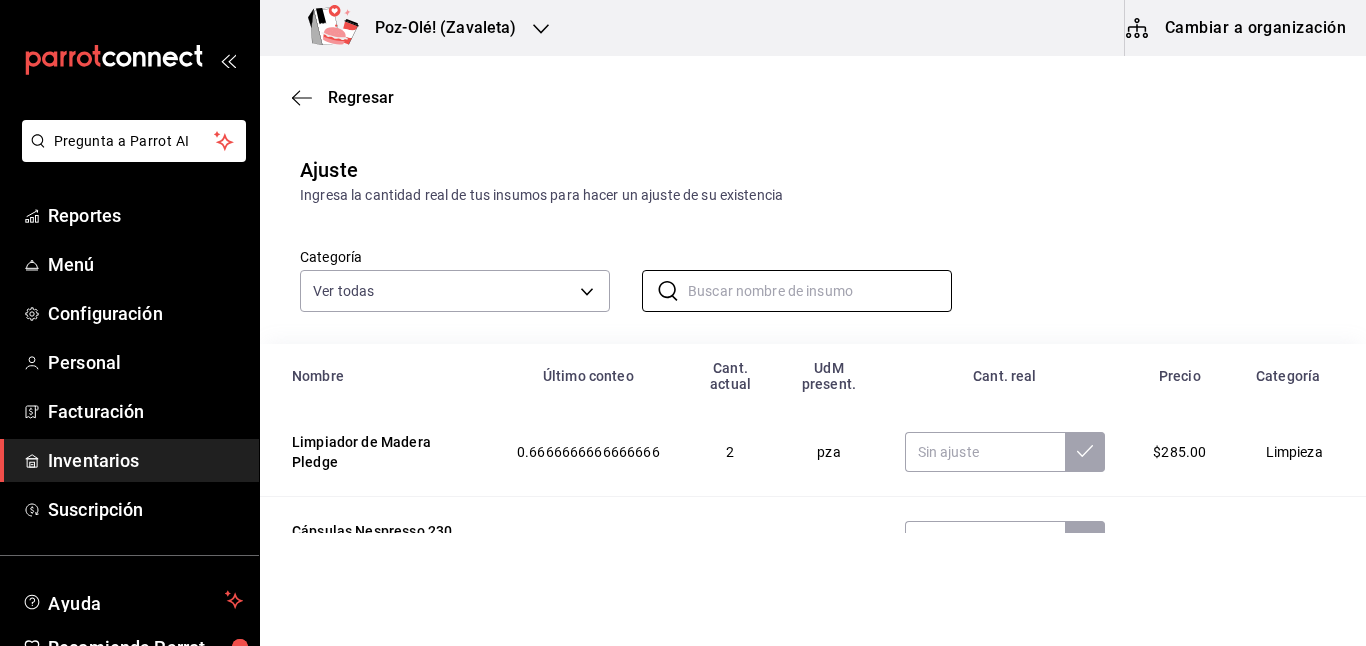 scroll, scrollTop: 0, scrollLeft: 0, axis: both 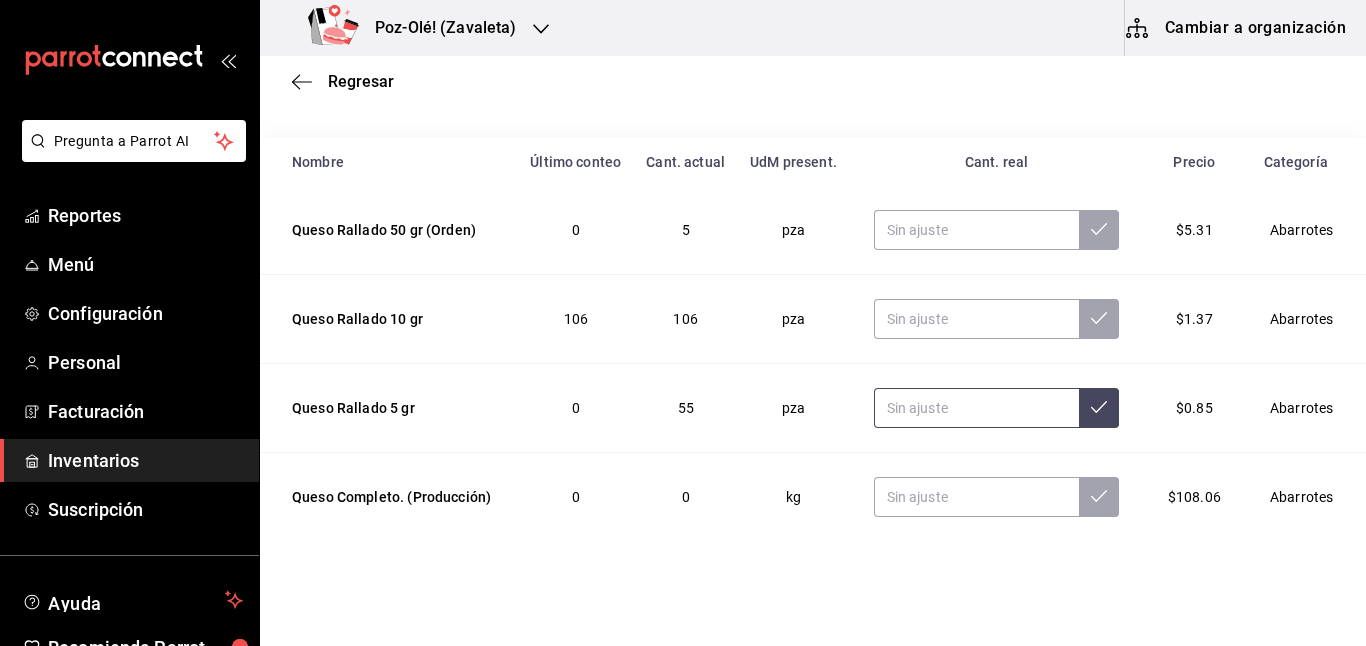 type on "queso" 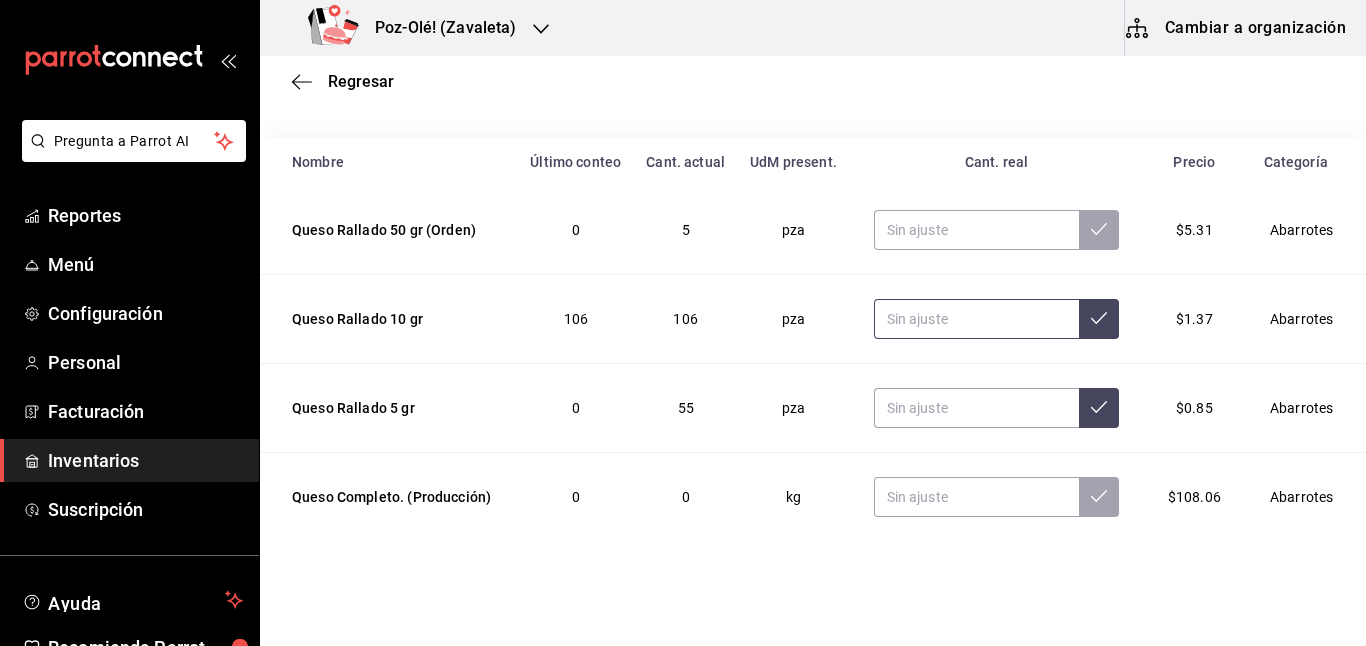 click at bounding box center [977, 319] 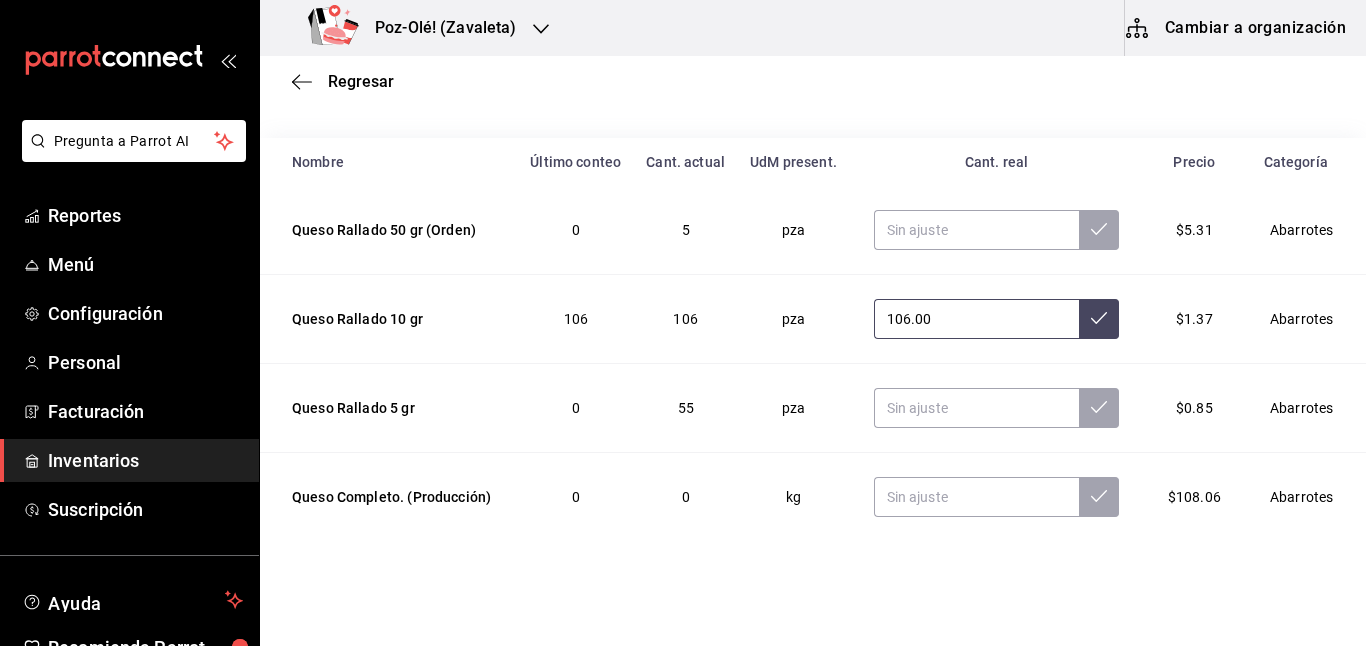 type on "106.00" 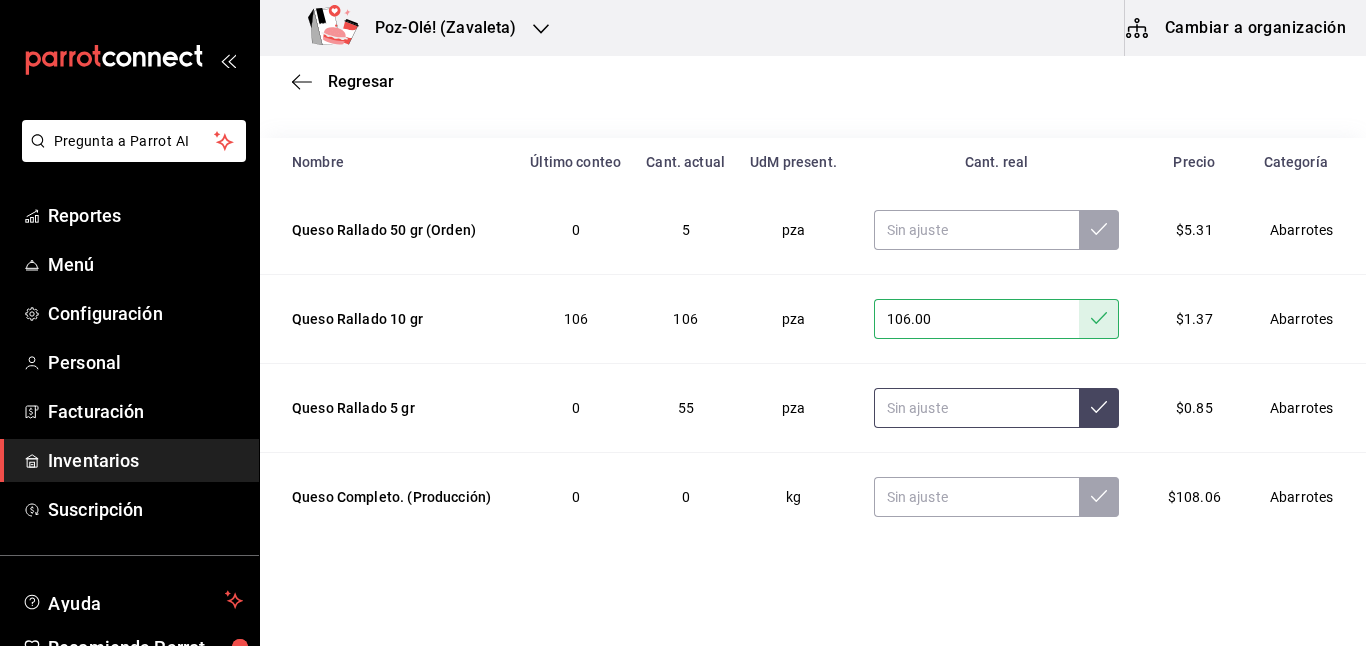 click at bounding box center [977, 408] 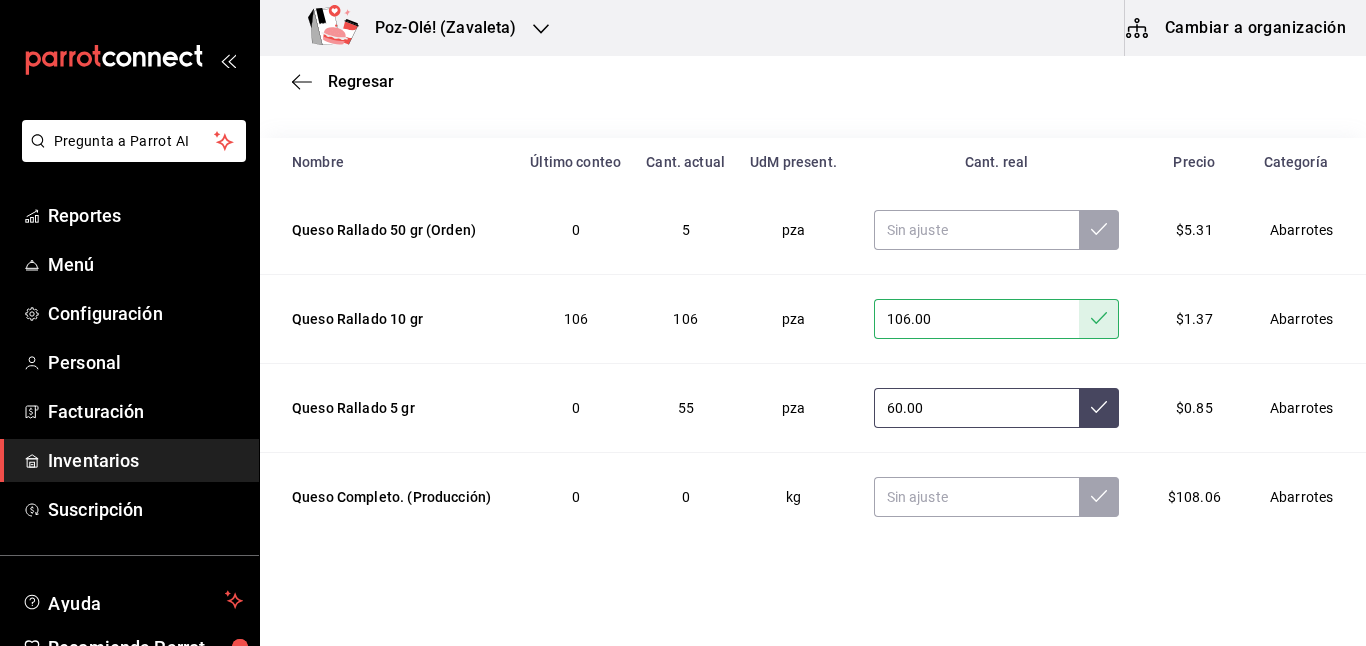 type on "60.00" 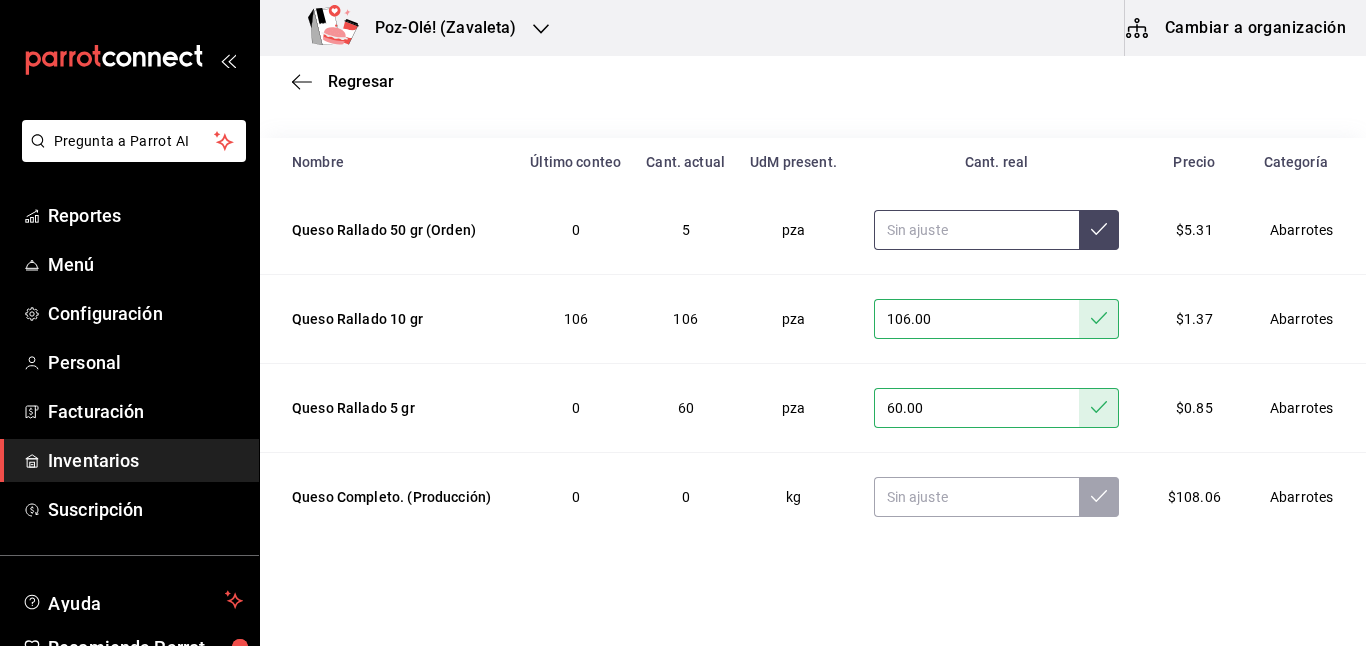 click at bounding box center (977, 230) 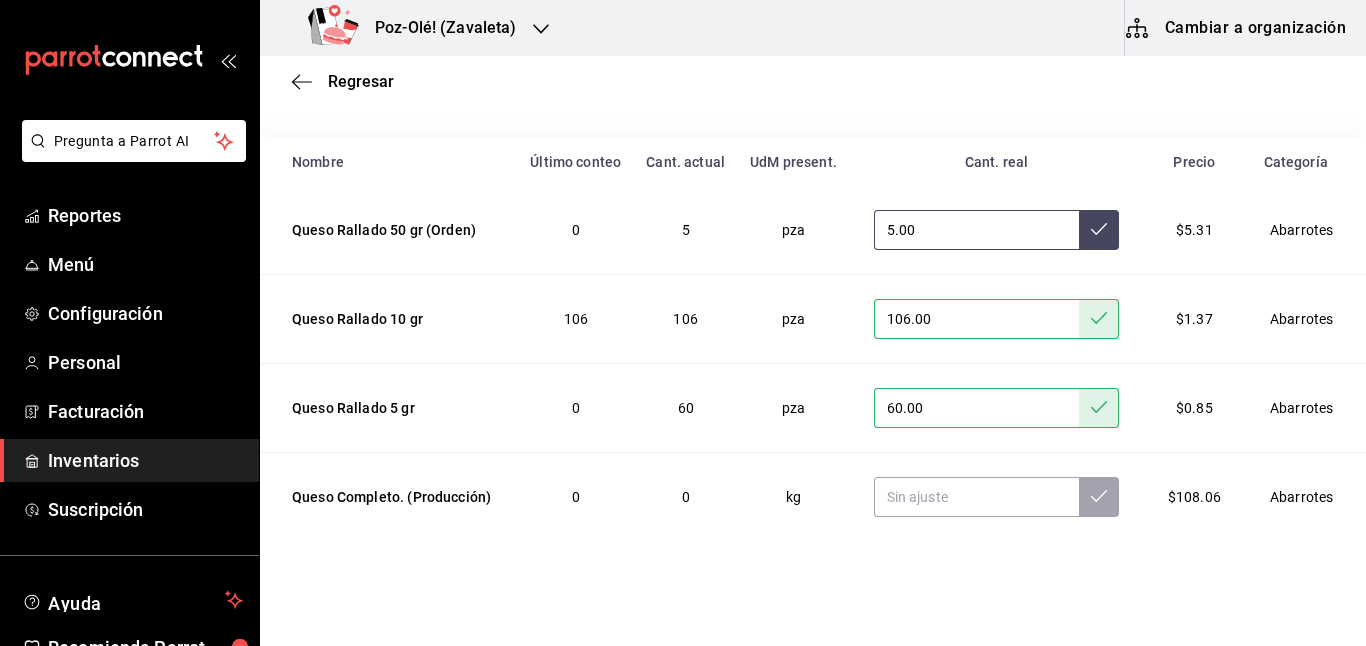 type on "5.00" 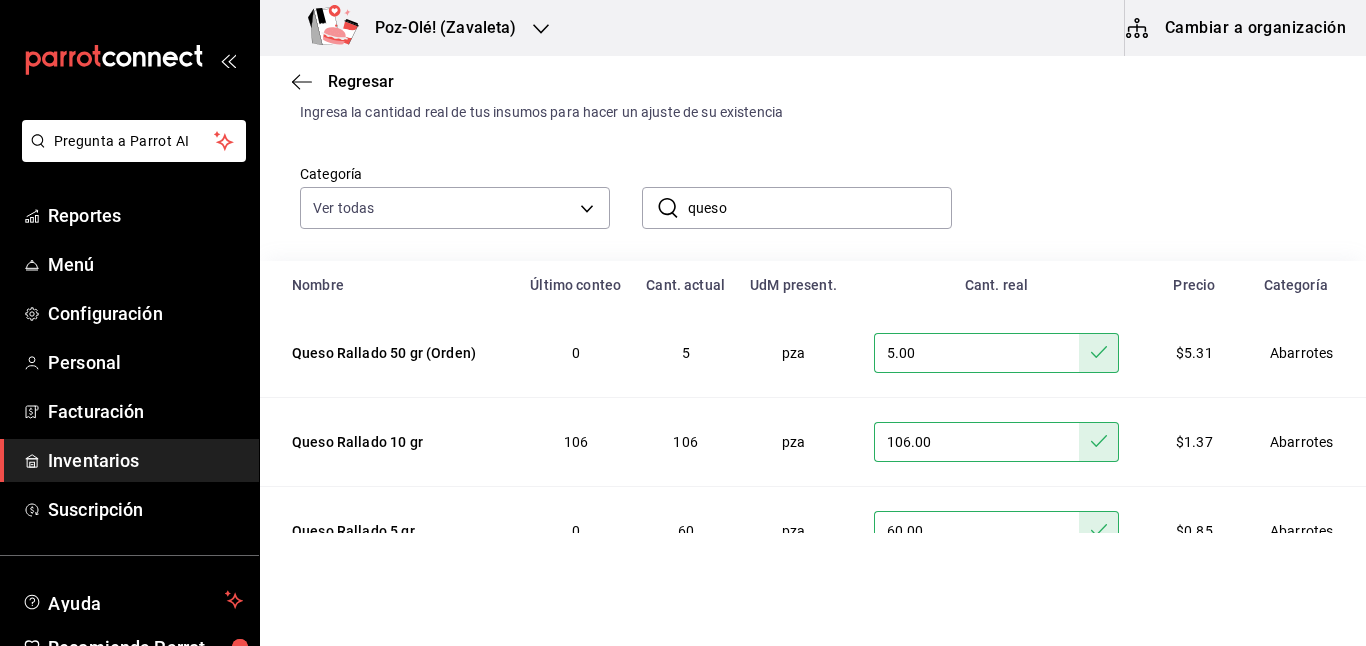 scroll, scrollTop: 0, scrollLeft: 0, axis: both 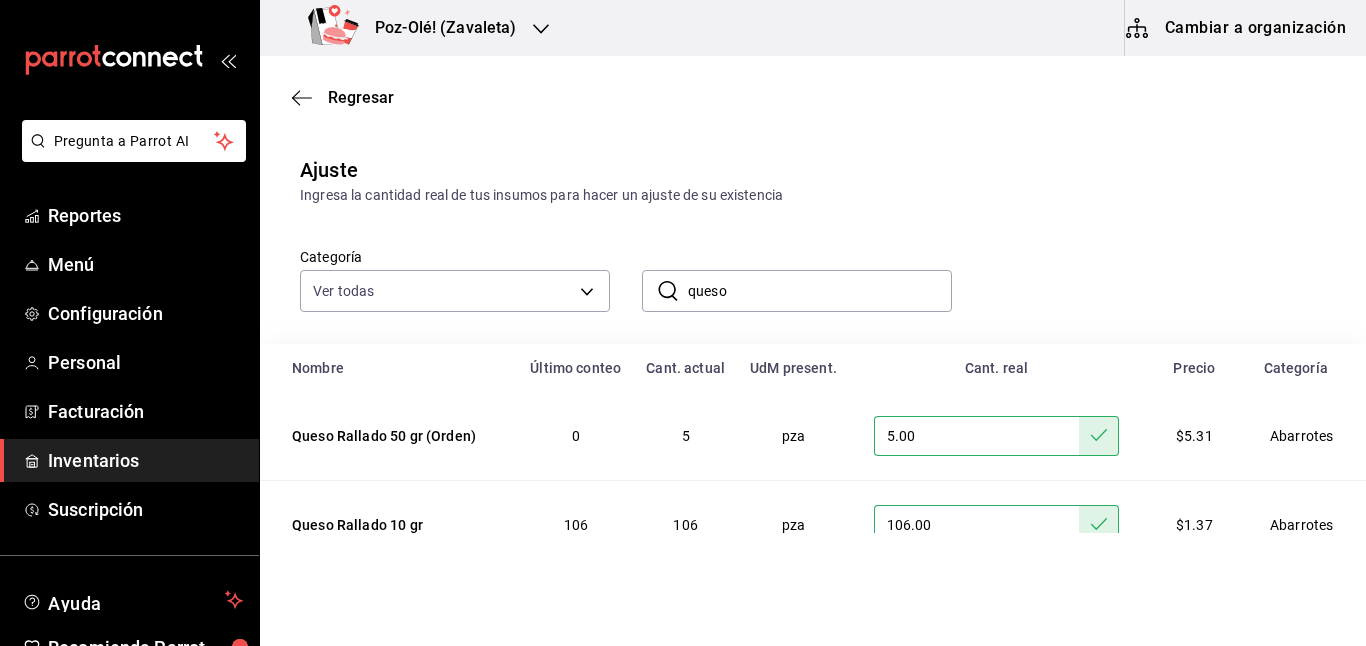 click on "queso" at bounding box center [820, 291] 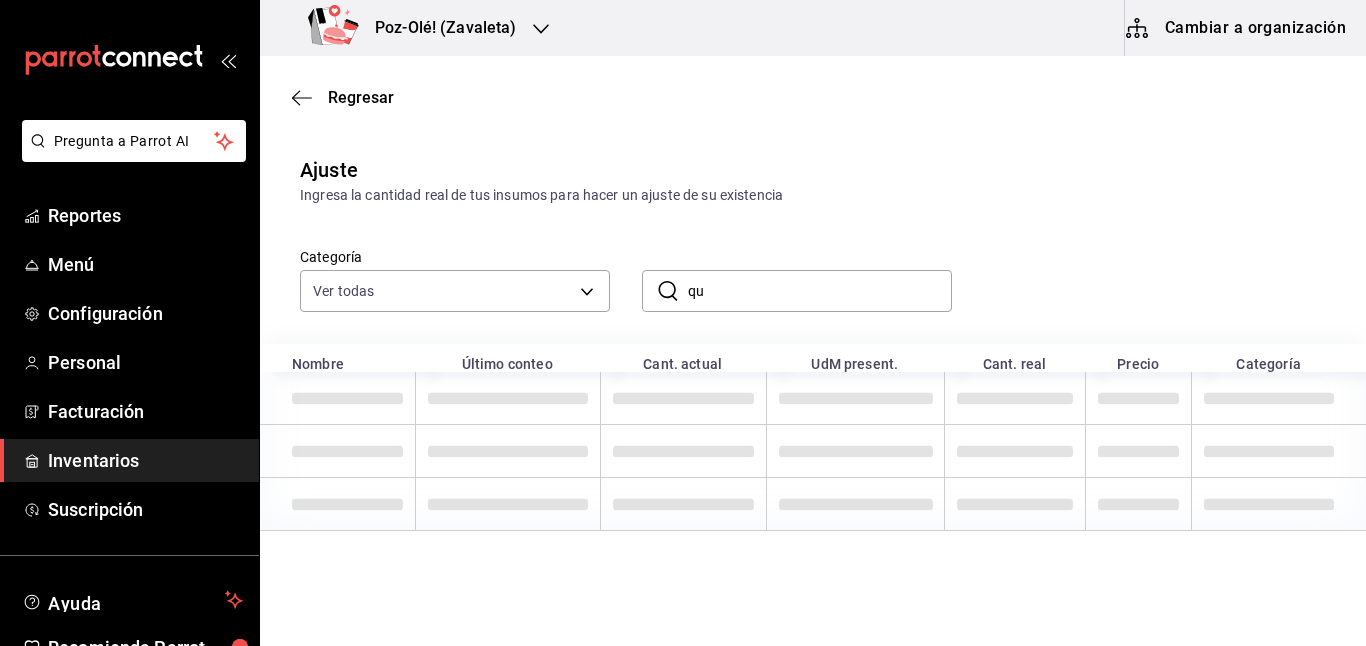 type on "q" 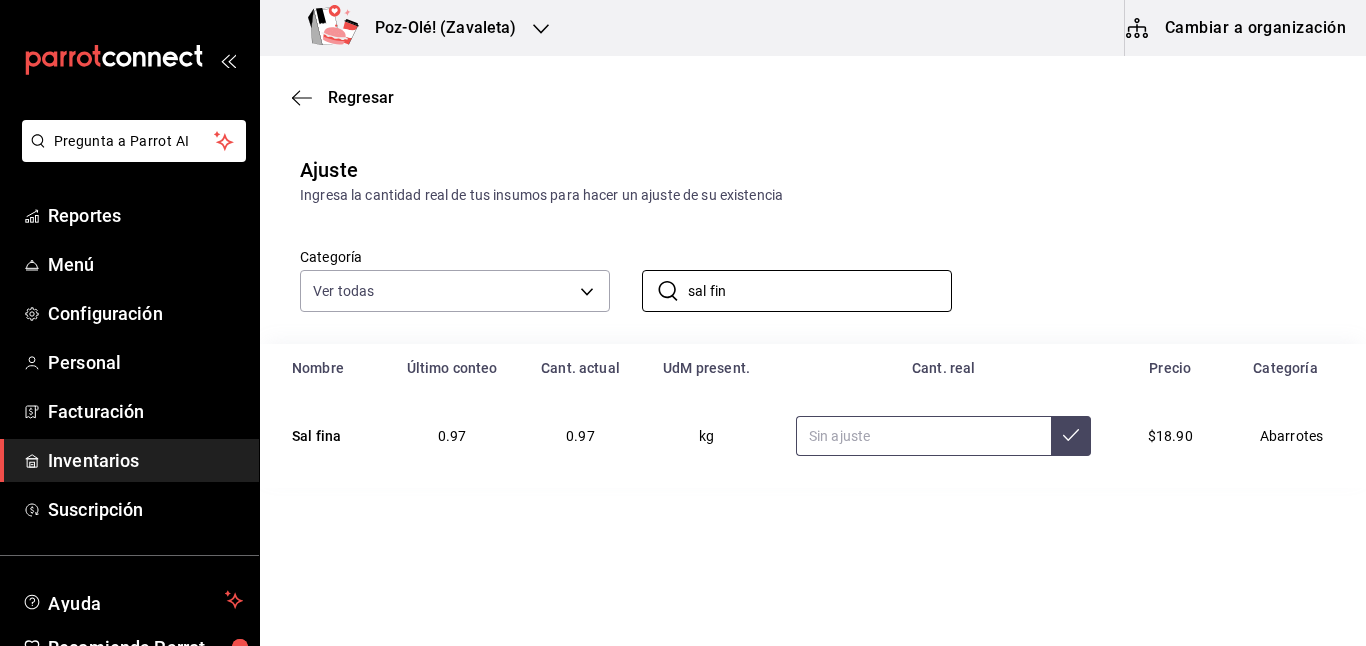 type on "sal fin" 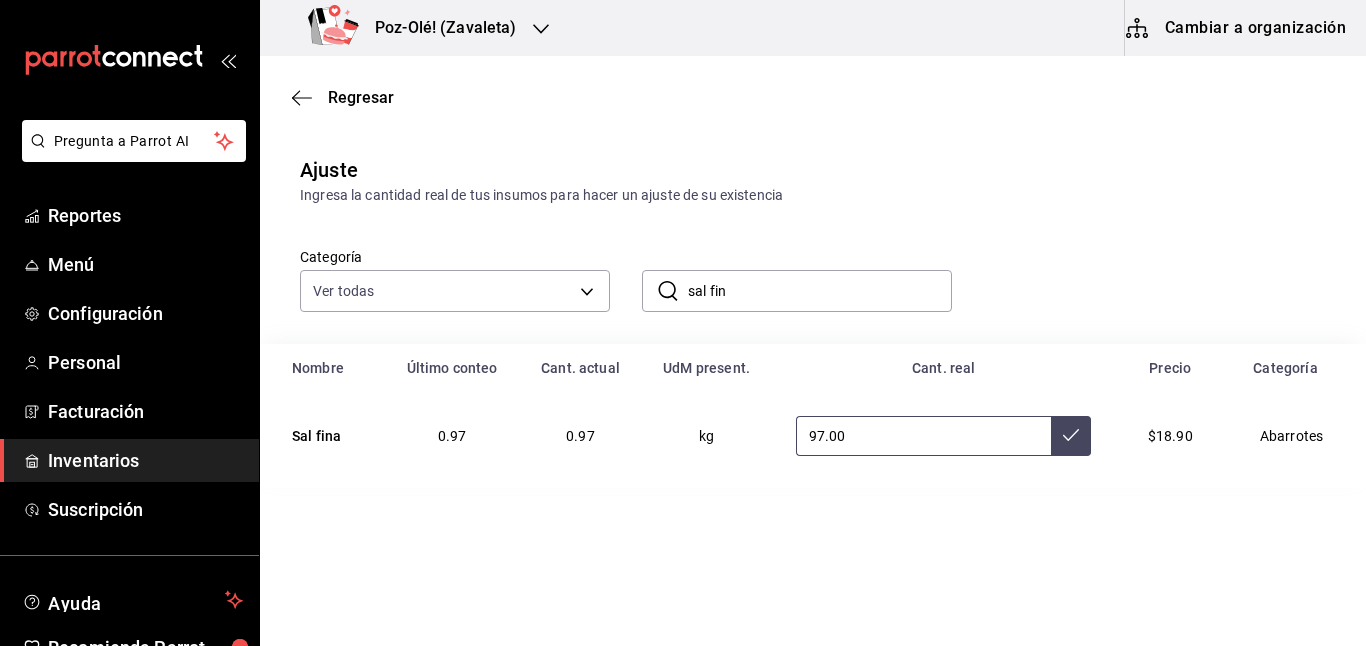 type on "97.00" 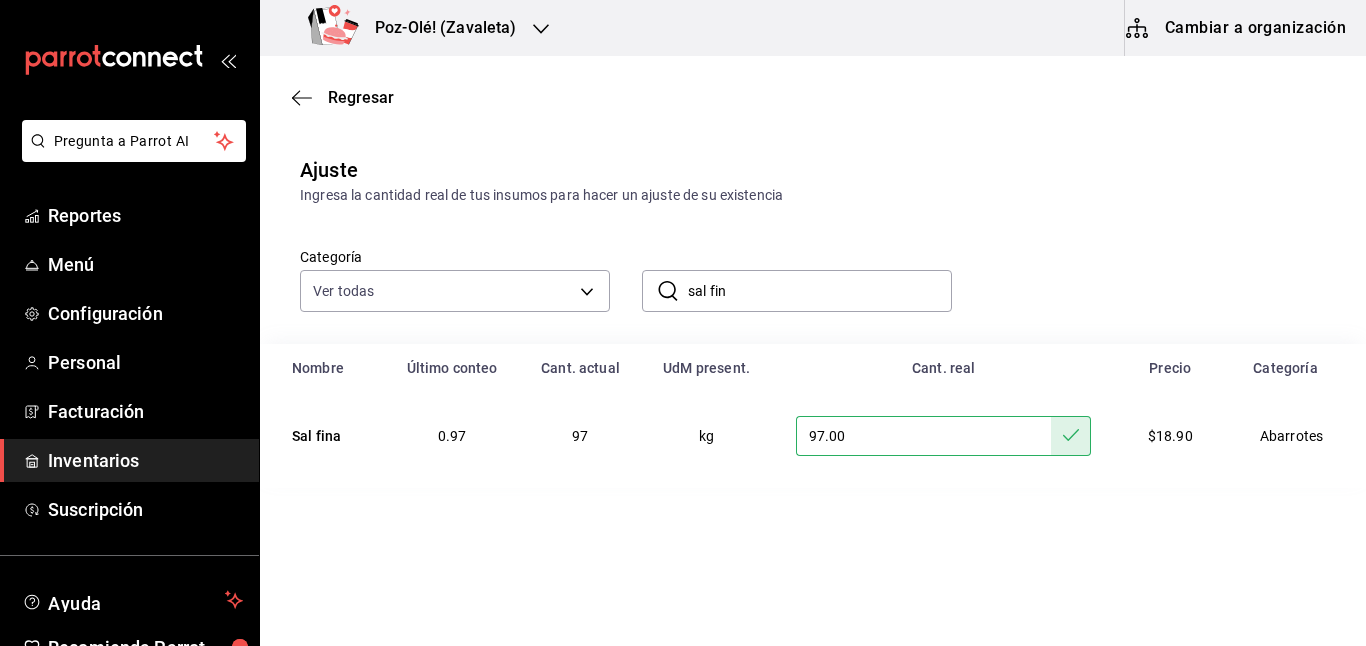 click on "sal fin" at bounding box center (820, 291) 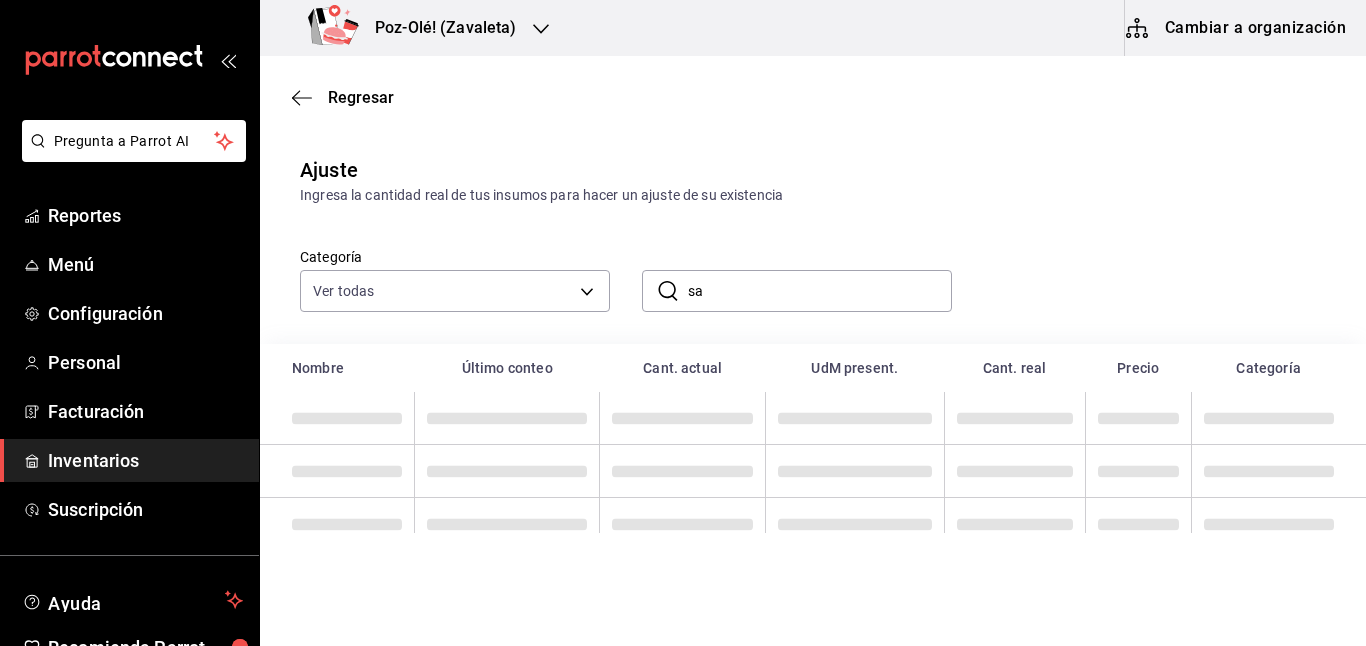type on "s" 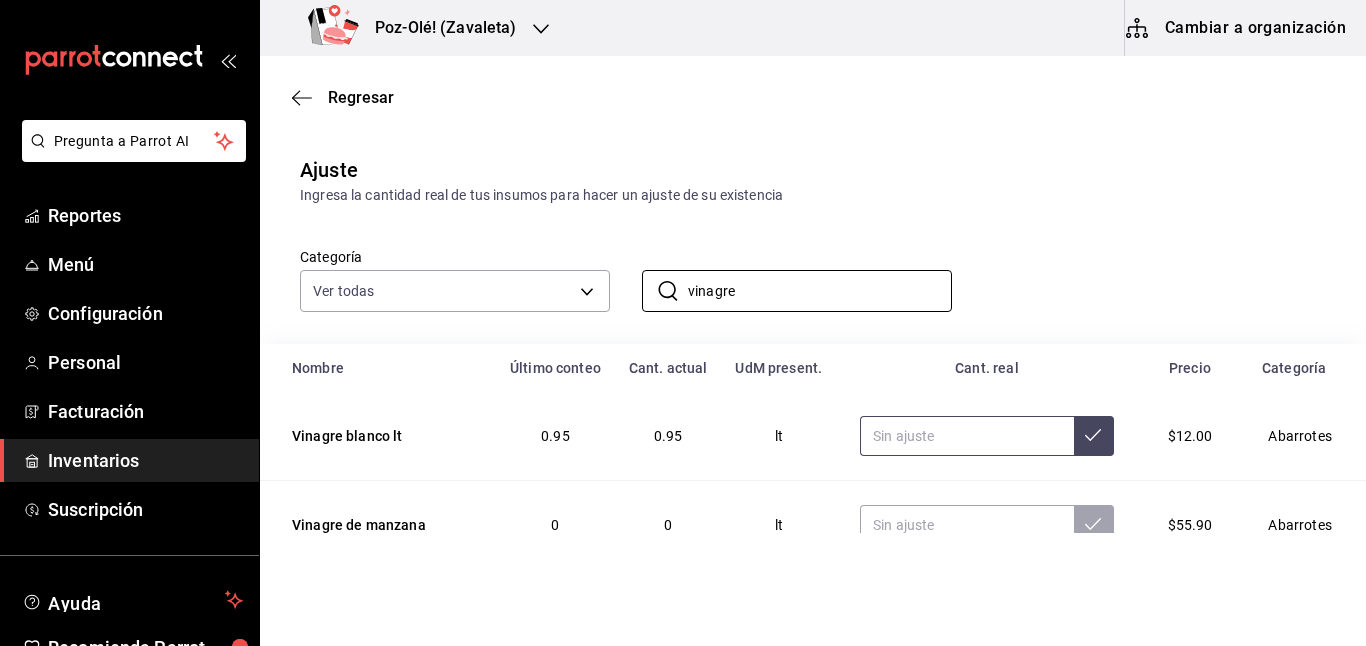 type on "vinagre" 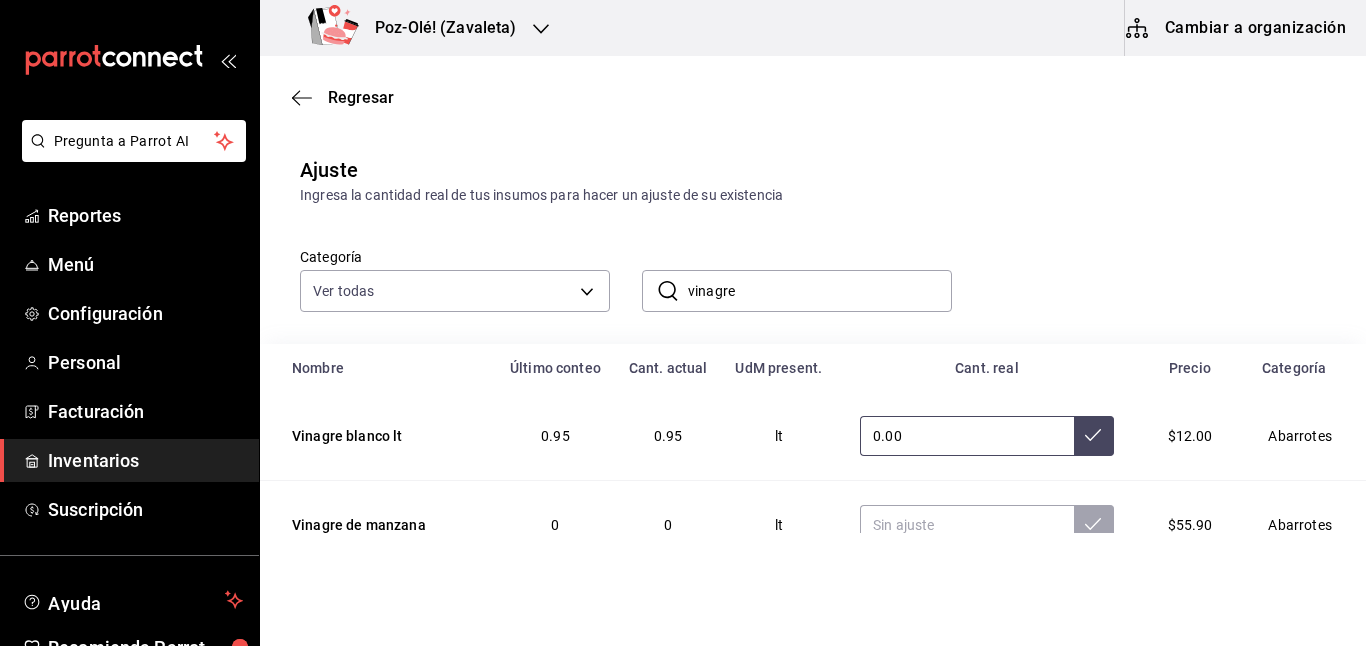 type on "0.00" 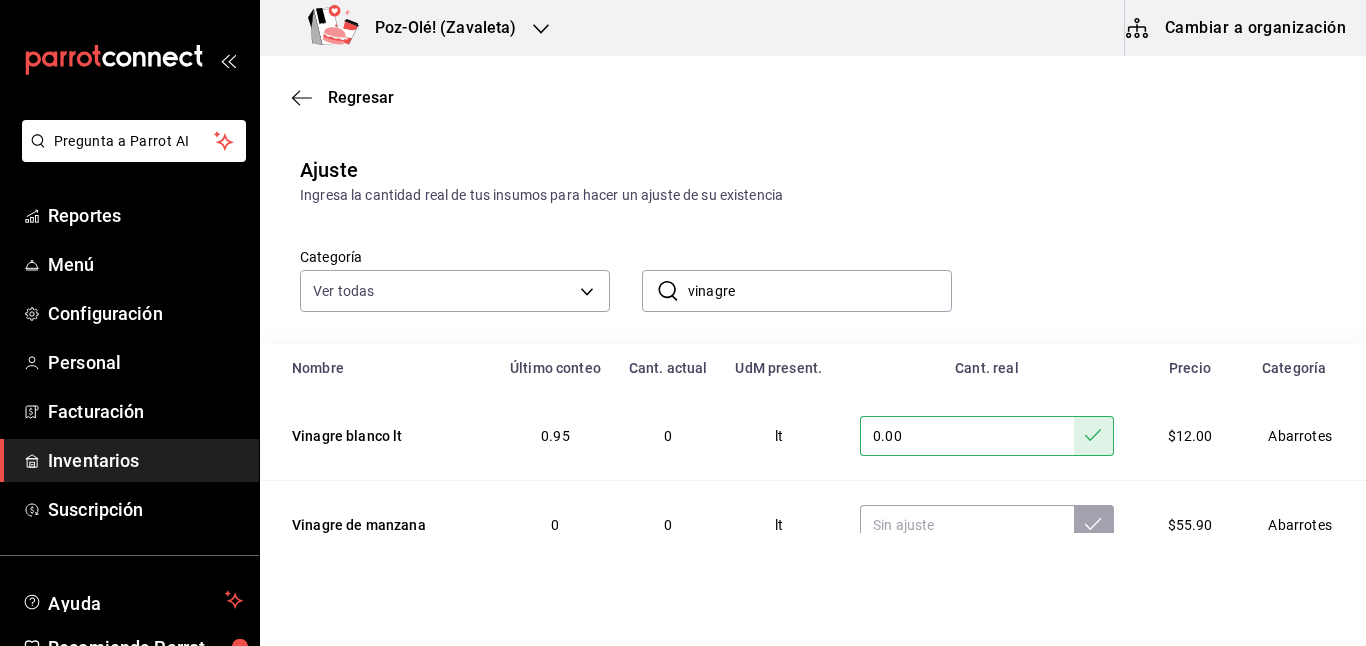 click on "vinagre" at bounding box center (820, 291) 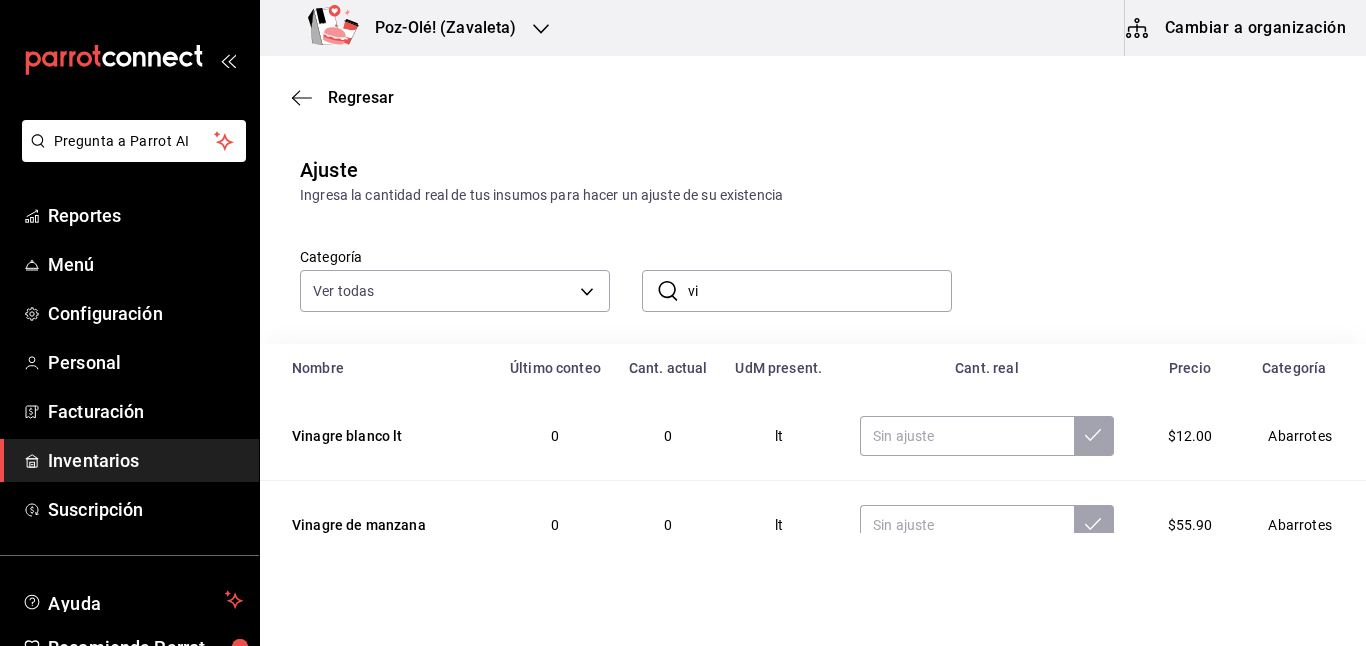 type on "v" 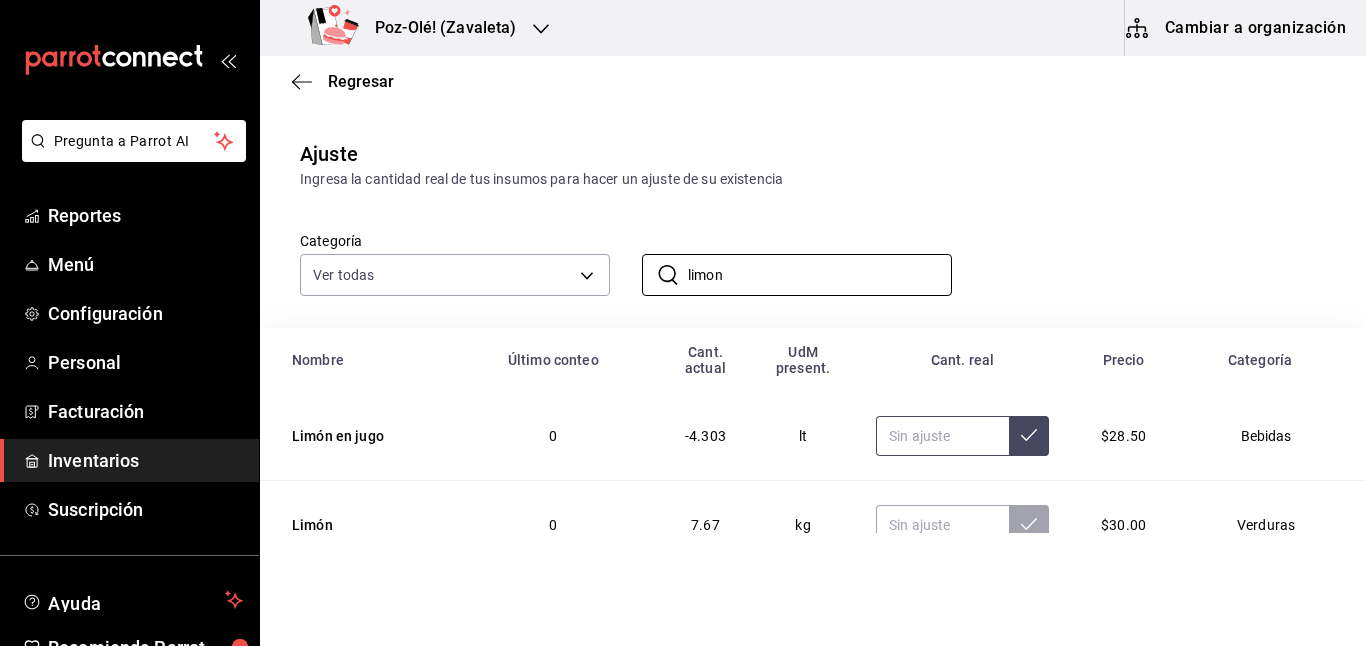 scroll, scrollTop: 45, scrollLeft: 0, axis: vertical 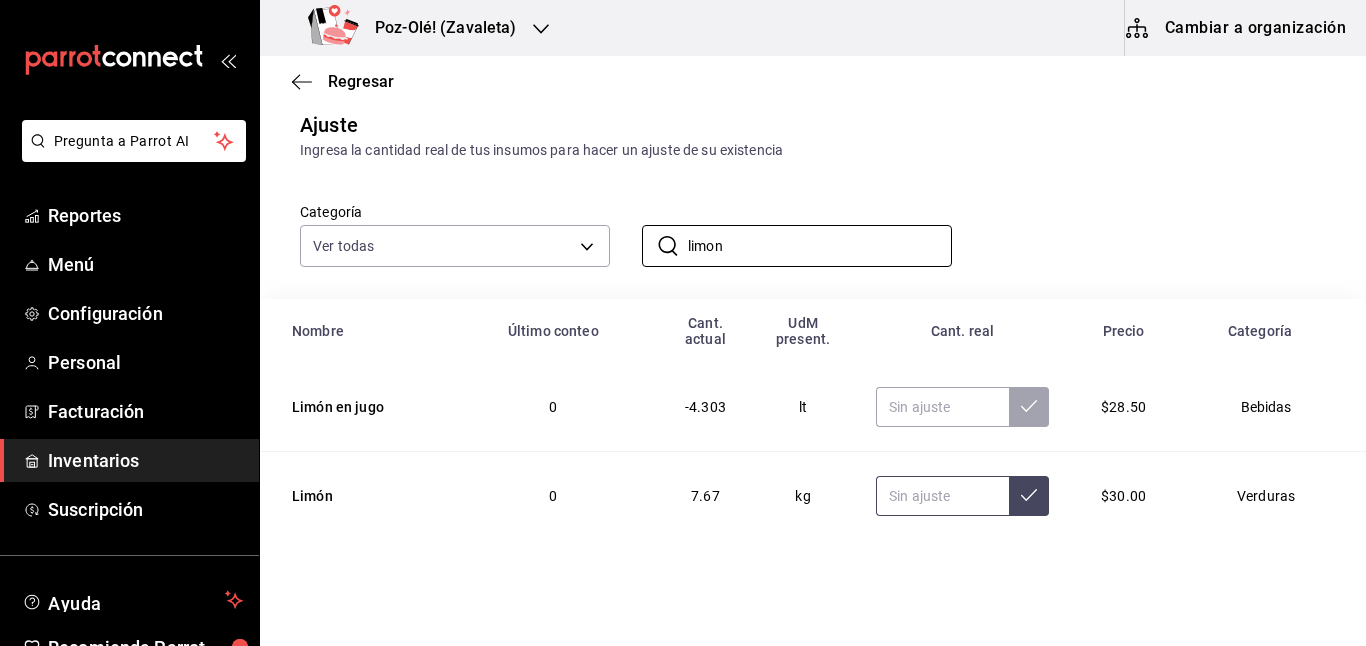 type on "limon" 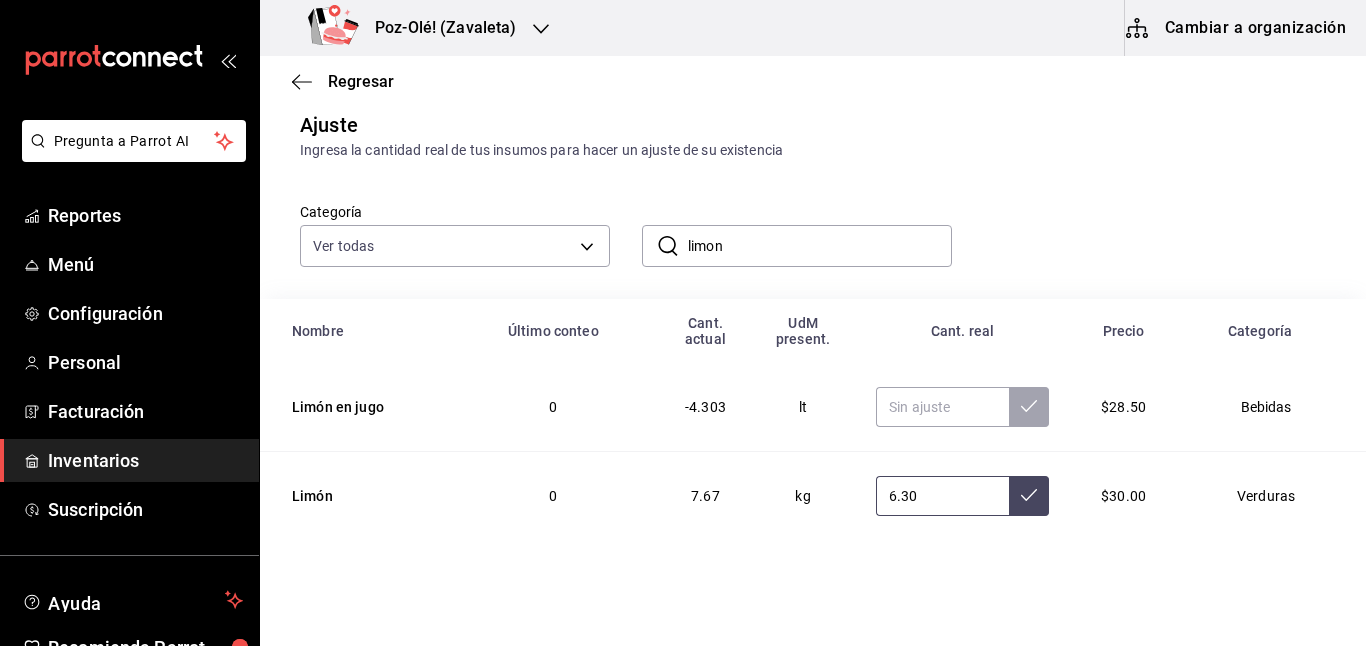 type on "6.30" 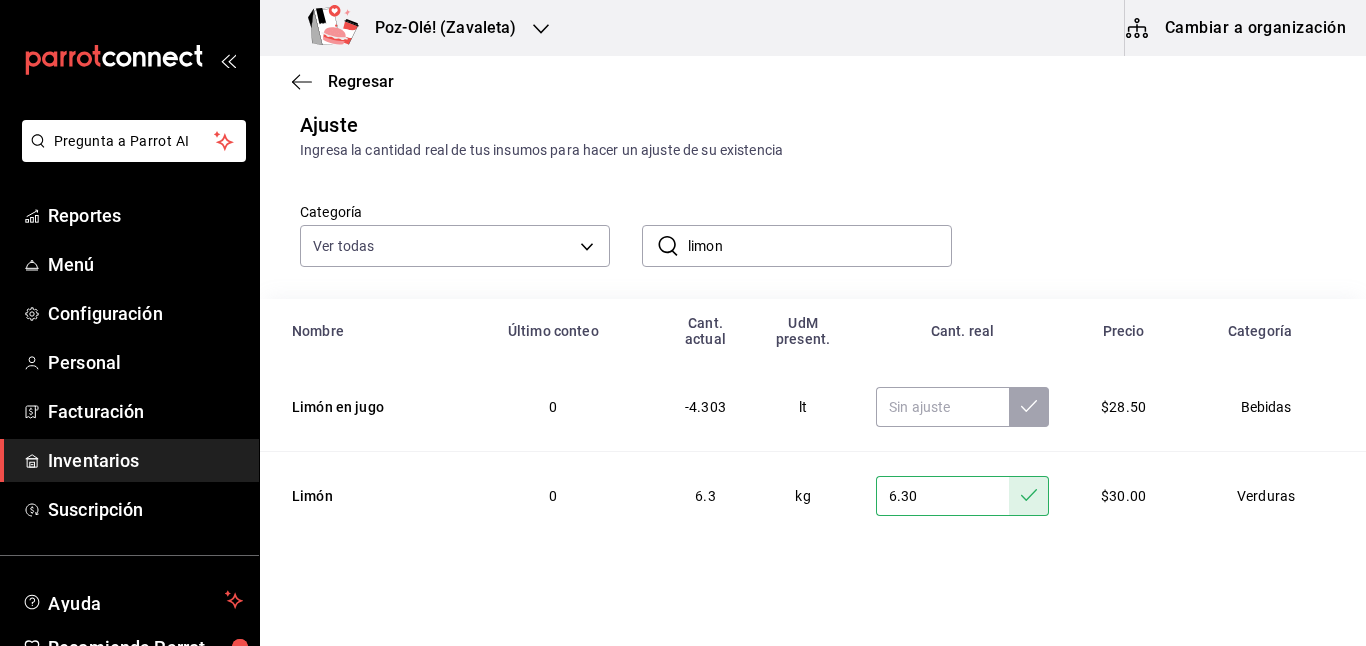 click on "limon" at bounding box center [820, 246] 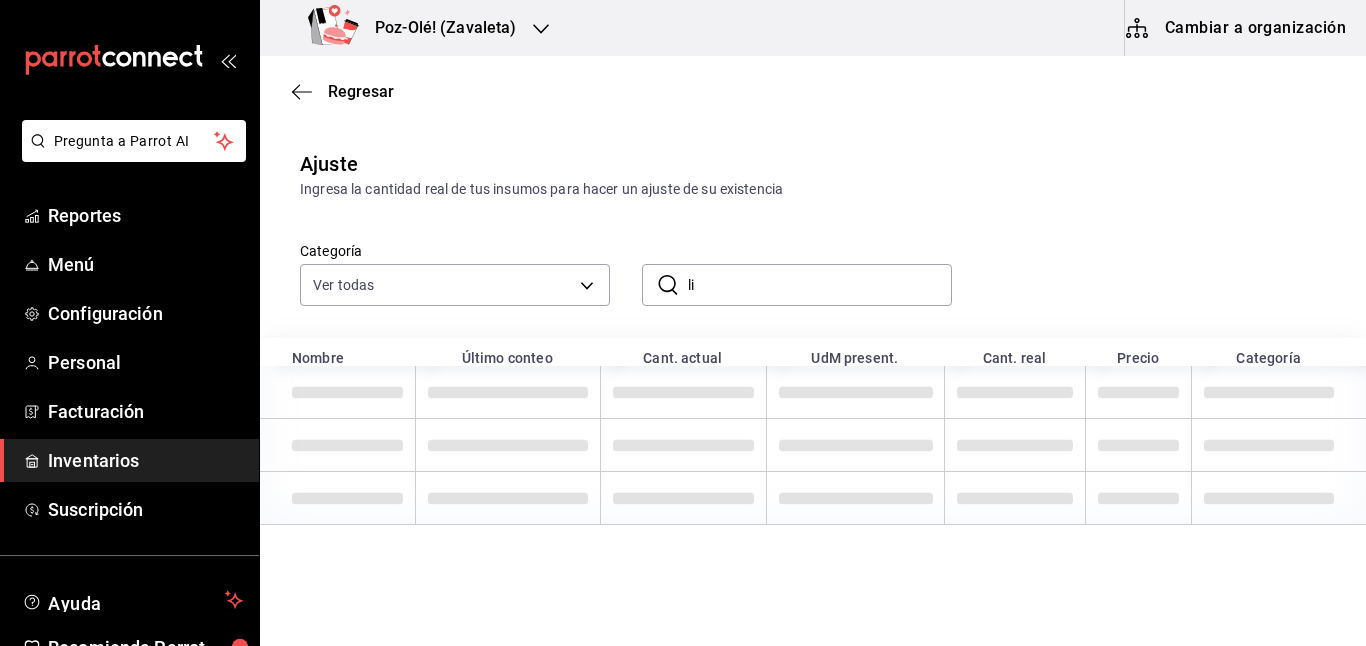 type on "l" 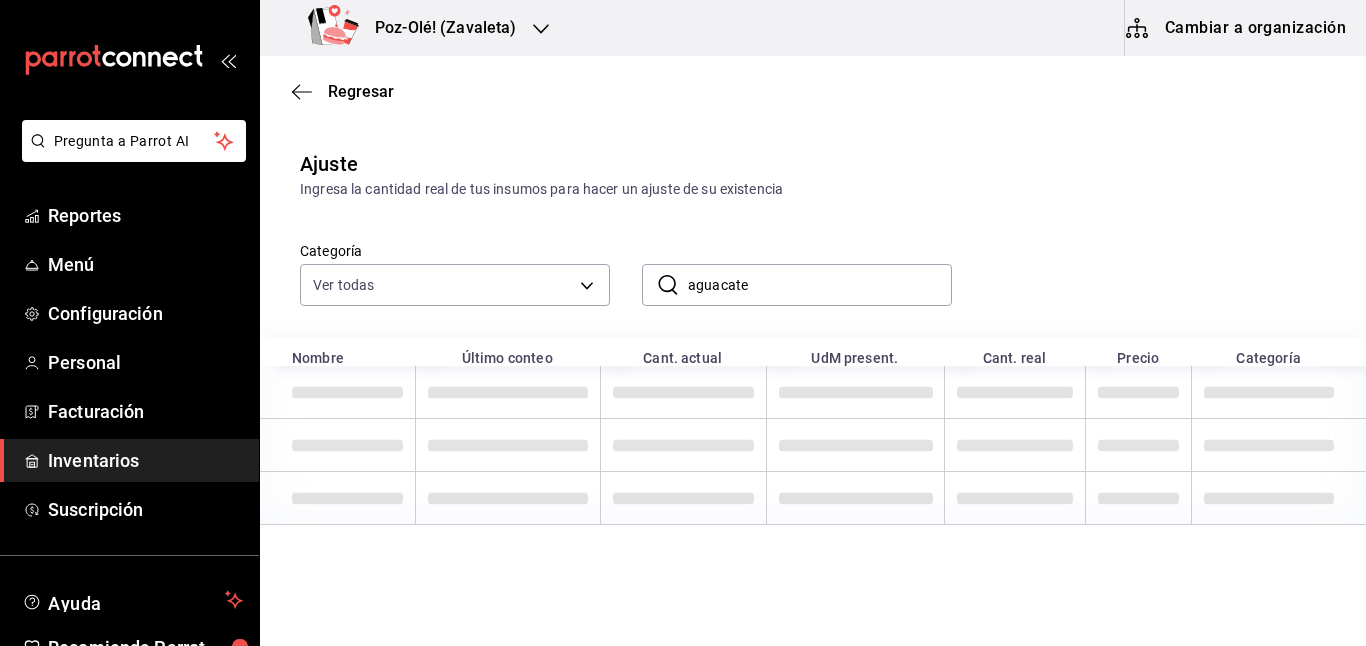 scroll, scrollTop: 0, scrollLeft: 0, axis: both 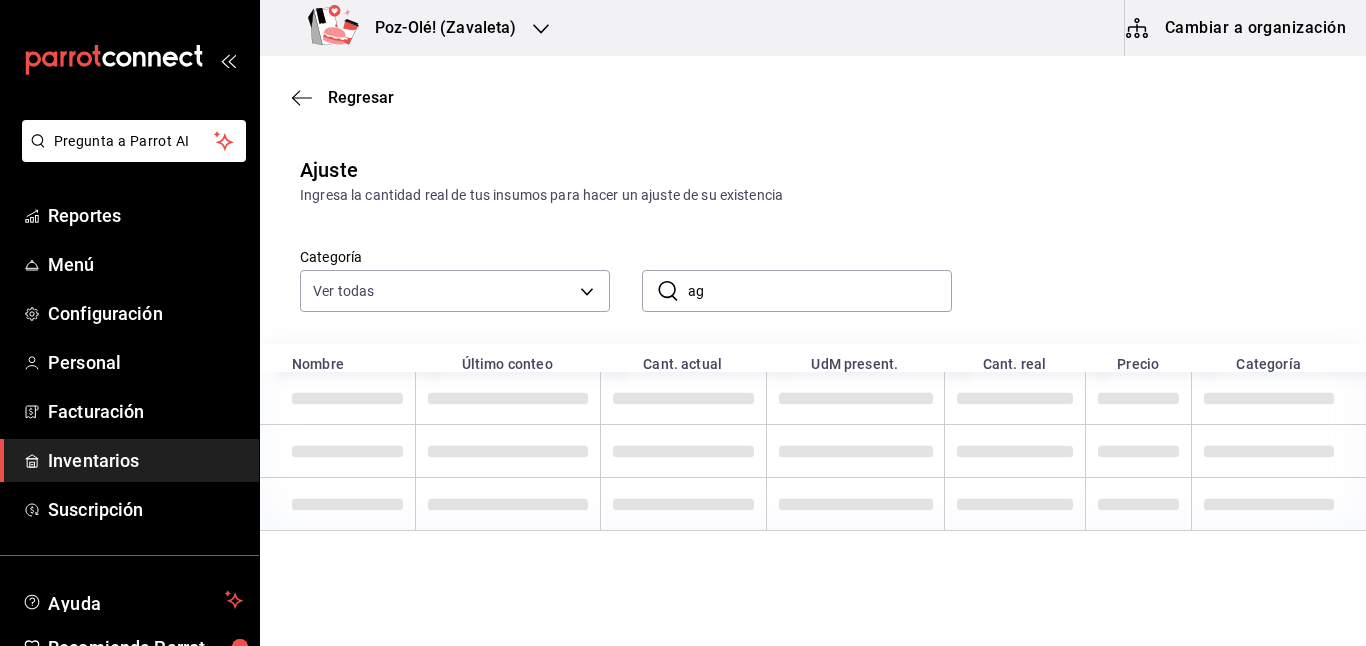 type on "a" 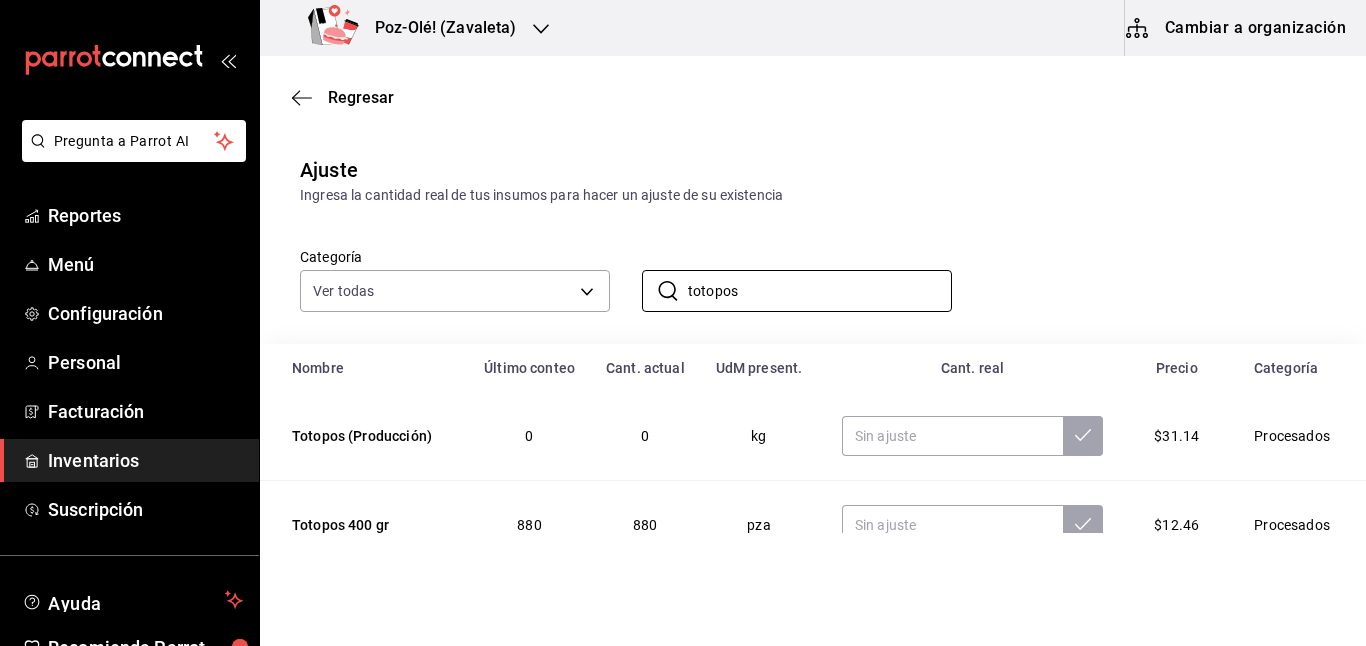 scroll, scrollTop: 3, scrollLeft: 0, axis: vertical 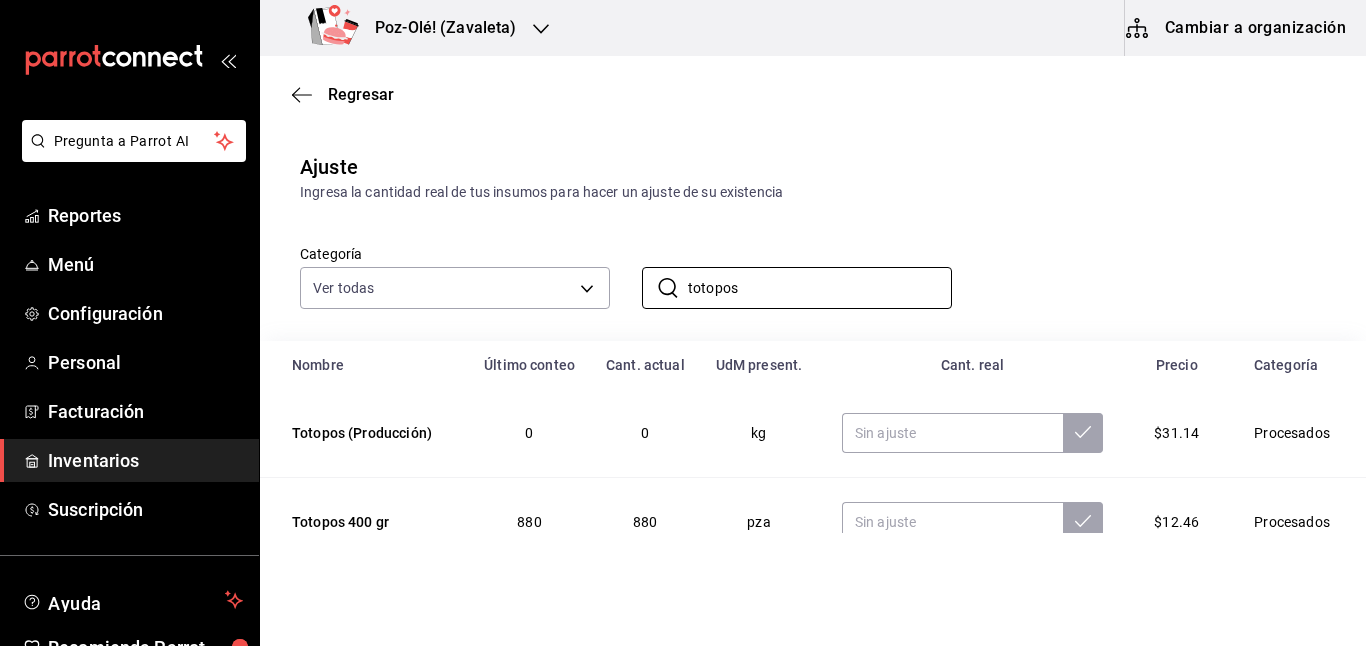 click on "Categoría Ver todas d676893f-1eff-4afc-89d5-be7931405371,64c67766-f765-4080-8c3b-6b73adc83a6f,5c5041bb-a5f2-4fee-a852-9518eaaaed63,a9ecc625-3e6e-4f3a-af89-b6f5851c2aa6,664a98cc-303f-4457-ad6a-208424c1b37e,36a74587-1017-4fd3-9202-a42460c92c41,6f6df9d1-7af3-447f-bdad-717510cfd3a0,5edf9950-3e7b-46be-983e-759299c0bd72,a0016c89-fc40-4d14-a13f-f79d9adf0461,641e80c7-81a0-4fcb-acf7-bf130a73799a,7c441fcf-f04e-4a9e-887d-7e4510957efa ​ totopos ​" at bounding box center (813, 272) 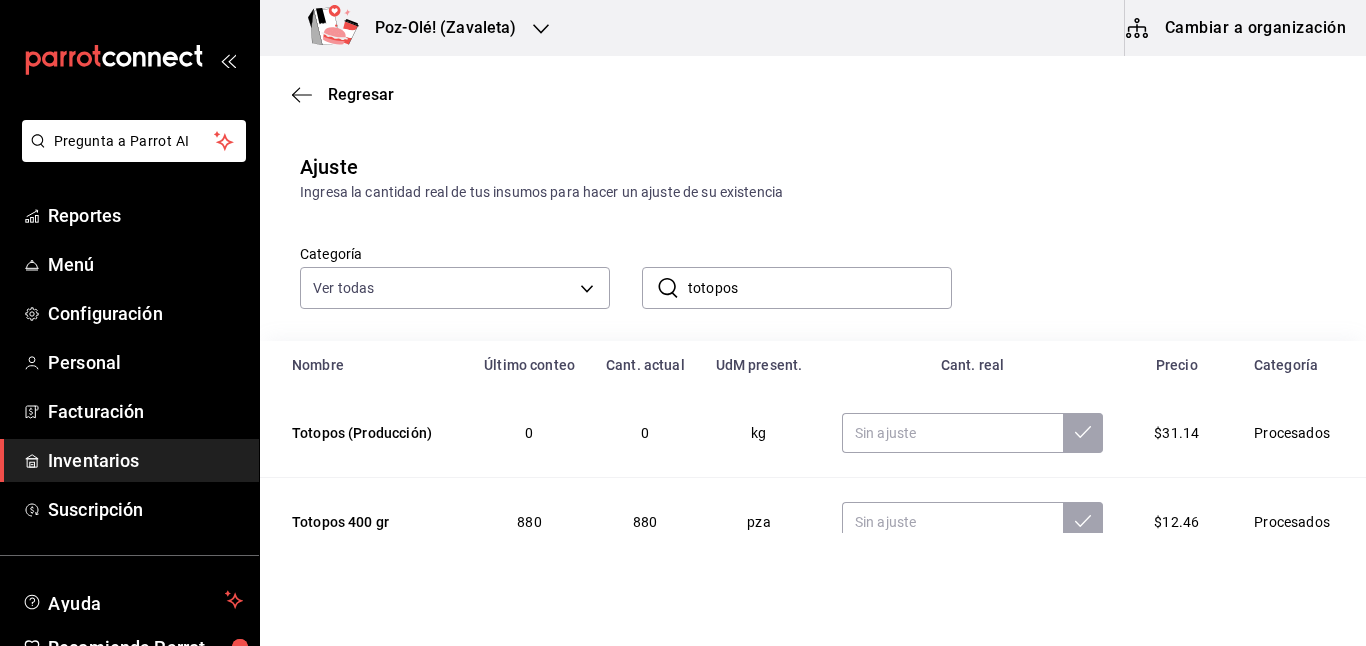 click on "​ totopos ​" at bounding box center (781, 272) 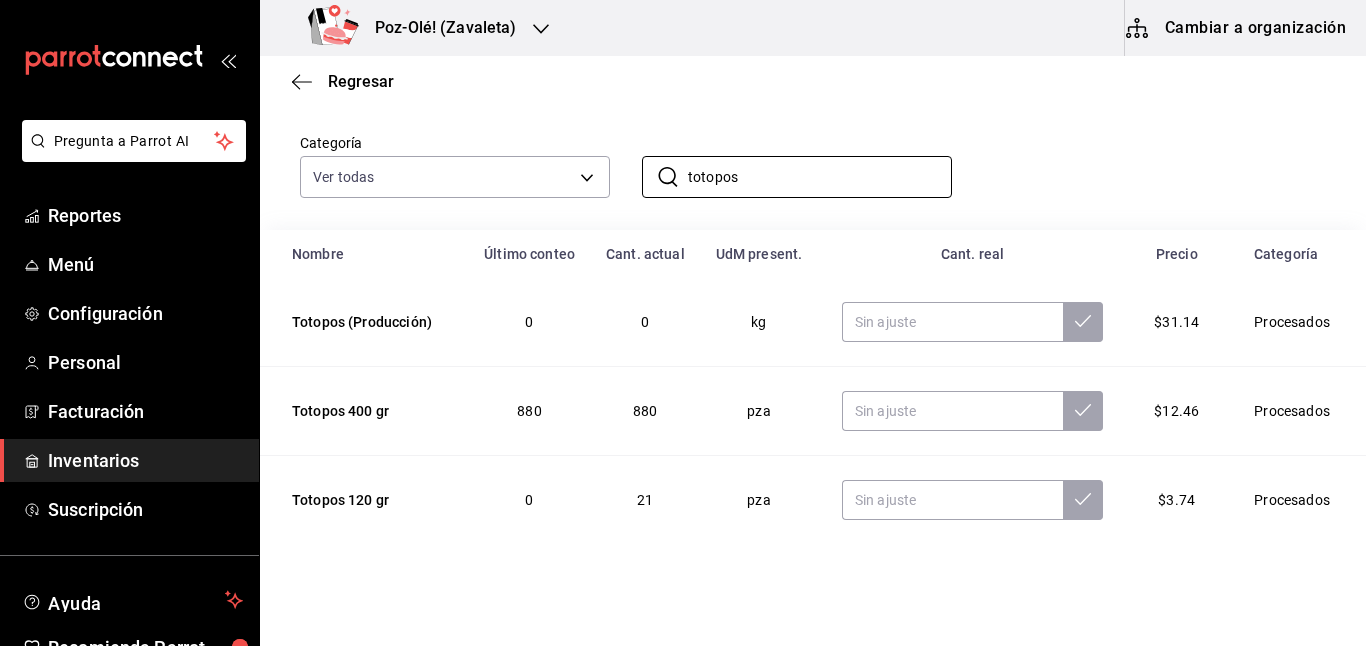 scroll, scrollTop: 133, scrollLeft: 0, axis: vertical 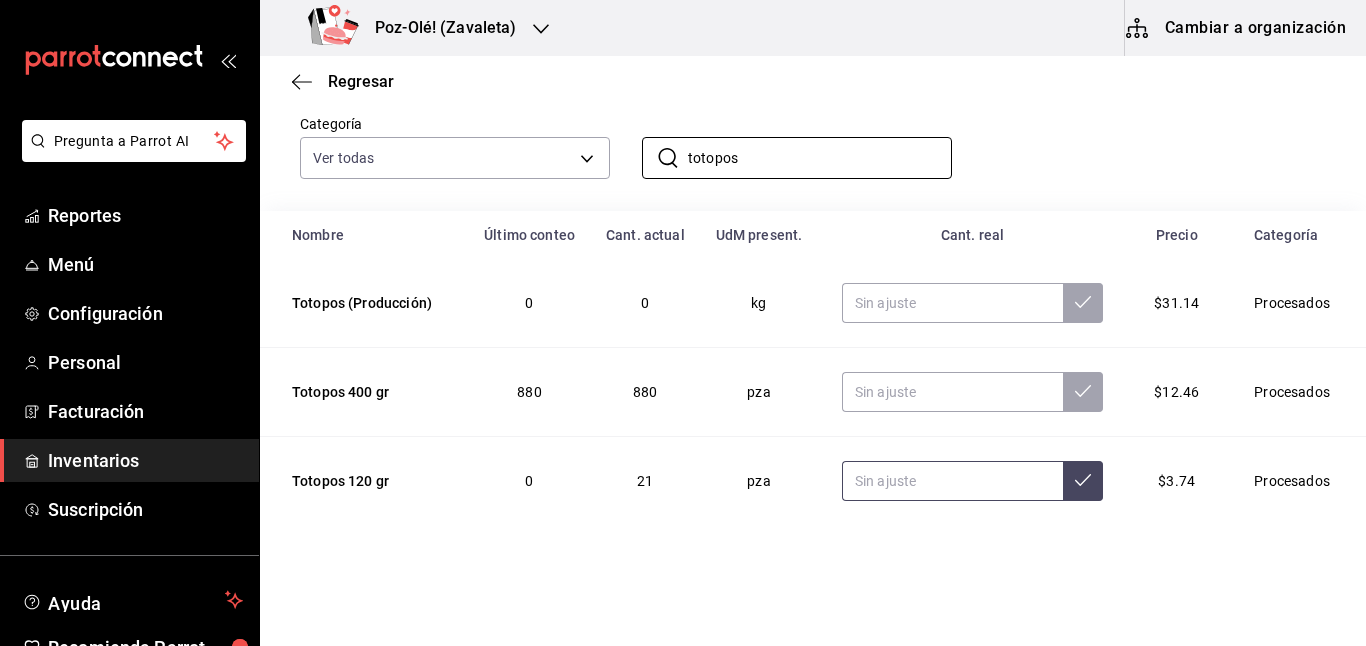 type on "totopos" 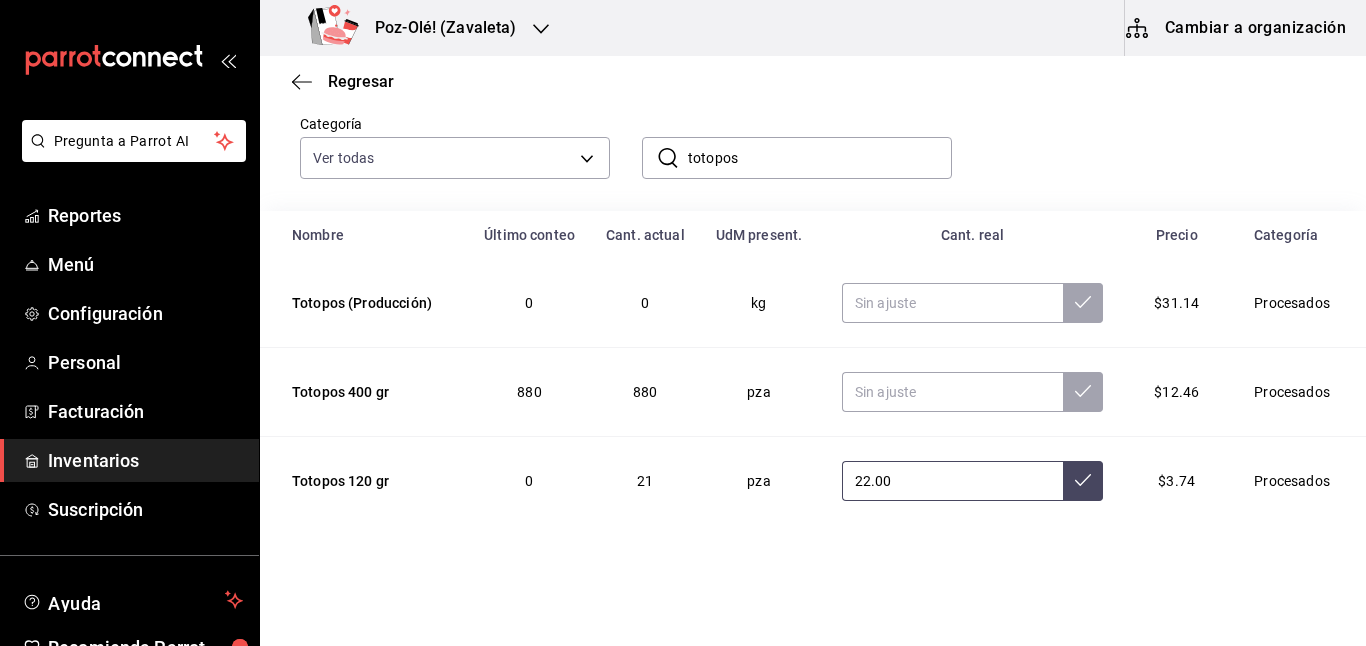 type on "22.00" 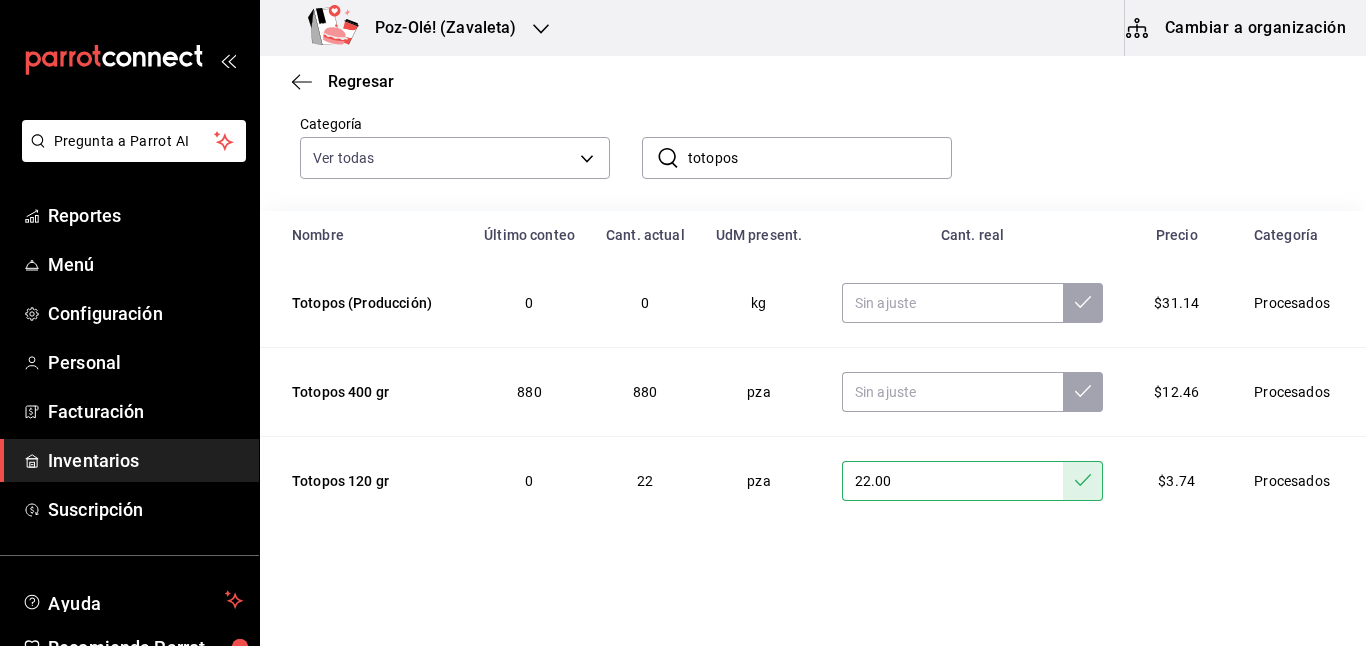 click on "totopos" at bounding box center [820, 158] 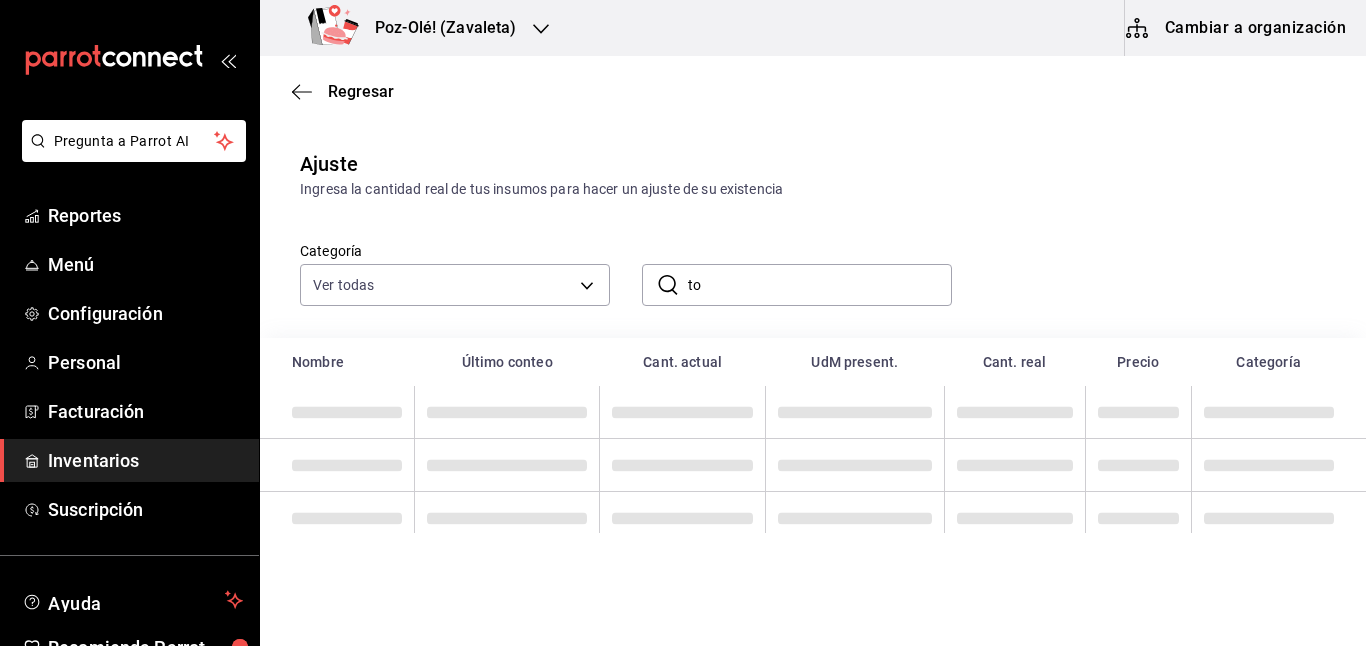 type on "t" 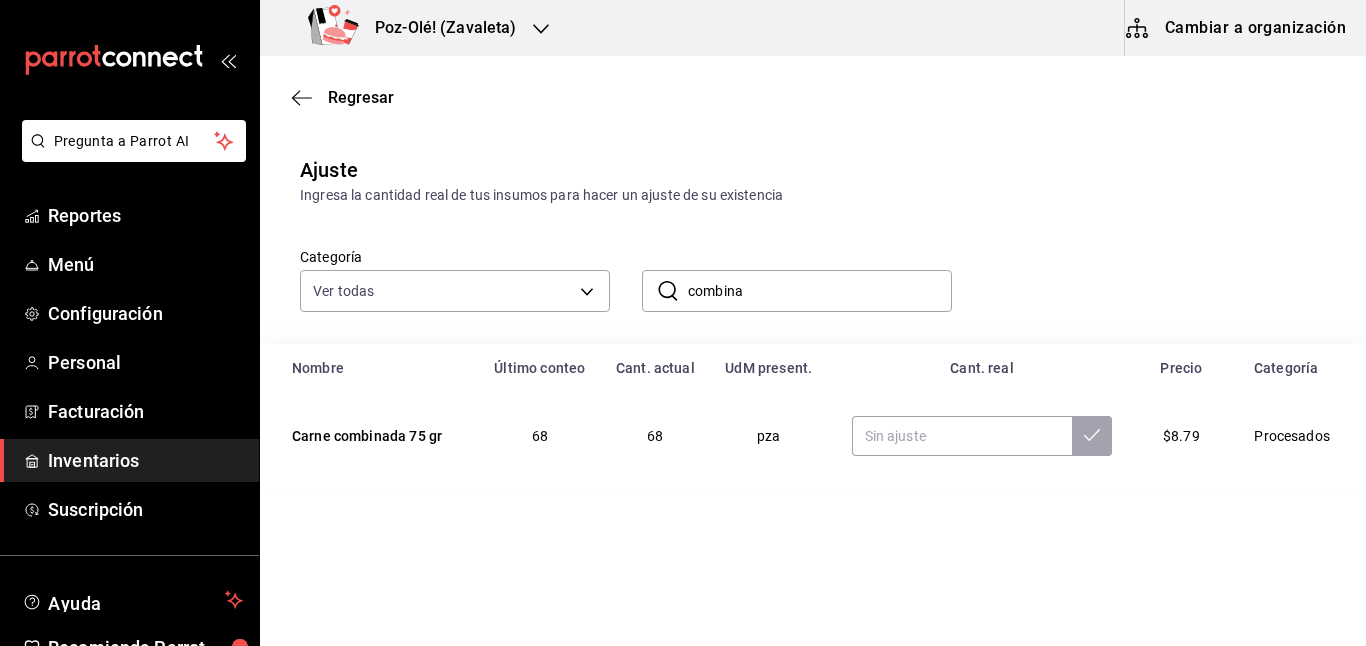 scroll, scrollTop: 0, scrollLeft: 0, axis: both 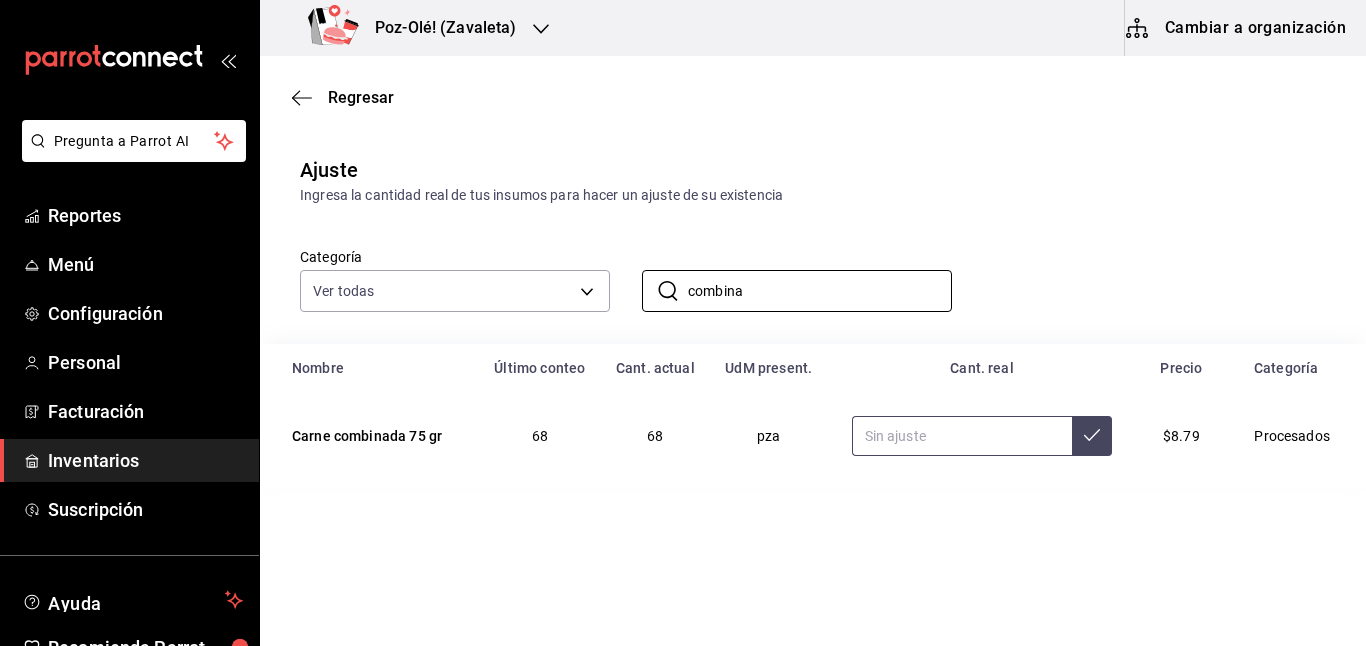 type on "combina" 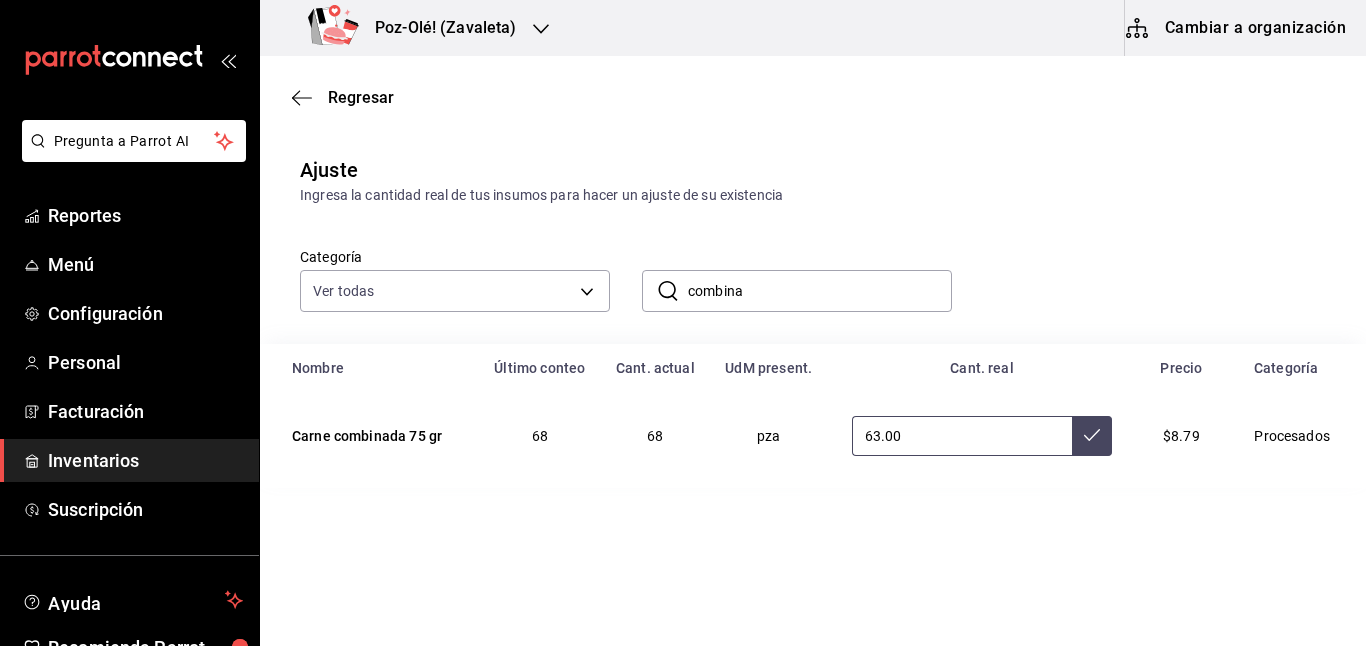 type on "63.00" 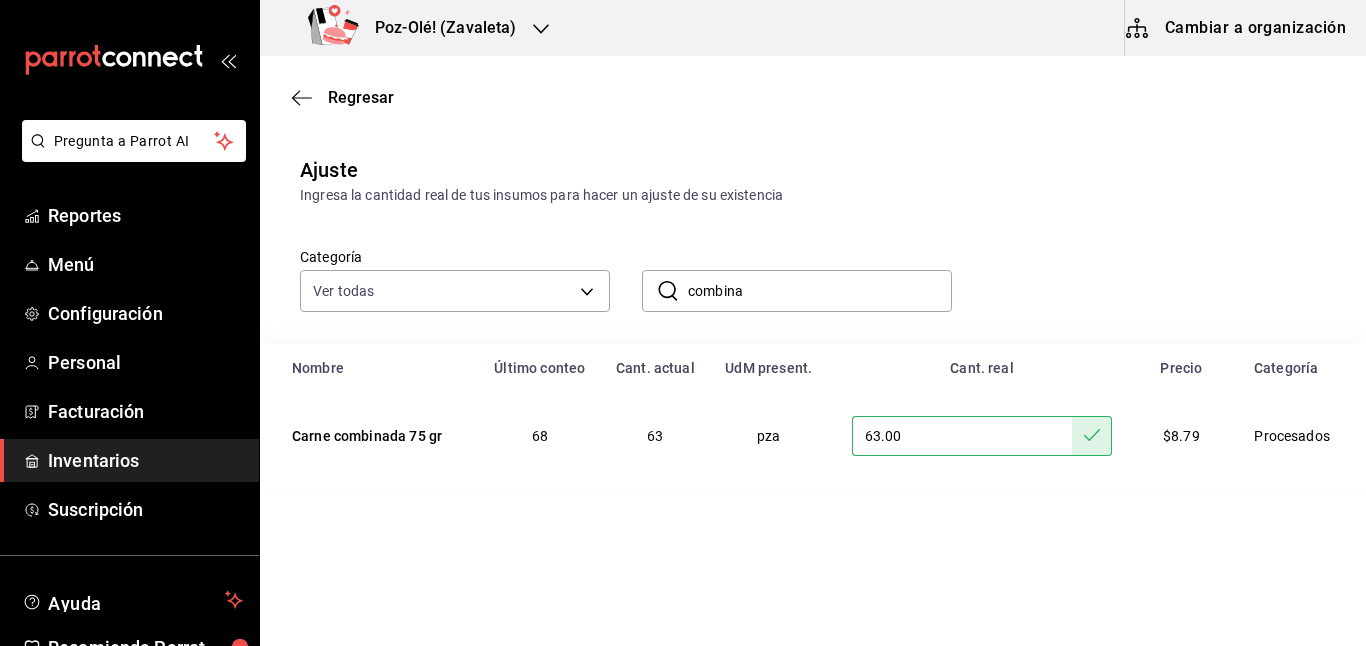 click on "combina" at bounding box center (820, 291) 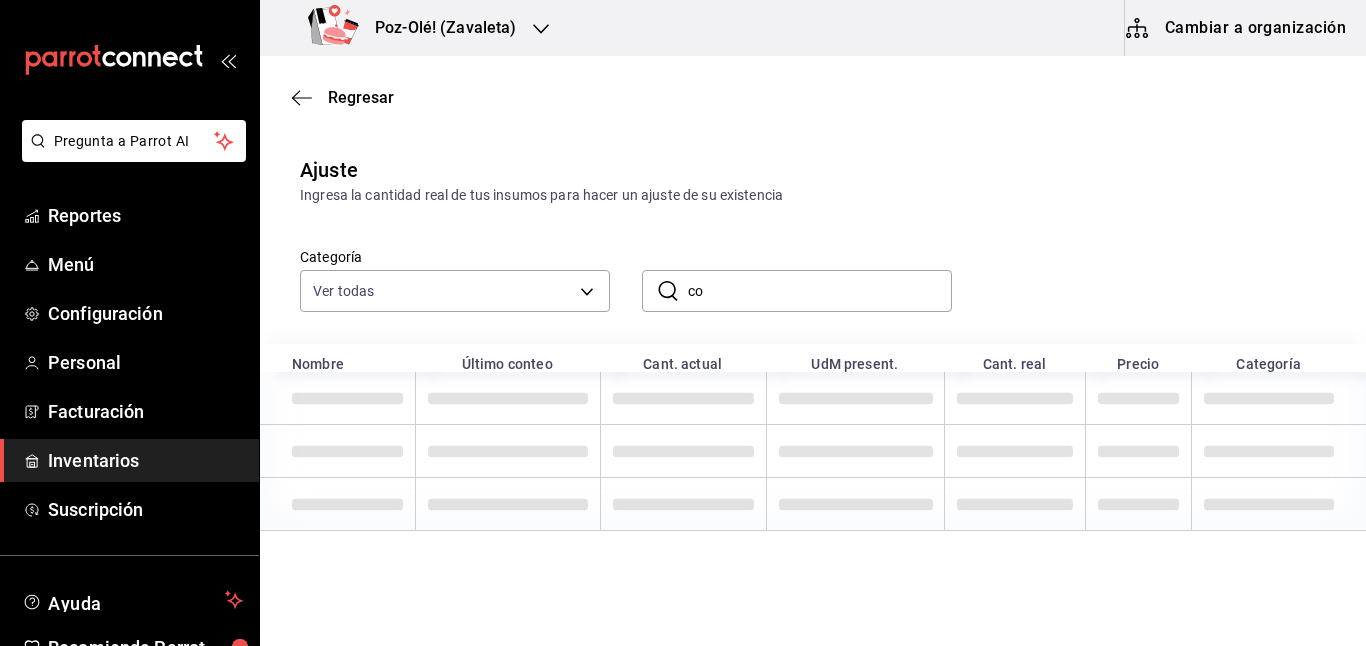 type on "c" 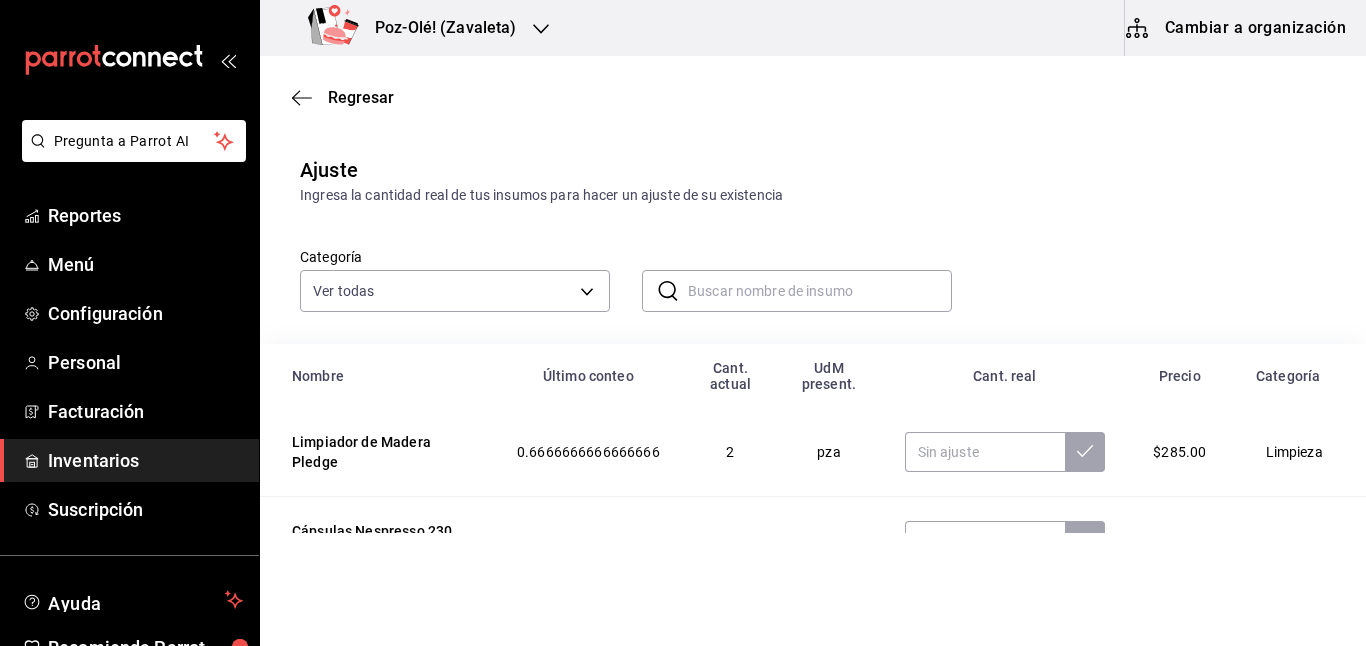 click at bounding box center [820, 291] 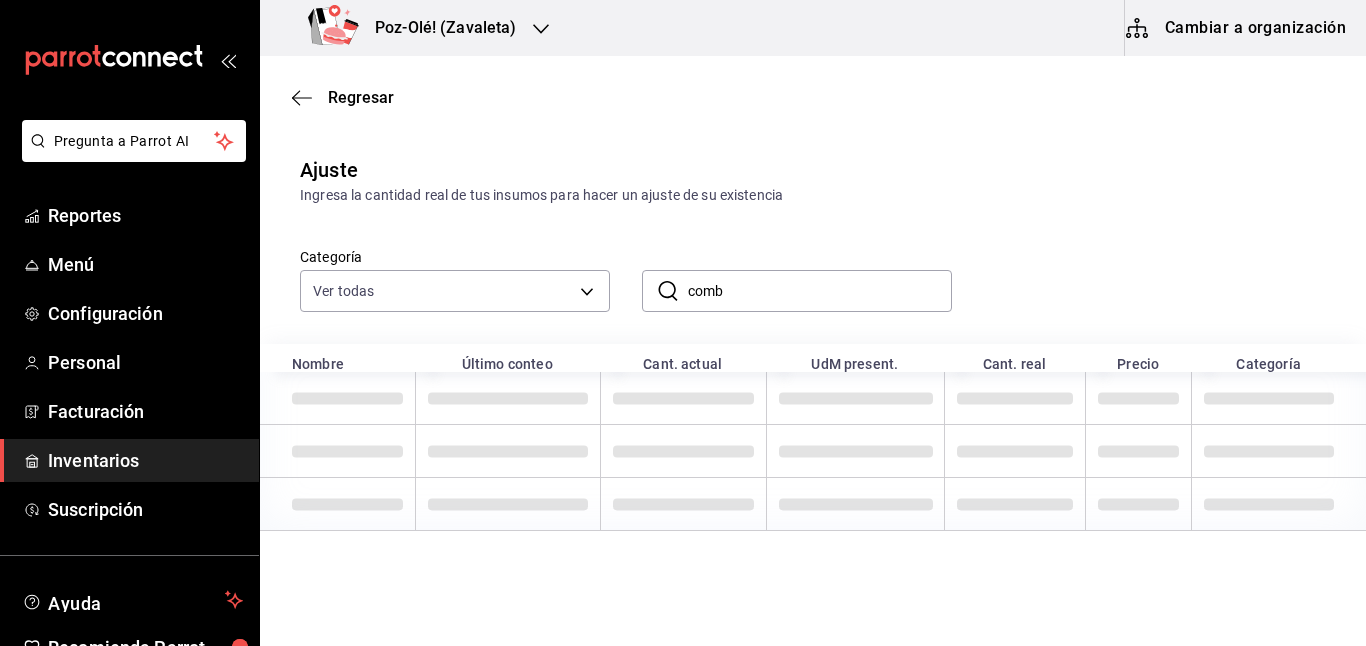 click on "comb" at bounding box center (820, 291) 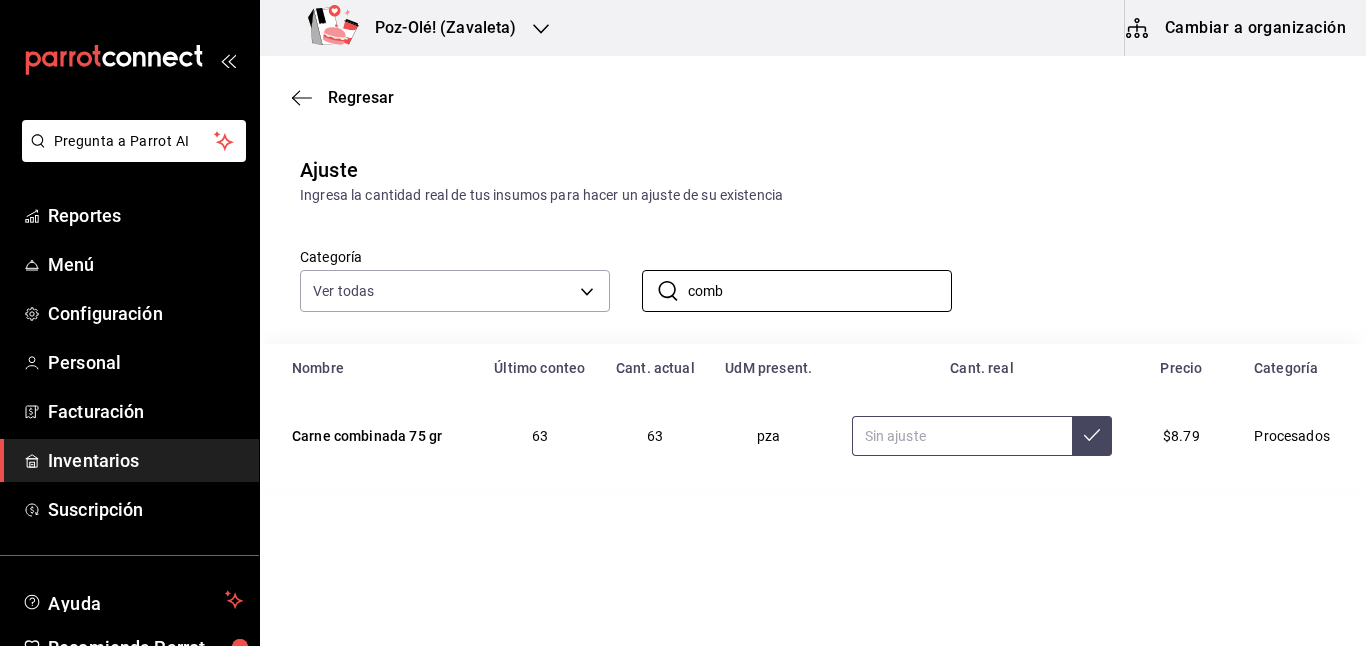 type on "comb" 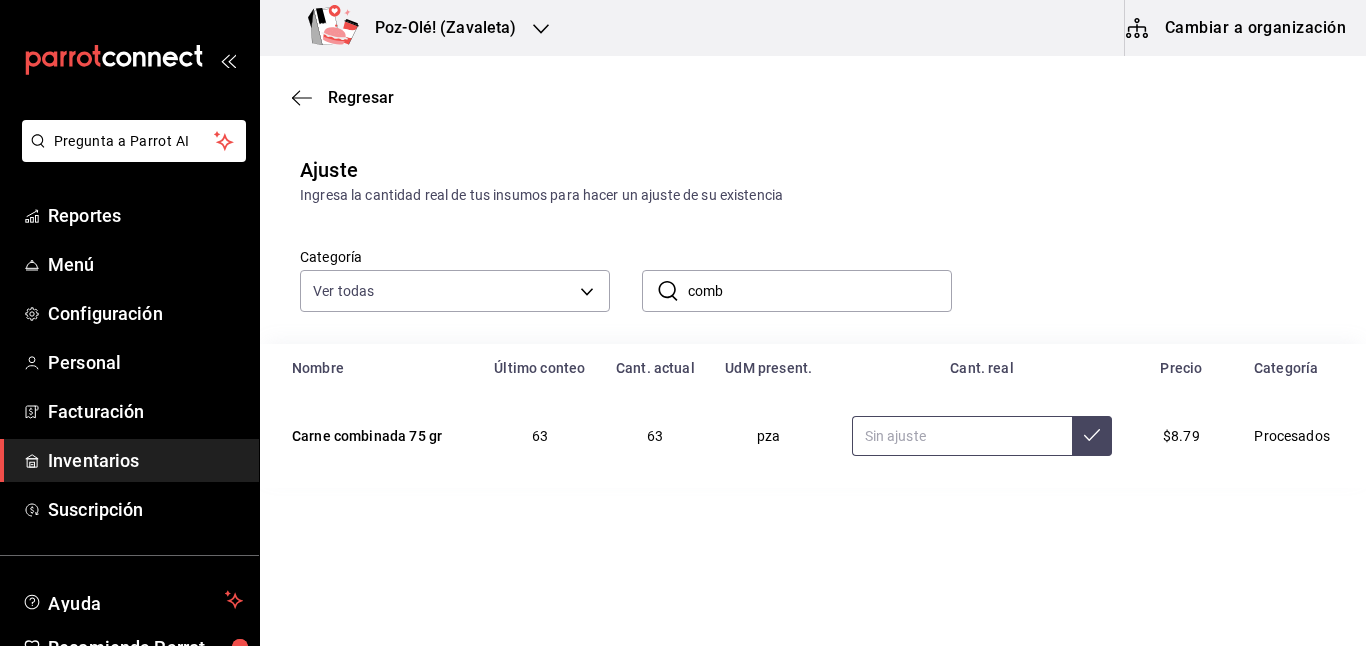 click at bounding box center [962, 436] 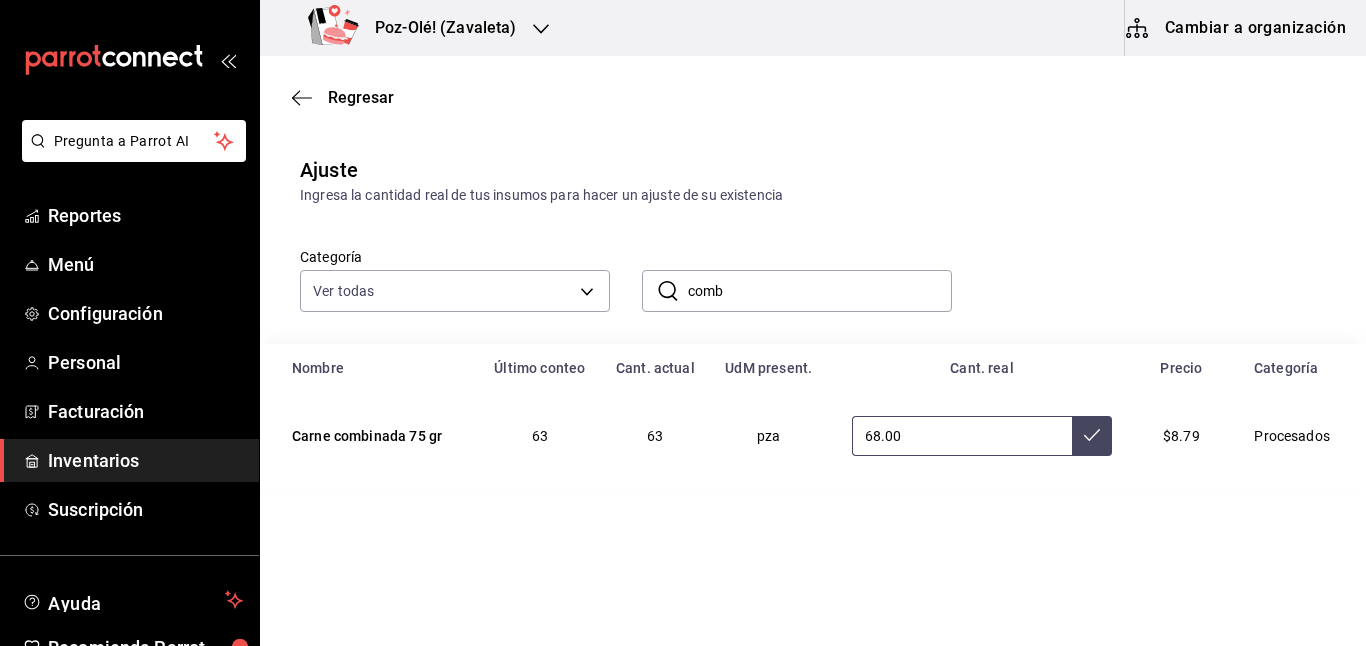 type on "68.00" 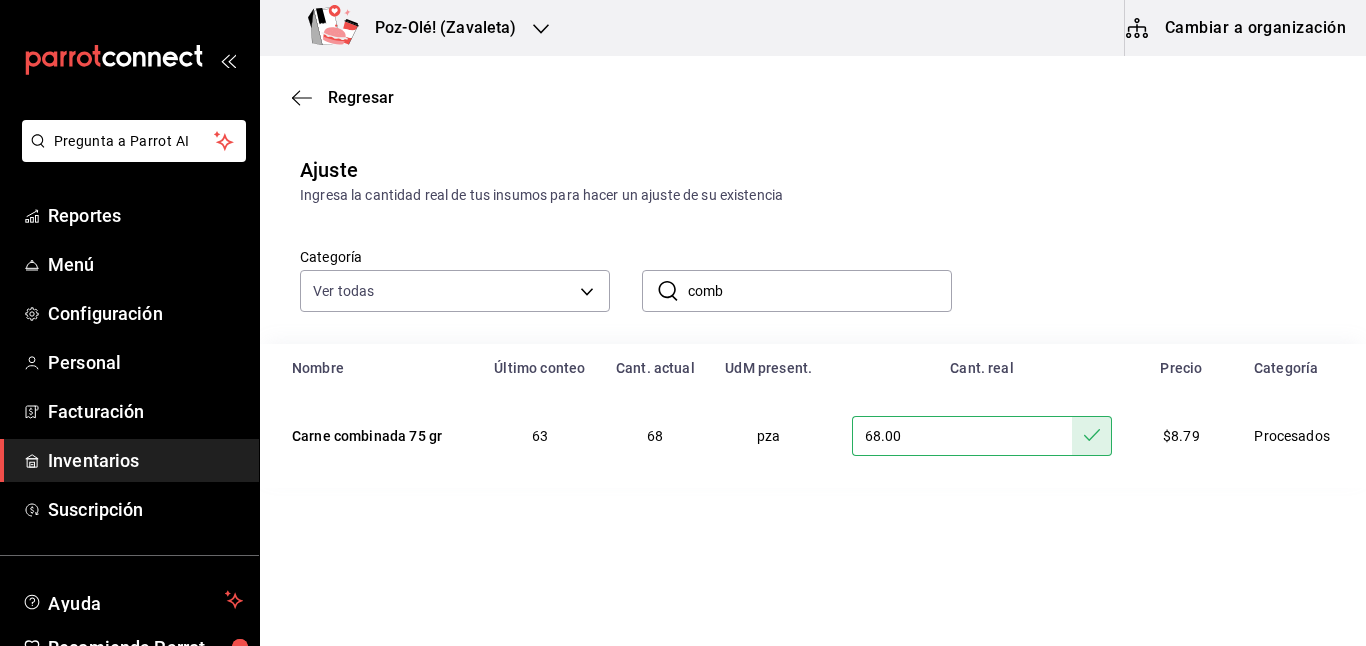 click on "comb" at bounding box center [820, 291] 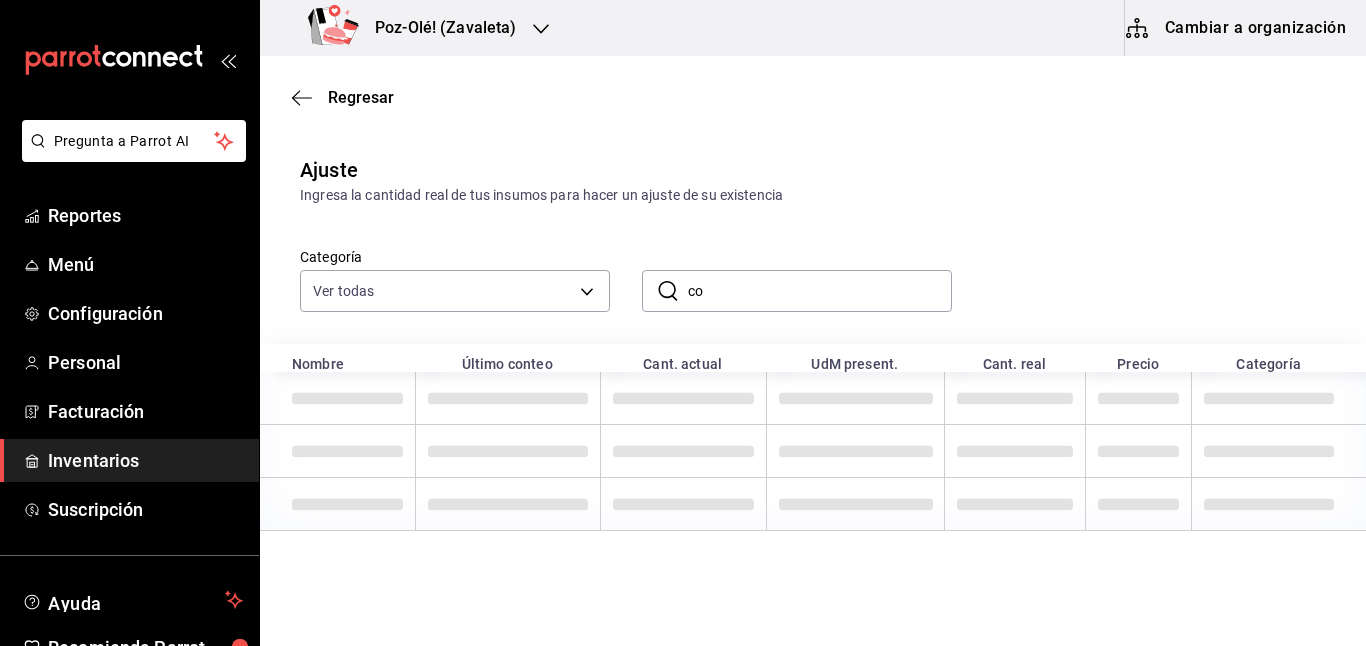 type on "c" 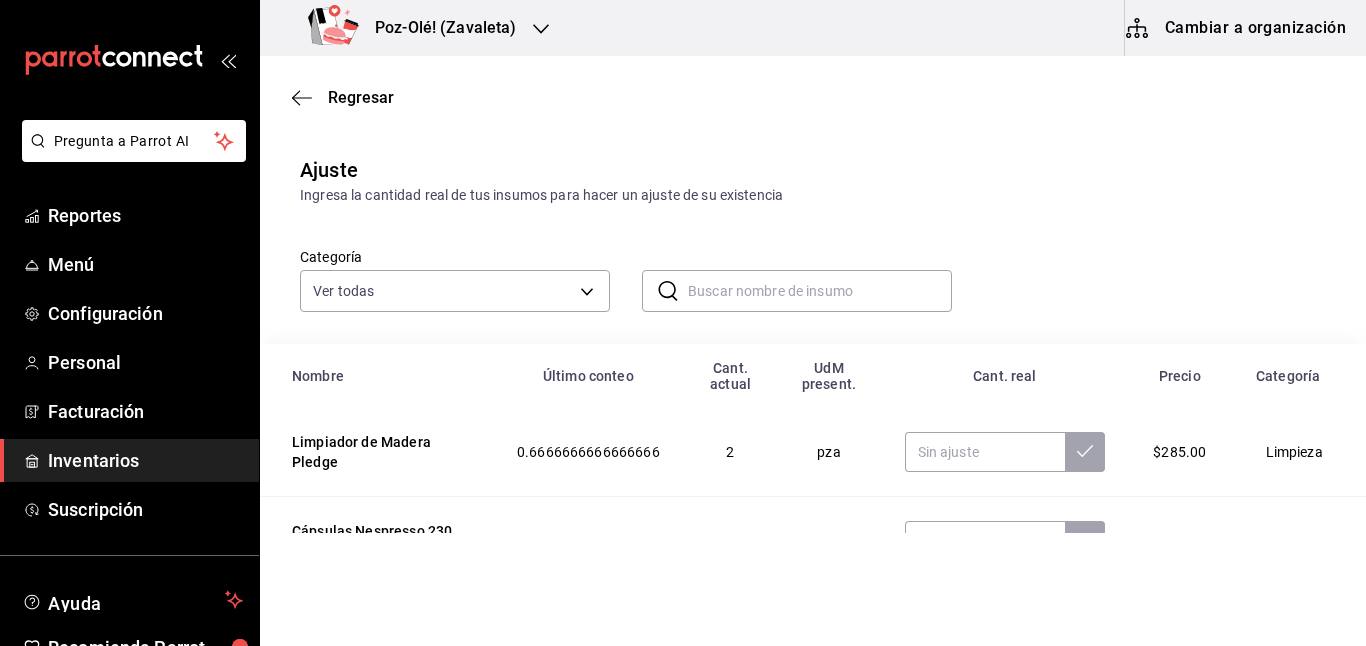 type 